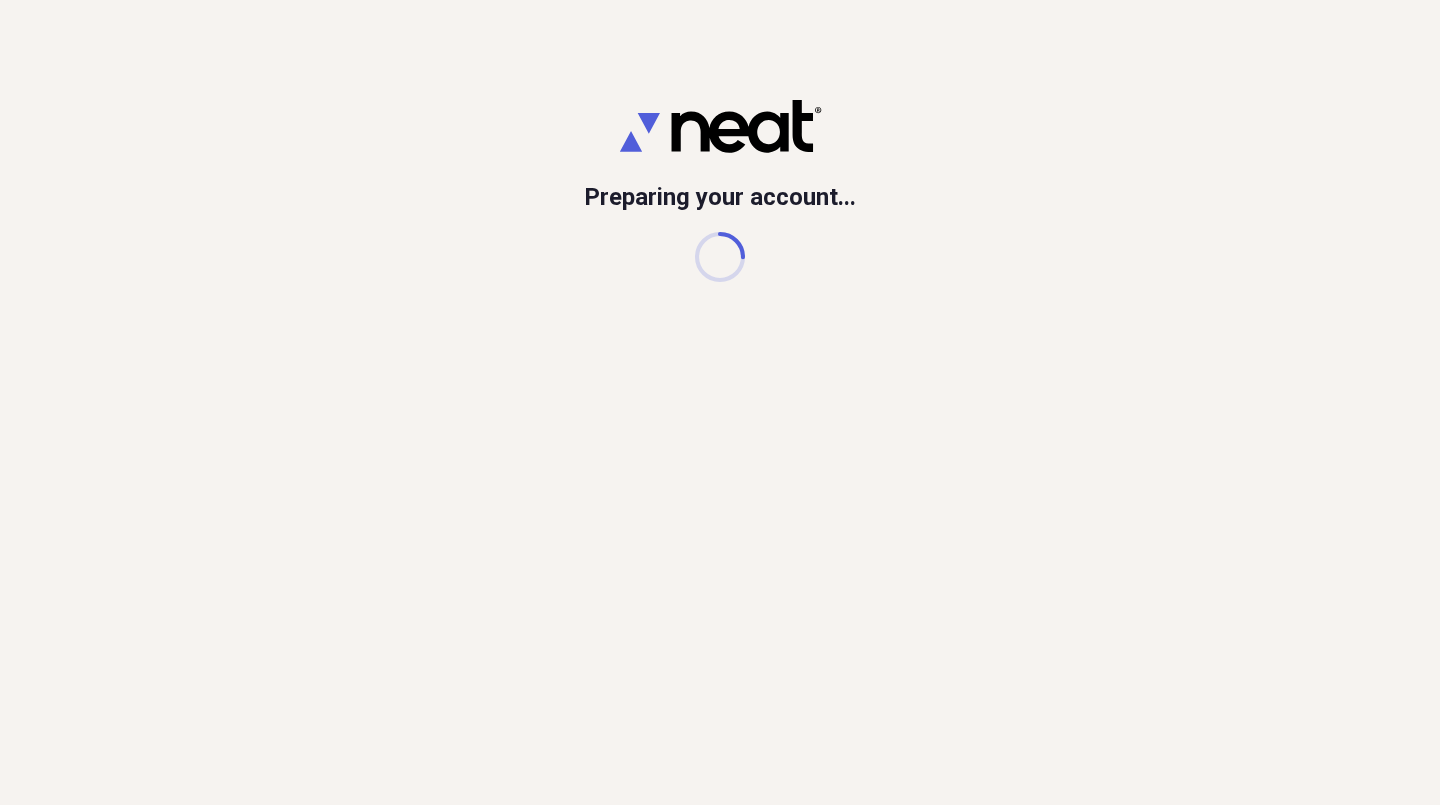 scroll, scrollTop: 0, scrollLeft: 0, axis: both 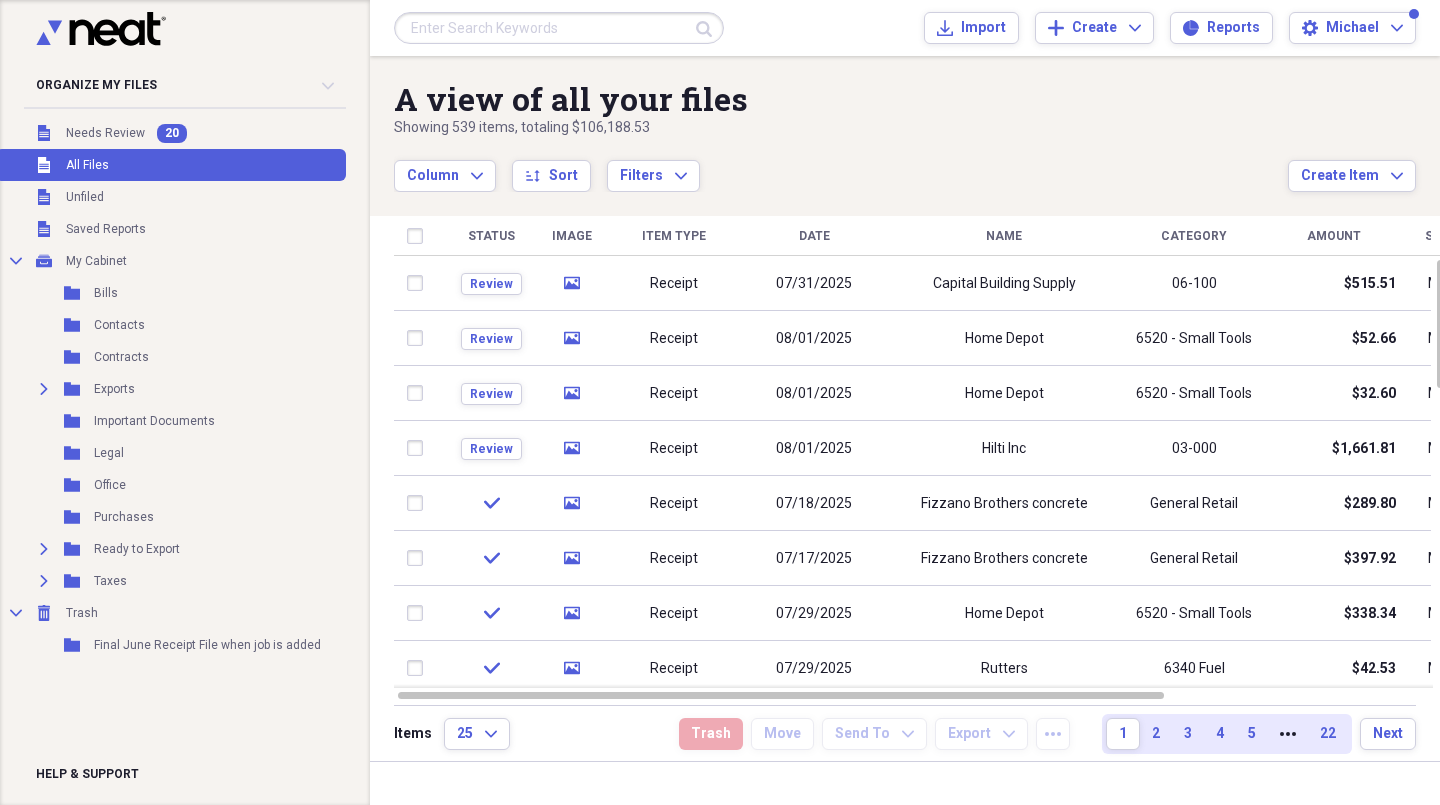 click on "Capital Building Supply" at bounding box center (1004, 284) 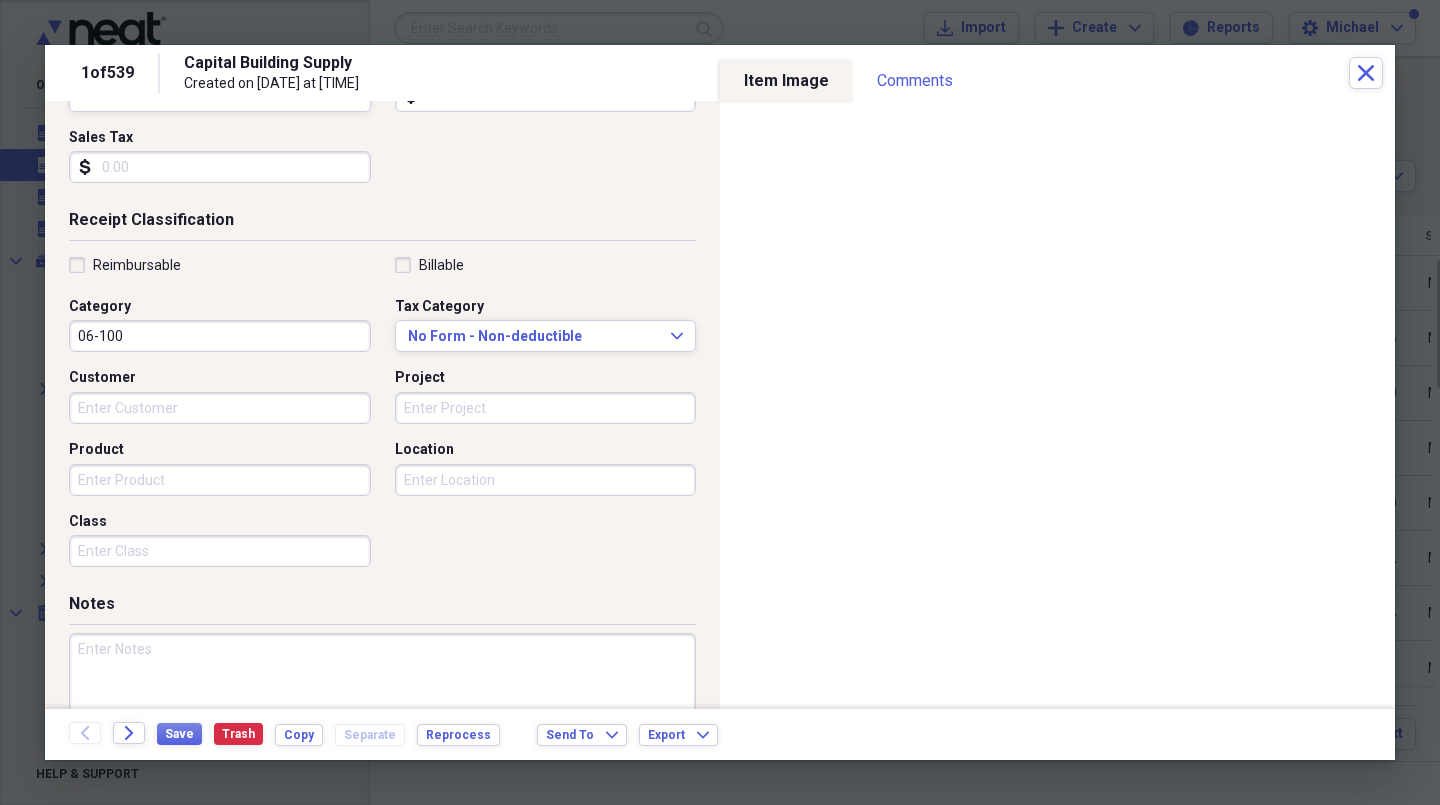 scroll, scrollTop: 332, scrollLeft: 0, axis: vertical 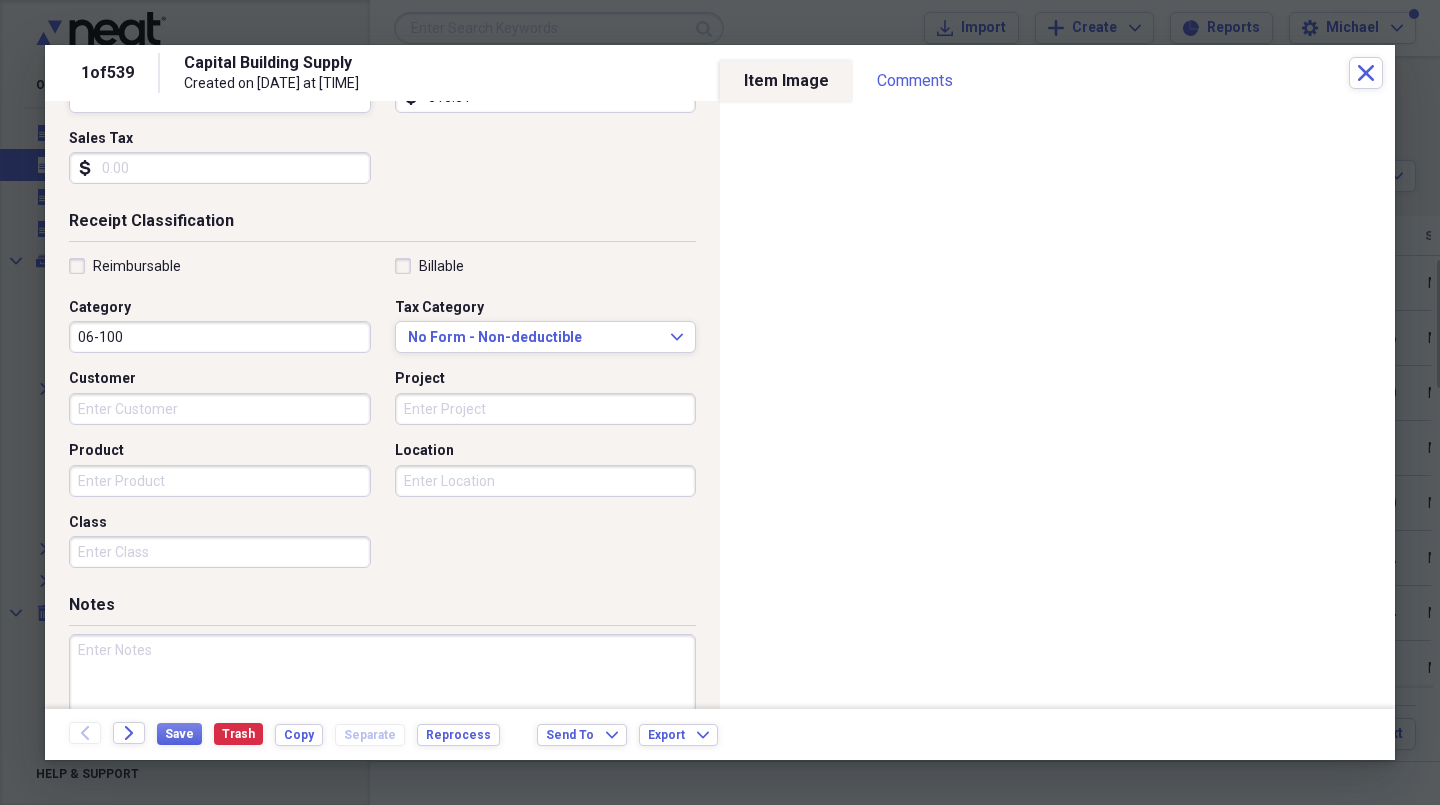 click on "Class" at bounding box center (220, 552) 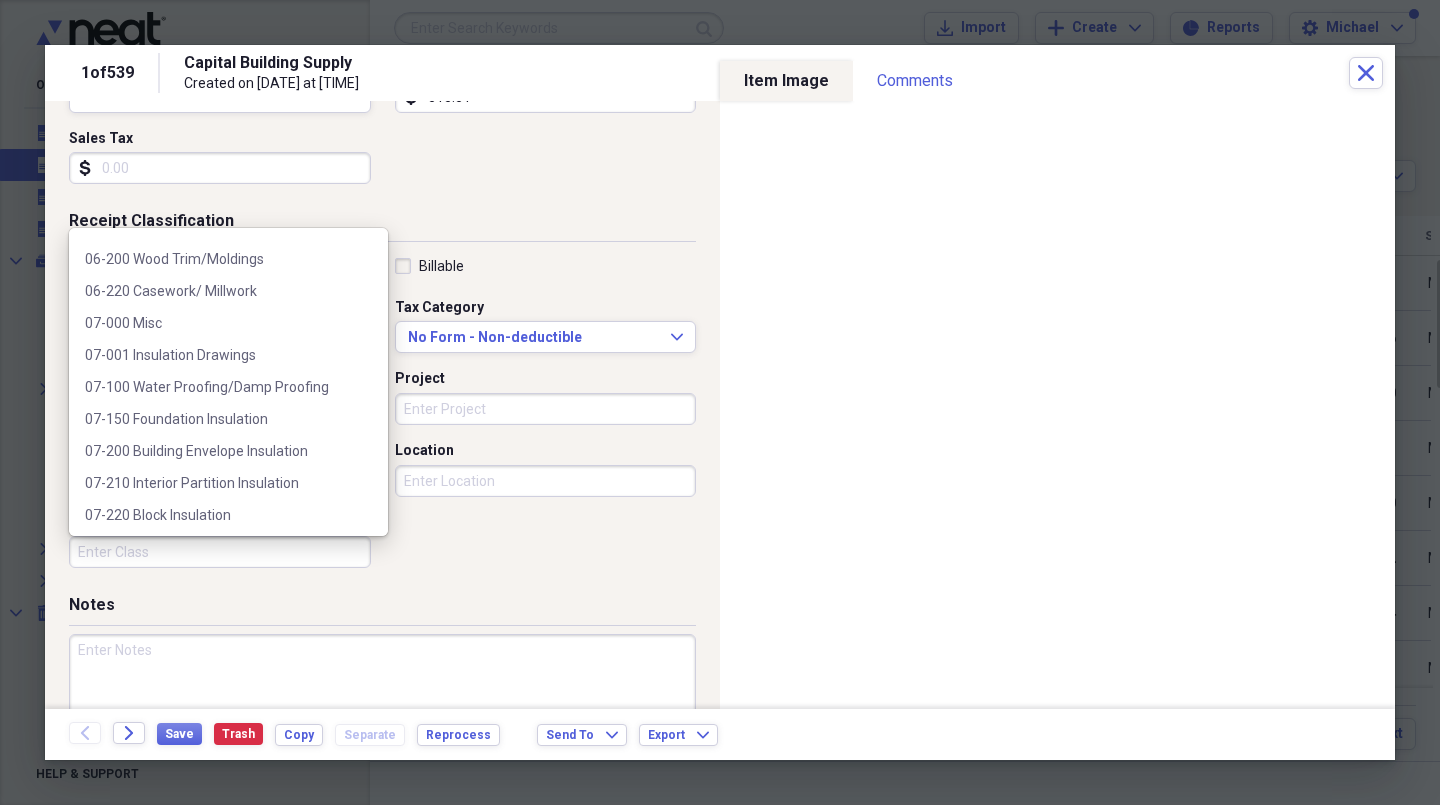 scroll, scrollTop: 2552, scrollLeft: 0, axis: vertical 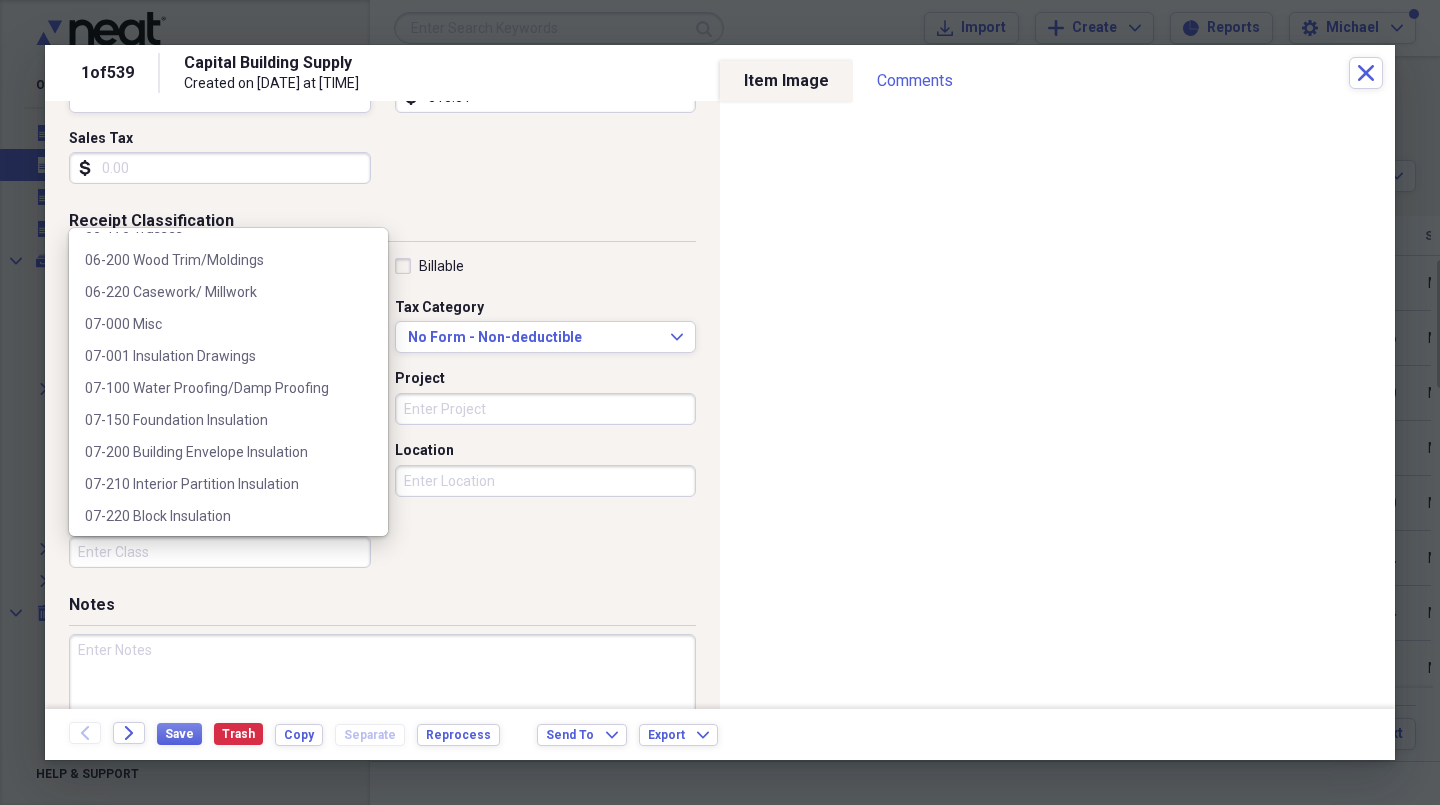 click on "07-000 Misc" at bounding box center [216, 324] 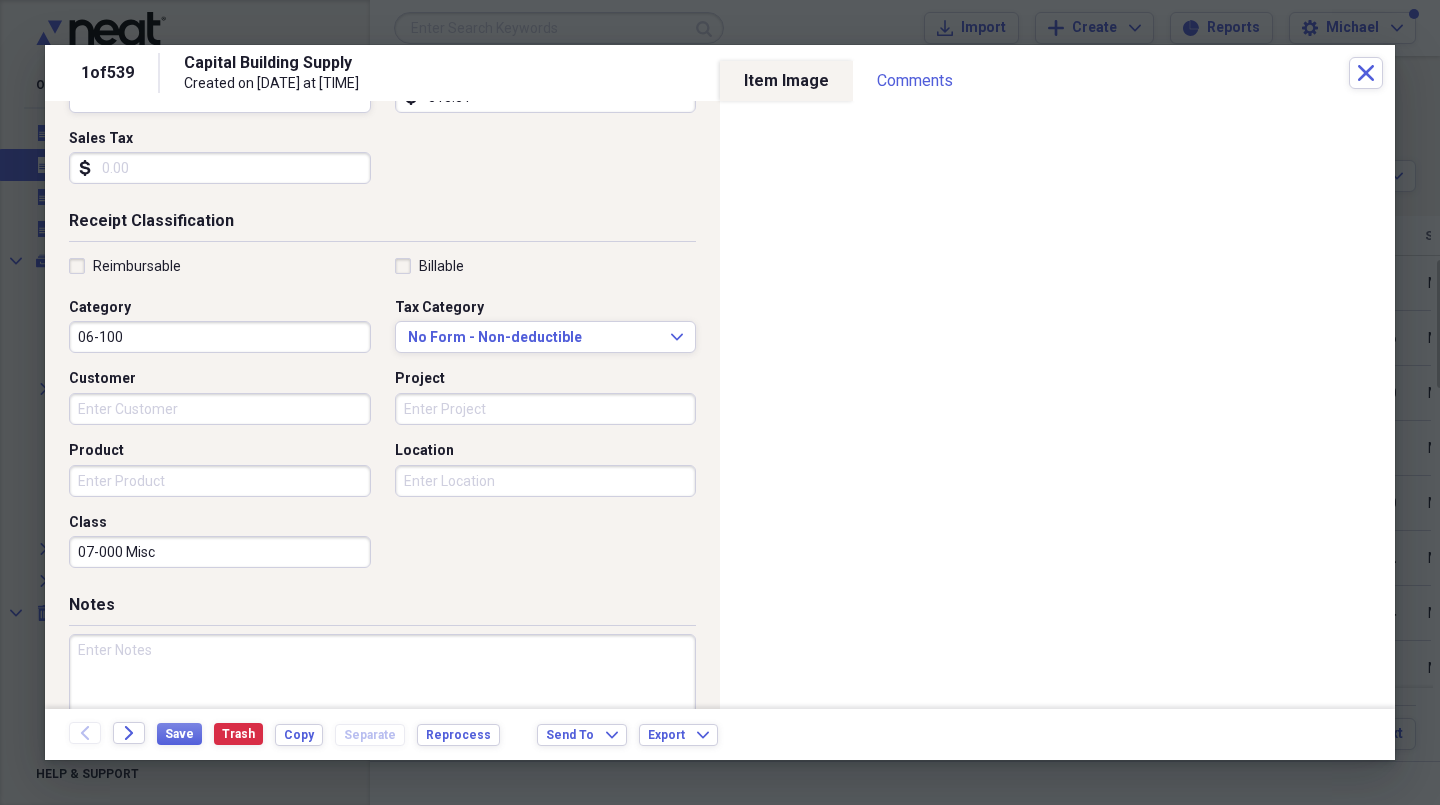 click on "06-100" at bounding box center [220, 337] 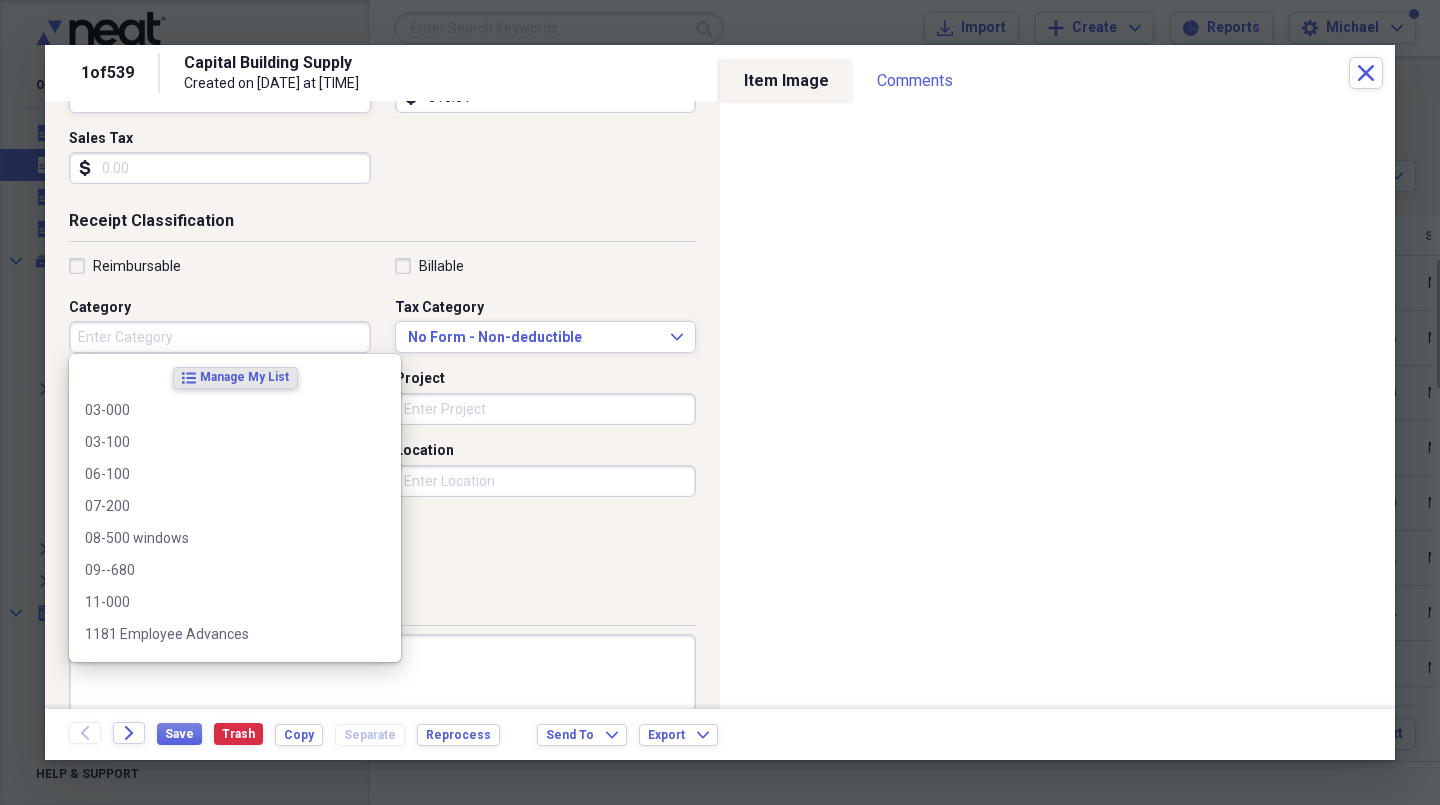 type 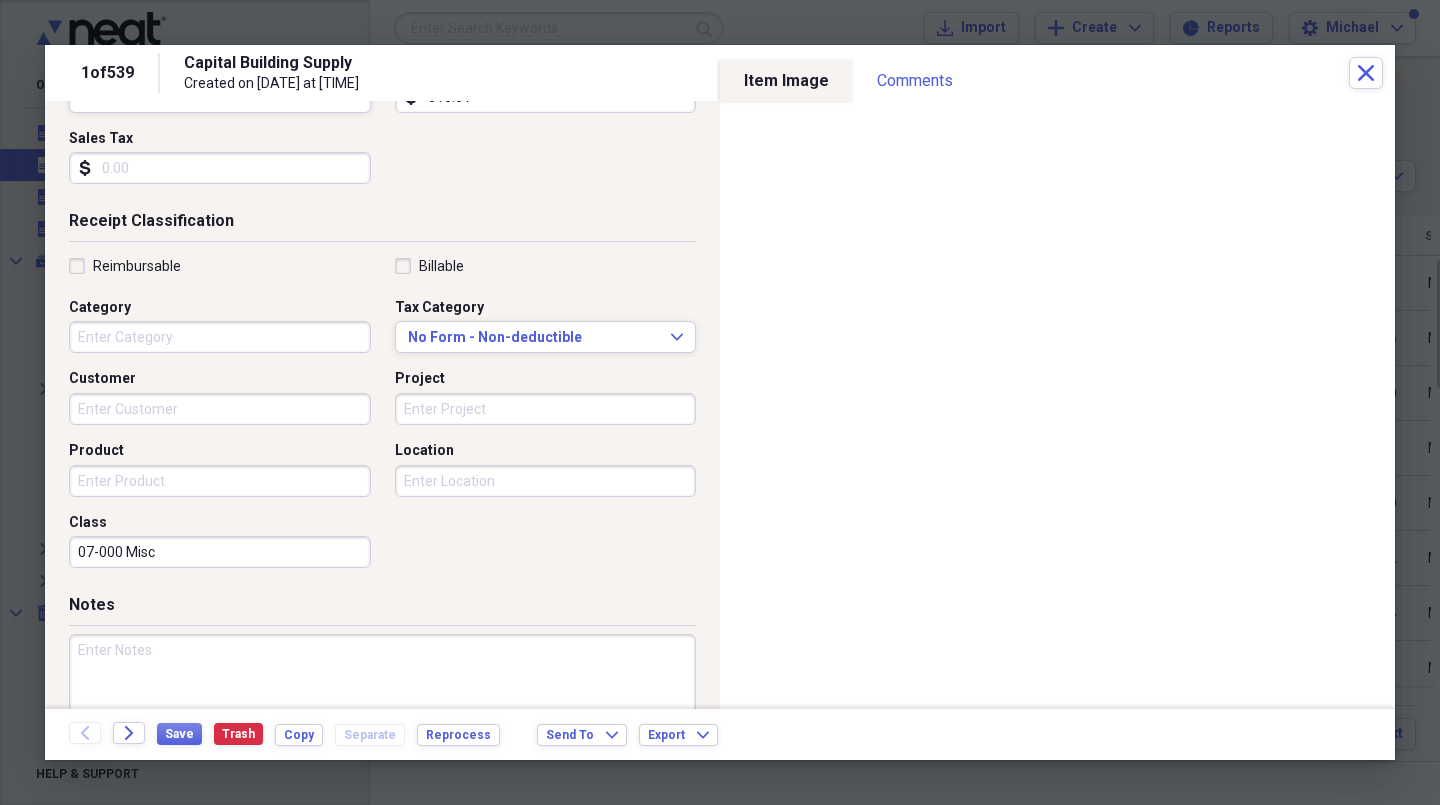 click on "Project" at bounding box center (546, 409) 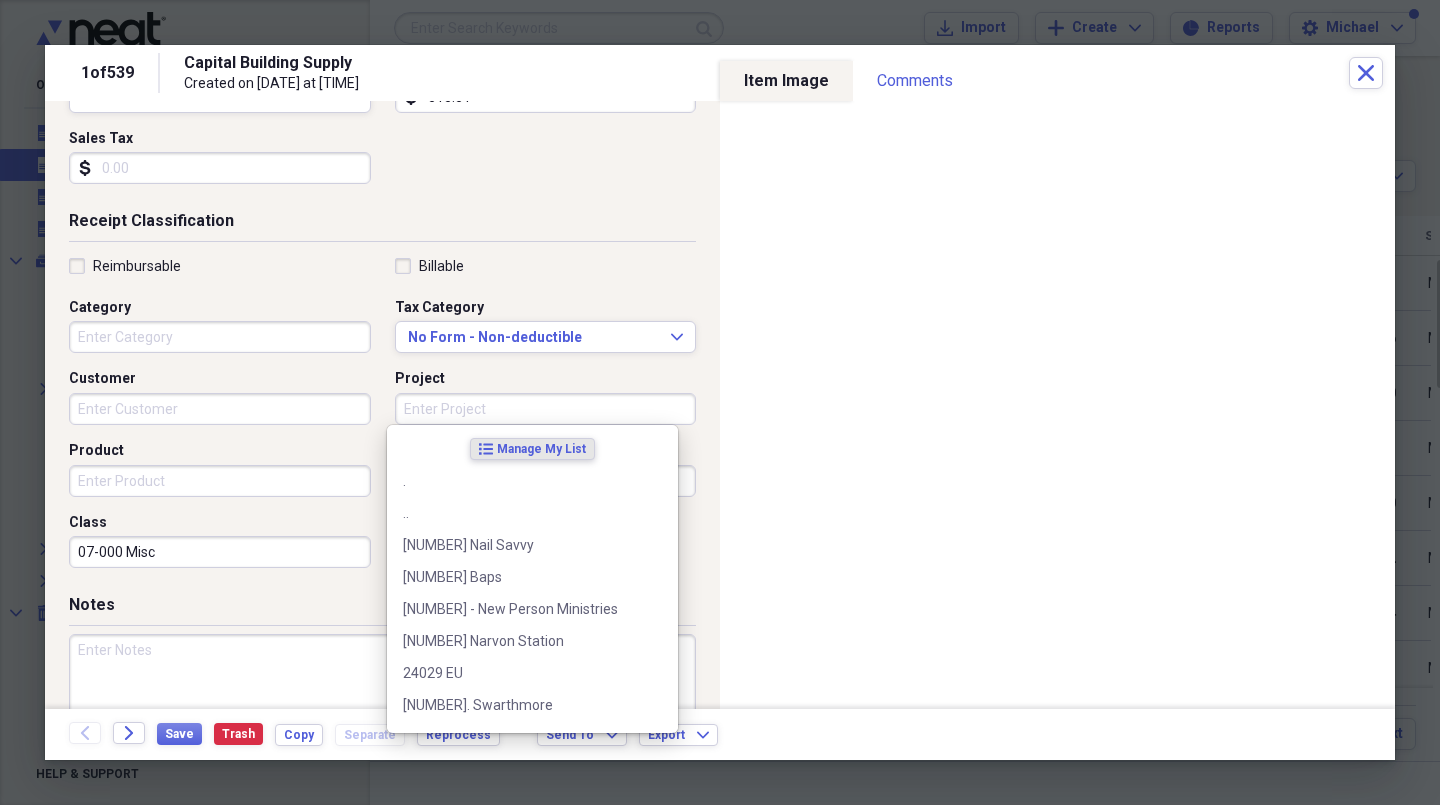 click on "[NUMBER]. [LOCATION]" at bounding box center (520, 705) 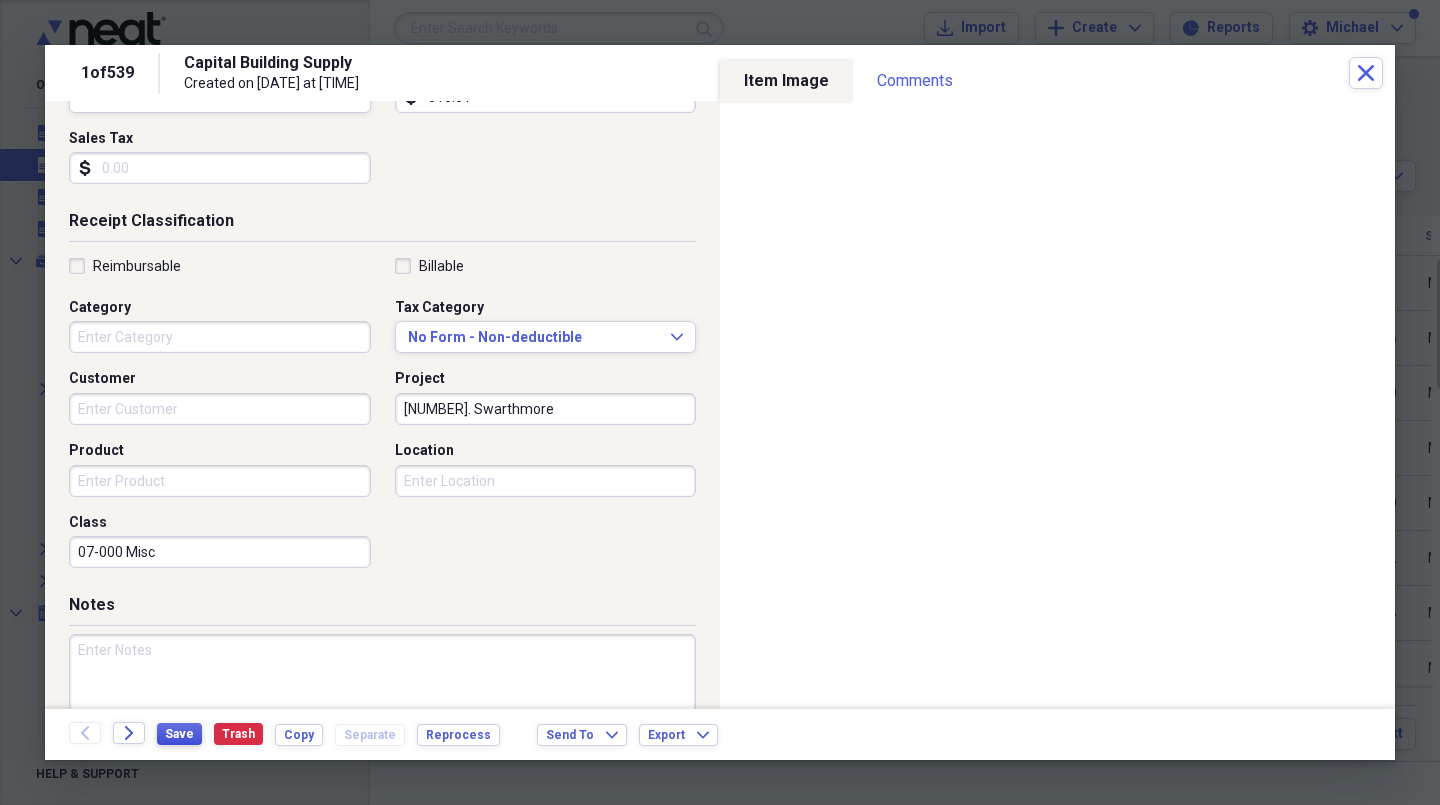click on "Save" at bounding box center [179, 734] 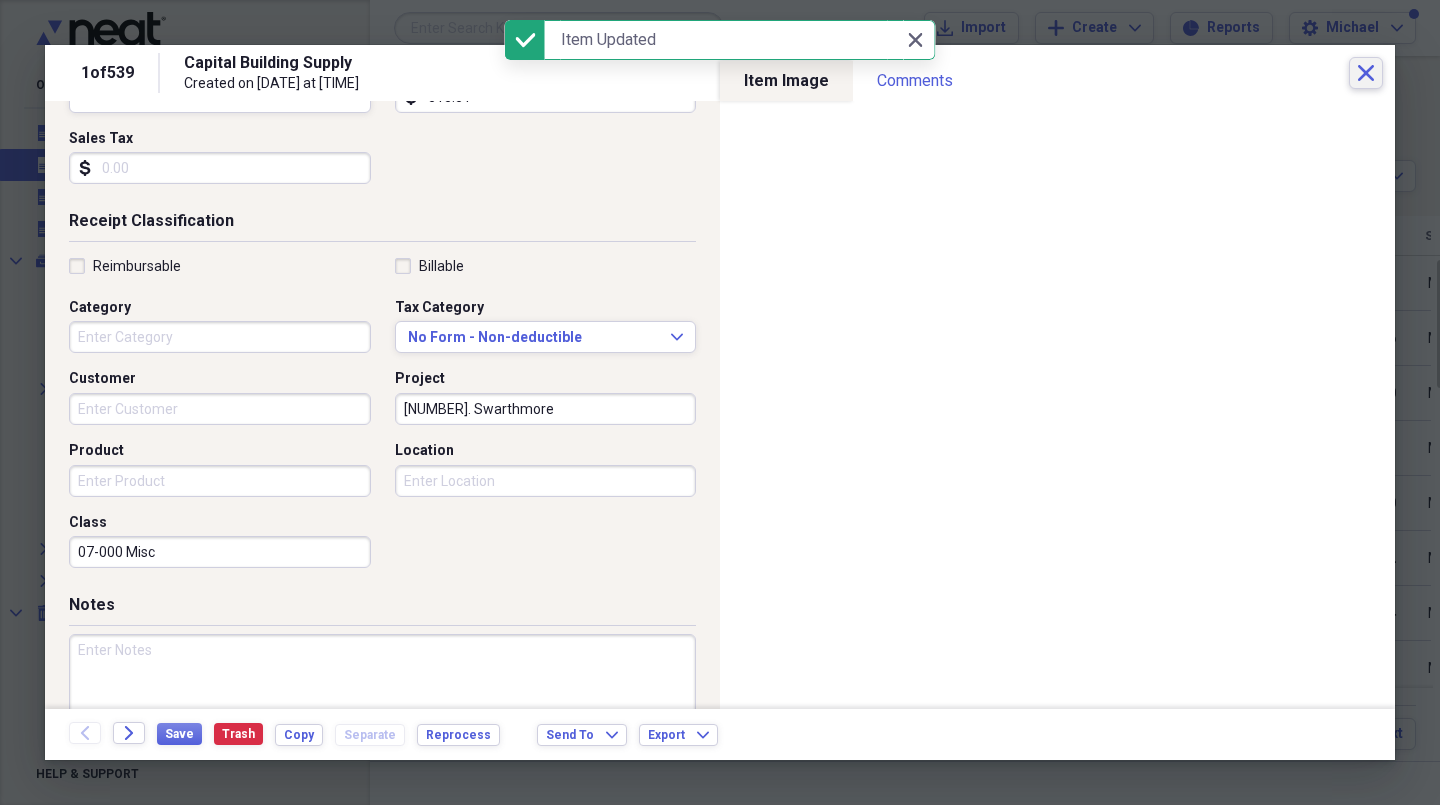 click 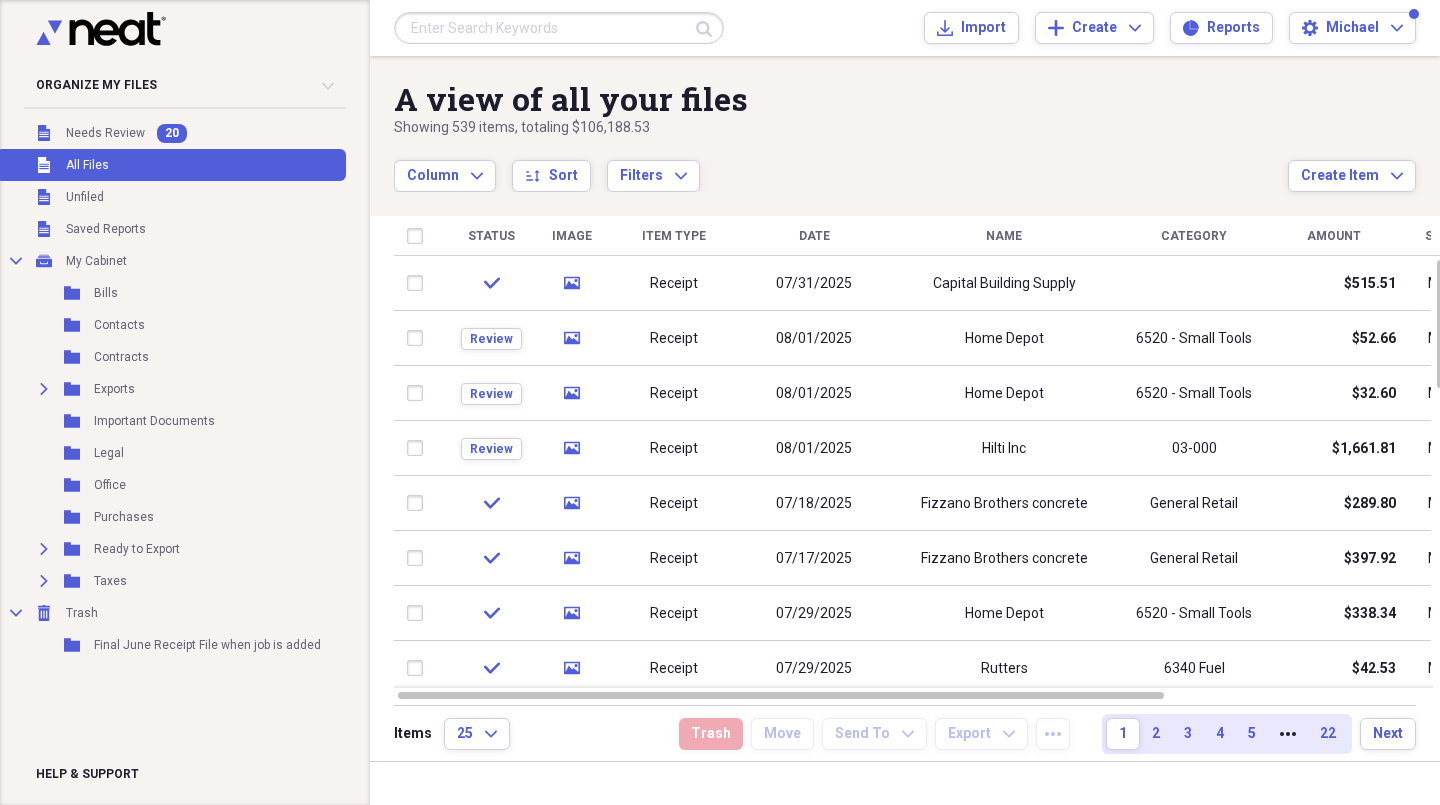 click on "Home Depot" at bounding box center [1004, 339] 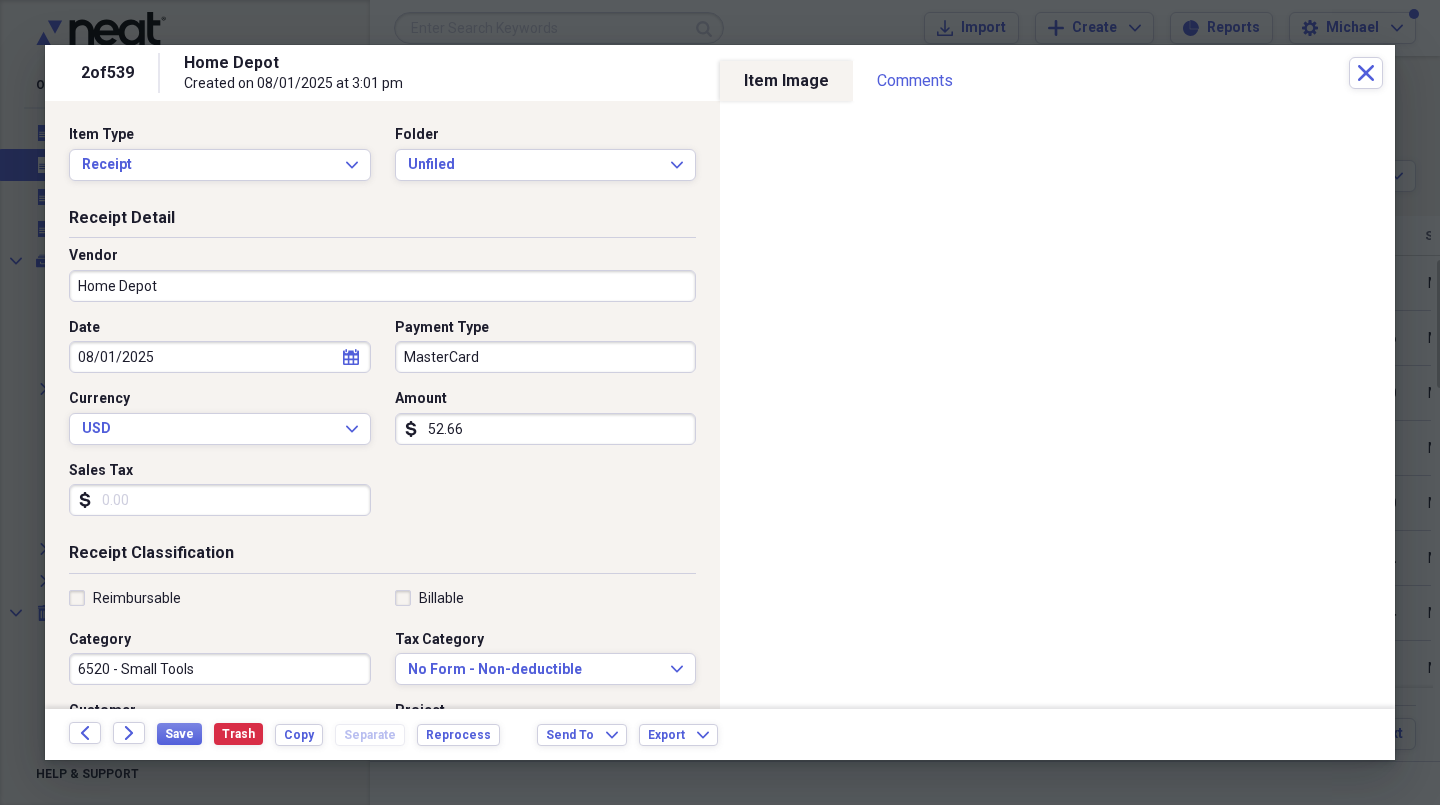 click on "Date 08/01/2025 calendar Calendar Payment Type MasterCard Currency USD Expand Amount dollar-sign 52.66 Sales Tax dollar-sign" at bounding box center (382, 425) 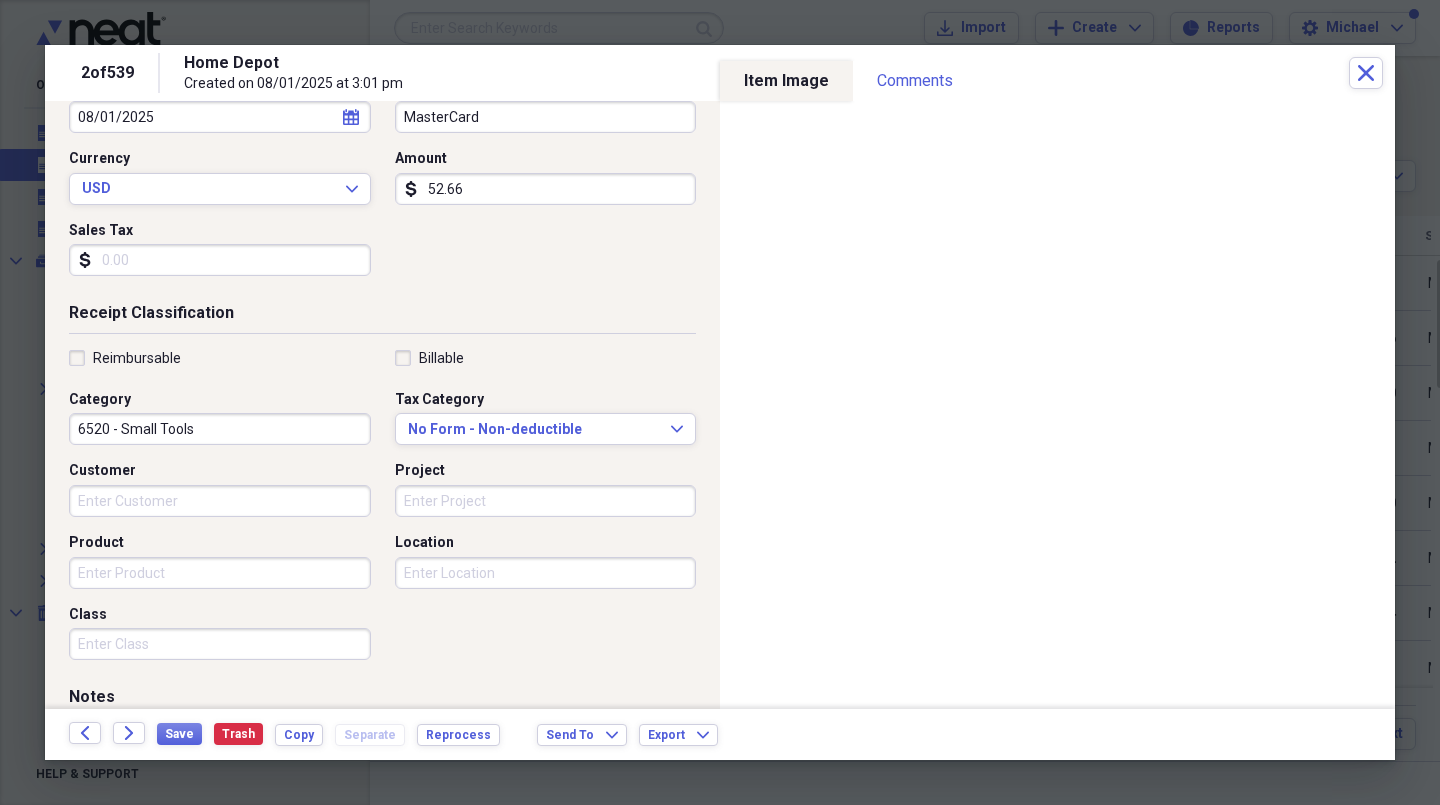 click on "6520 - Small Tools" at bounding box center [220, 429] 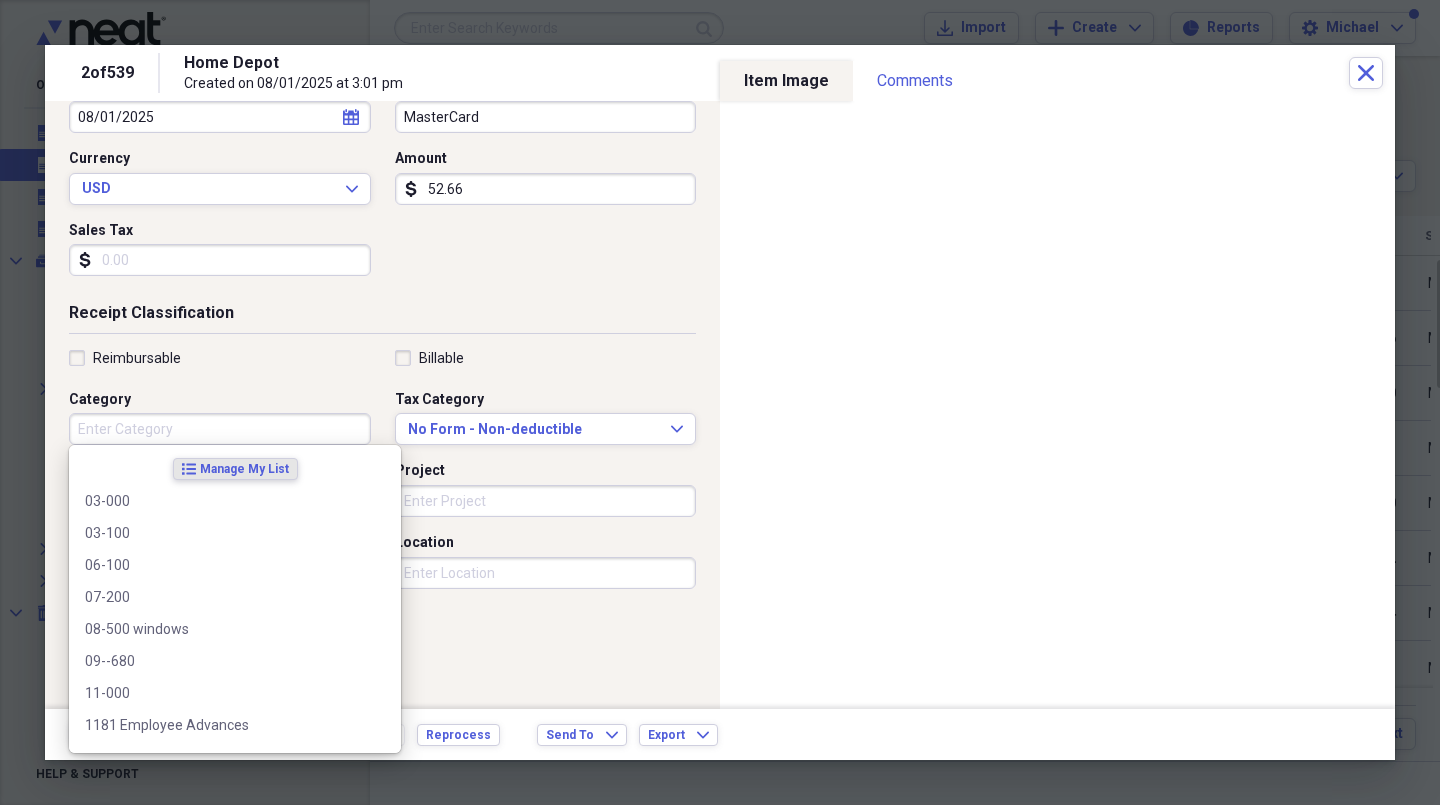 click on "Reimbursable Billable Category Tax Category No Form - Non-deductible Expand Customer Project Product Location Class" at bounding box center [382, 509] 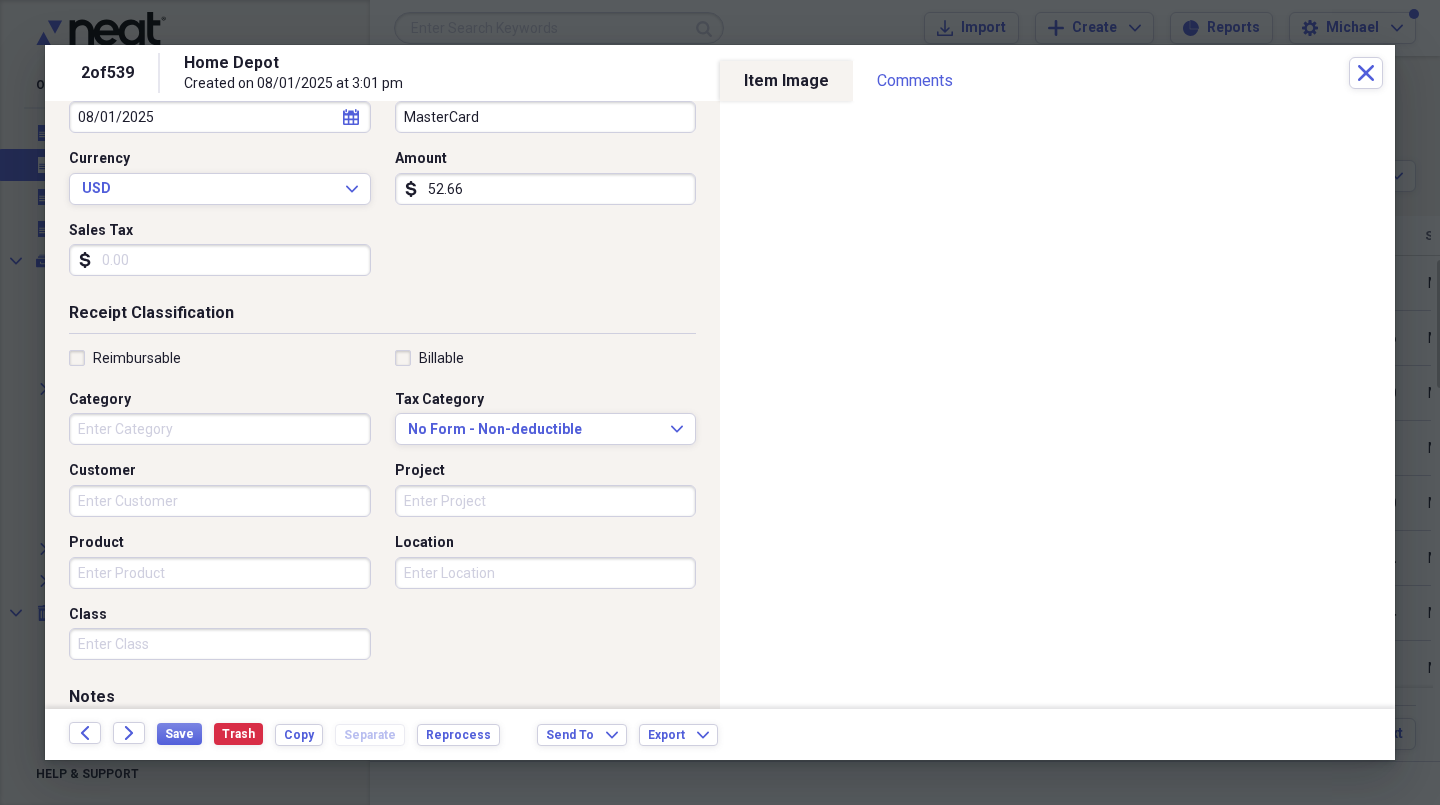 click on "Category" at bounding box center [220, 429] 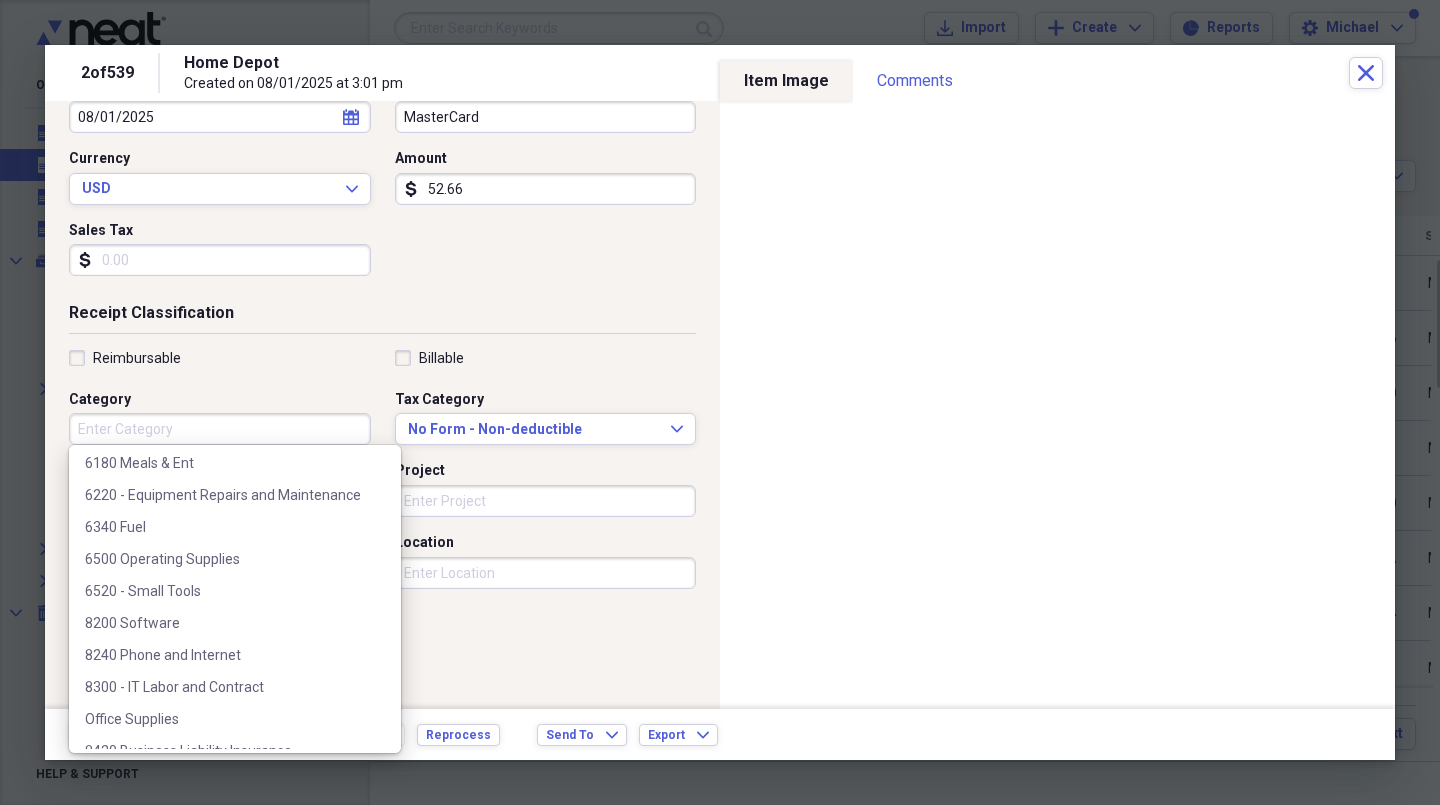 scroll, scrollTop: 359, scrollLeft: 0, axis: vertical 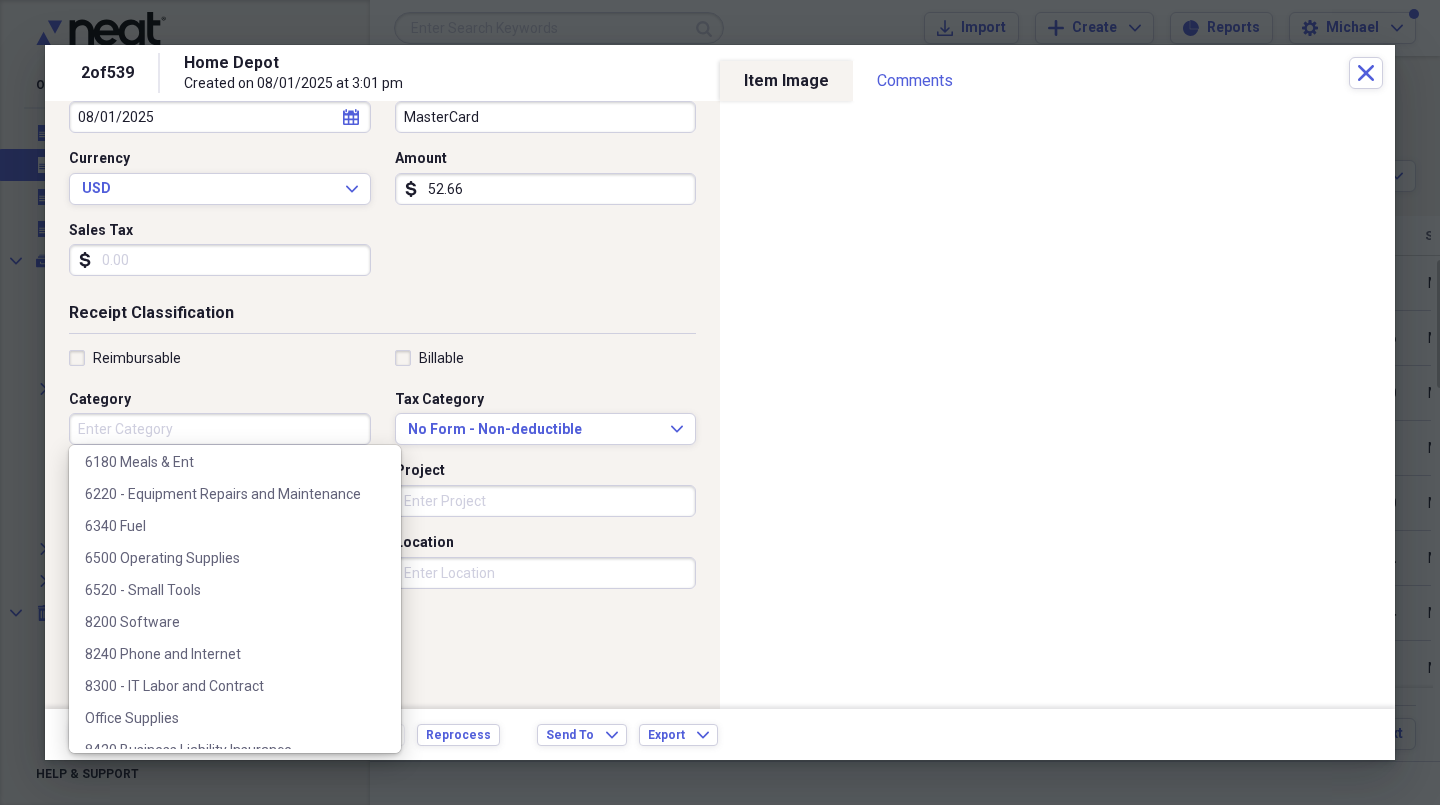 click on "6520 - Small Tools" at bounding box center [223, 590] 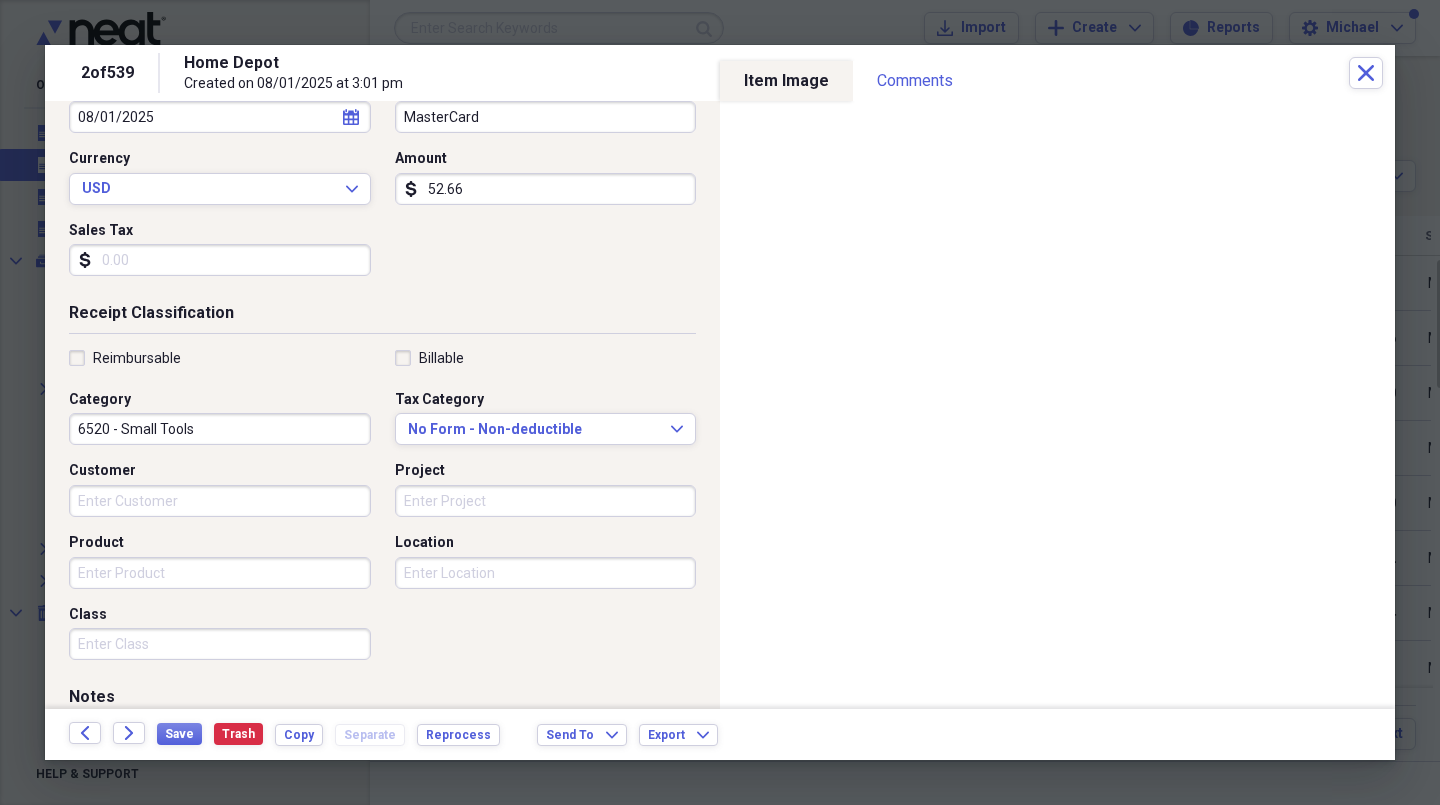 click on "Class" at bounding box center [220, 644] 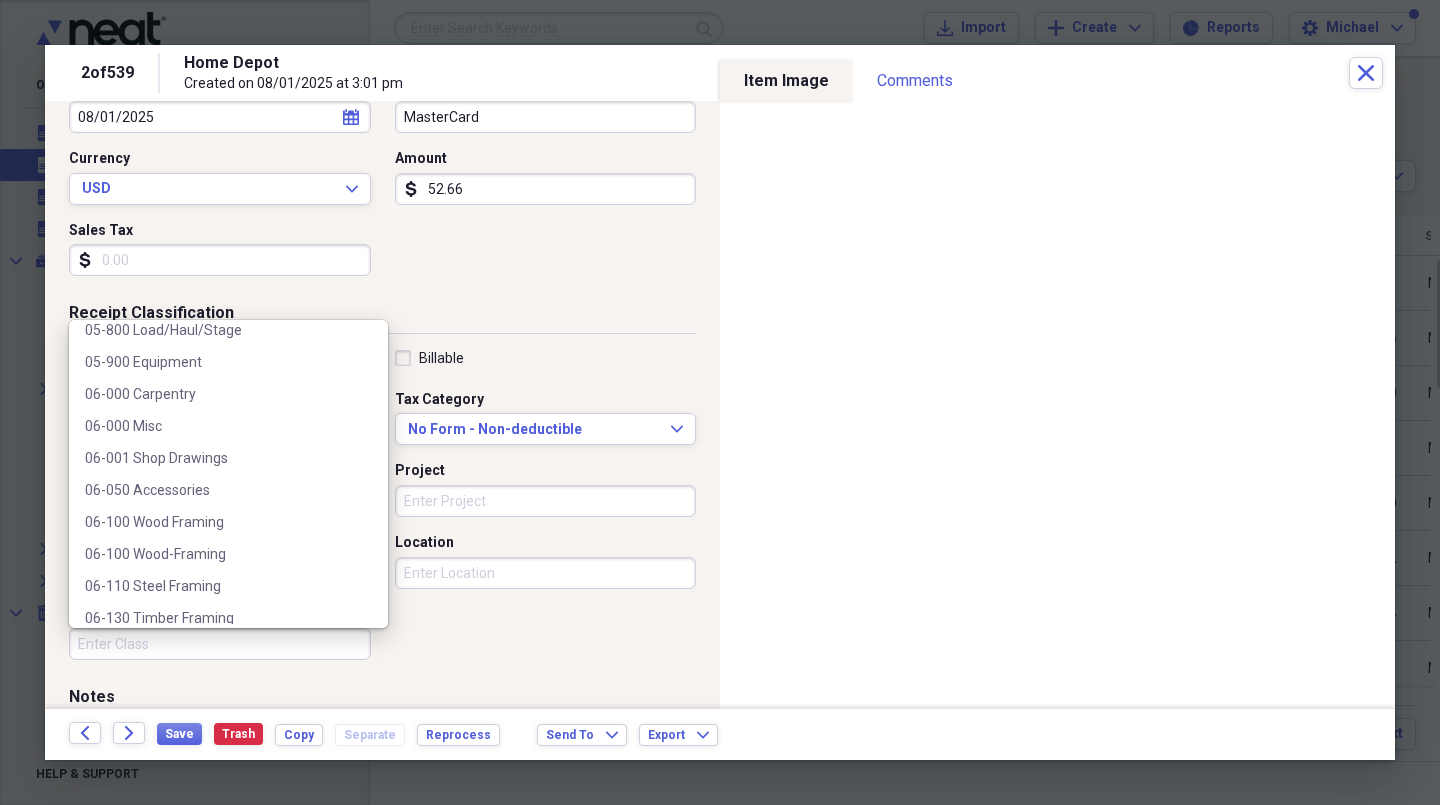scroll, scrollTop: 2157, scrollLeft: 0, axis: vertical 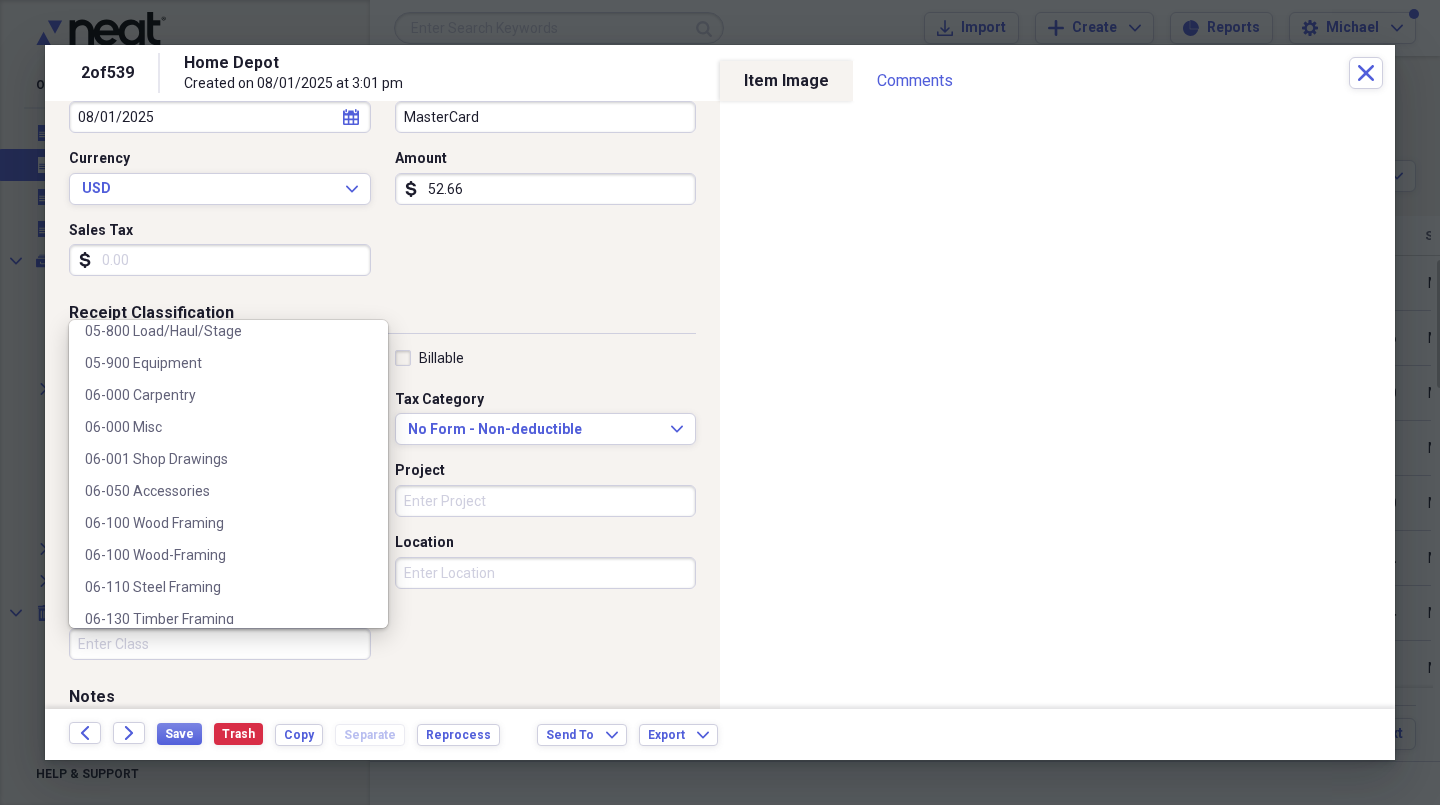 click on "06-000 Misc" at bounding box center (216, 427) 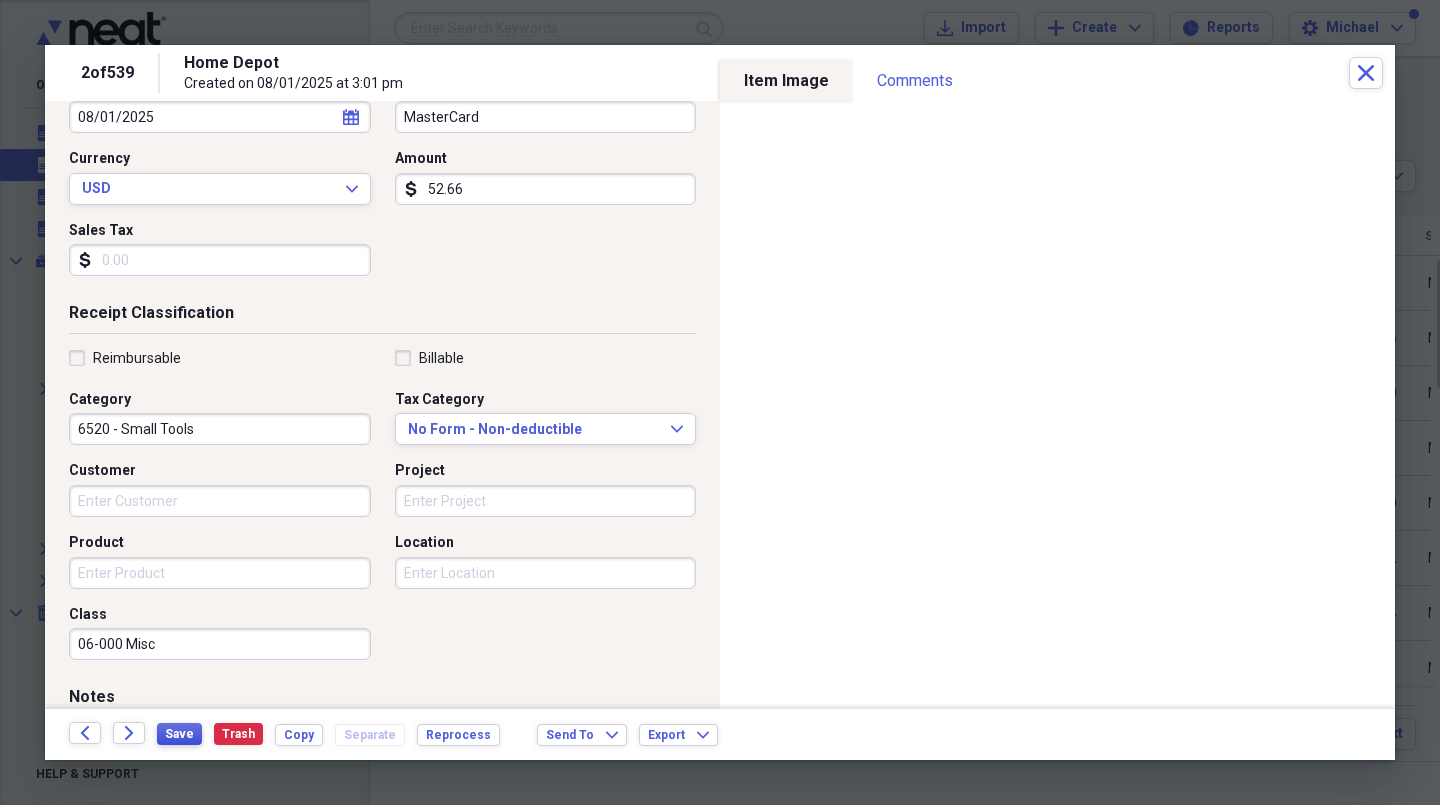 click on "Save" at bounding box center (179, 734) 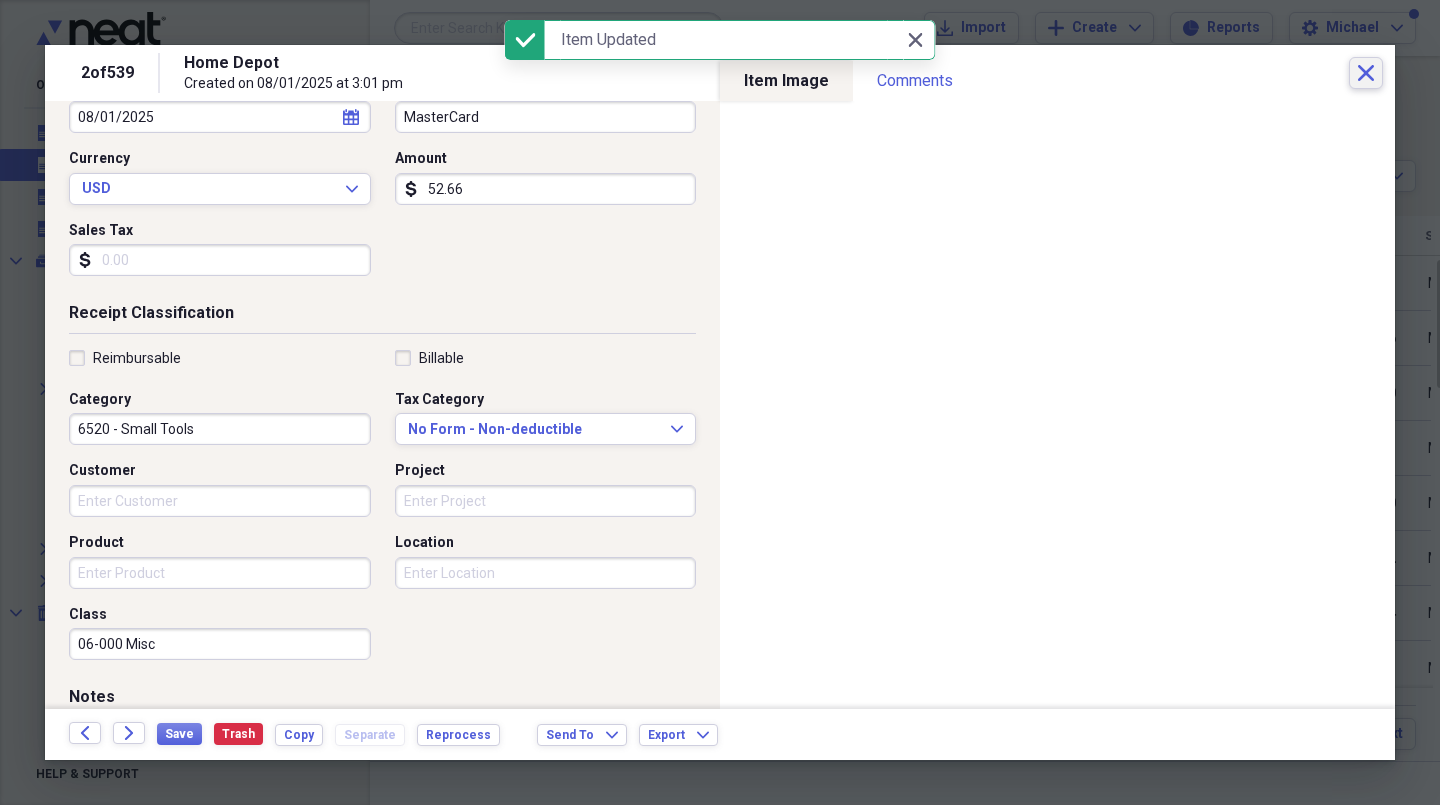 click 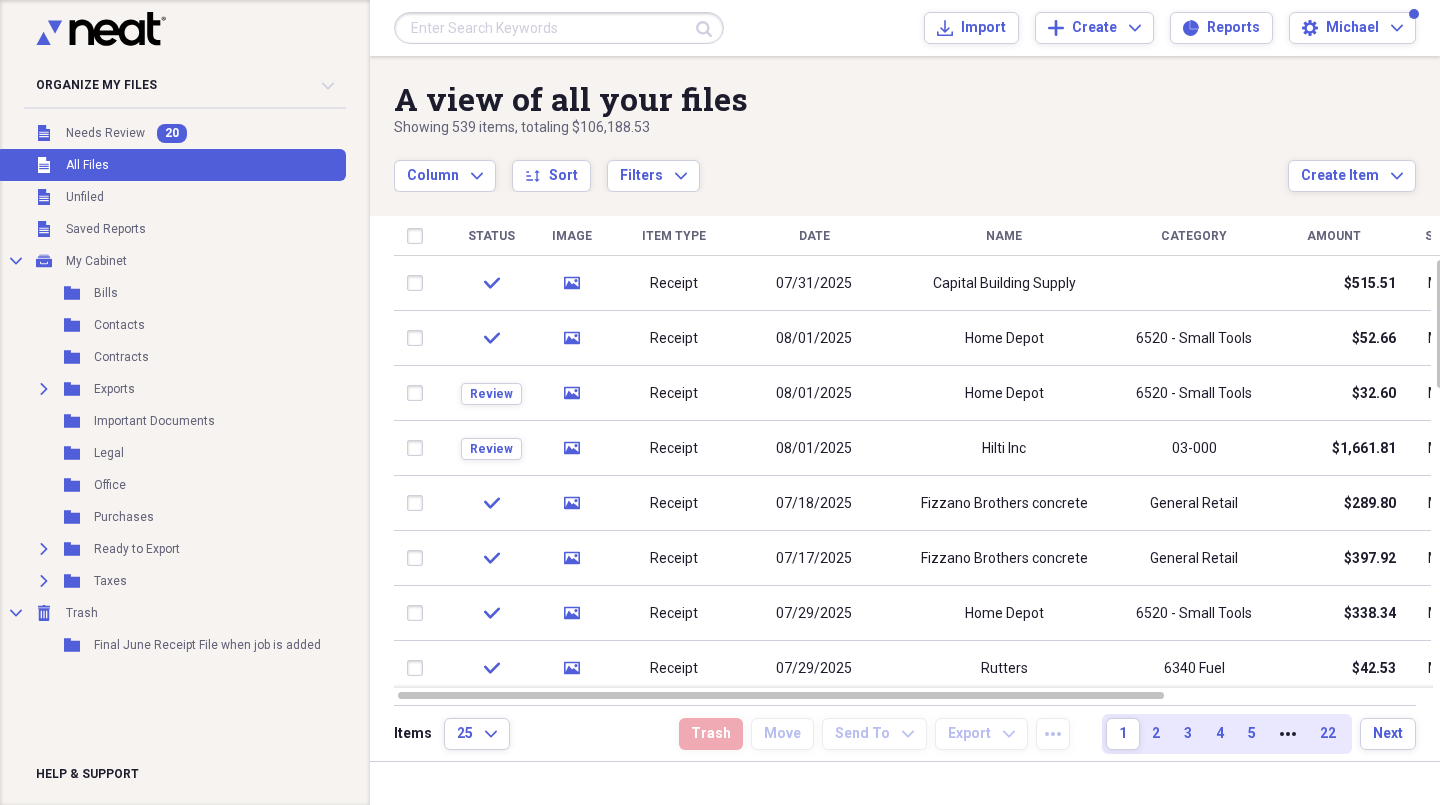 click on "Home Depot" at bounding box center [1004, 393] 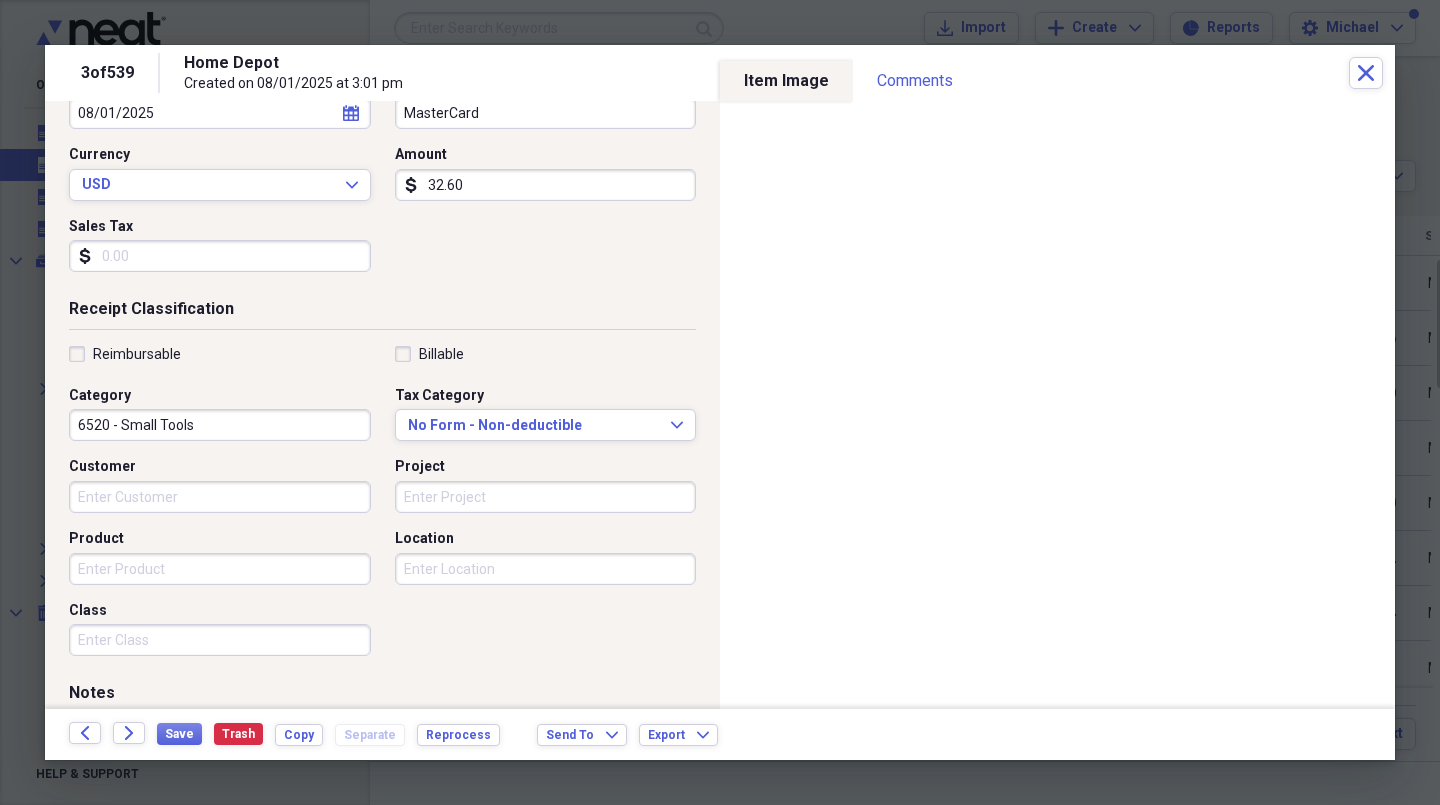 scroll, scrollTop: 267, scrollLeft: 0, axis: vertical 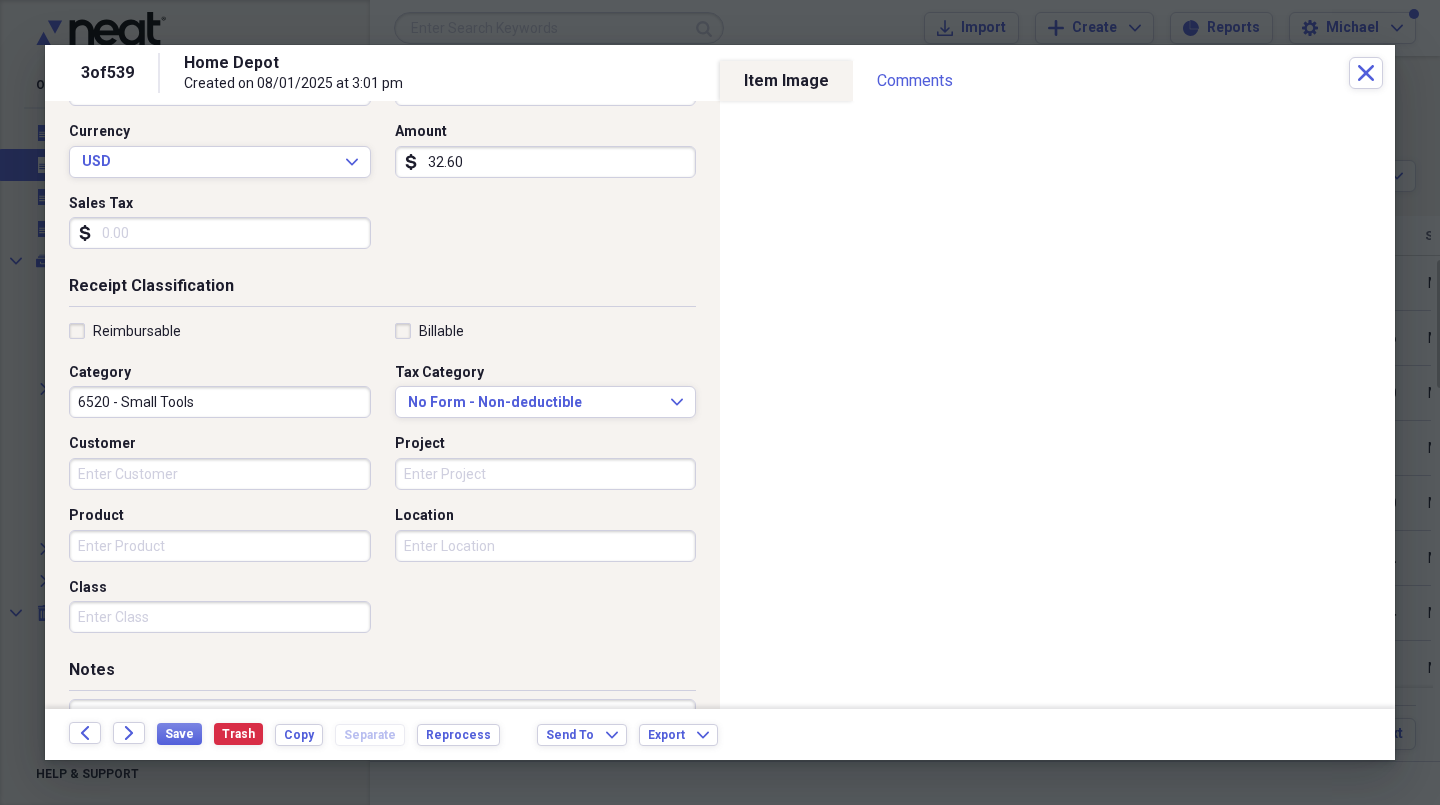 click on "6520 - Small Tools" at bounding box center [220, 402] 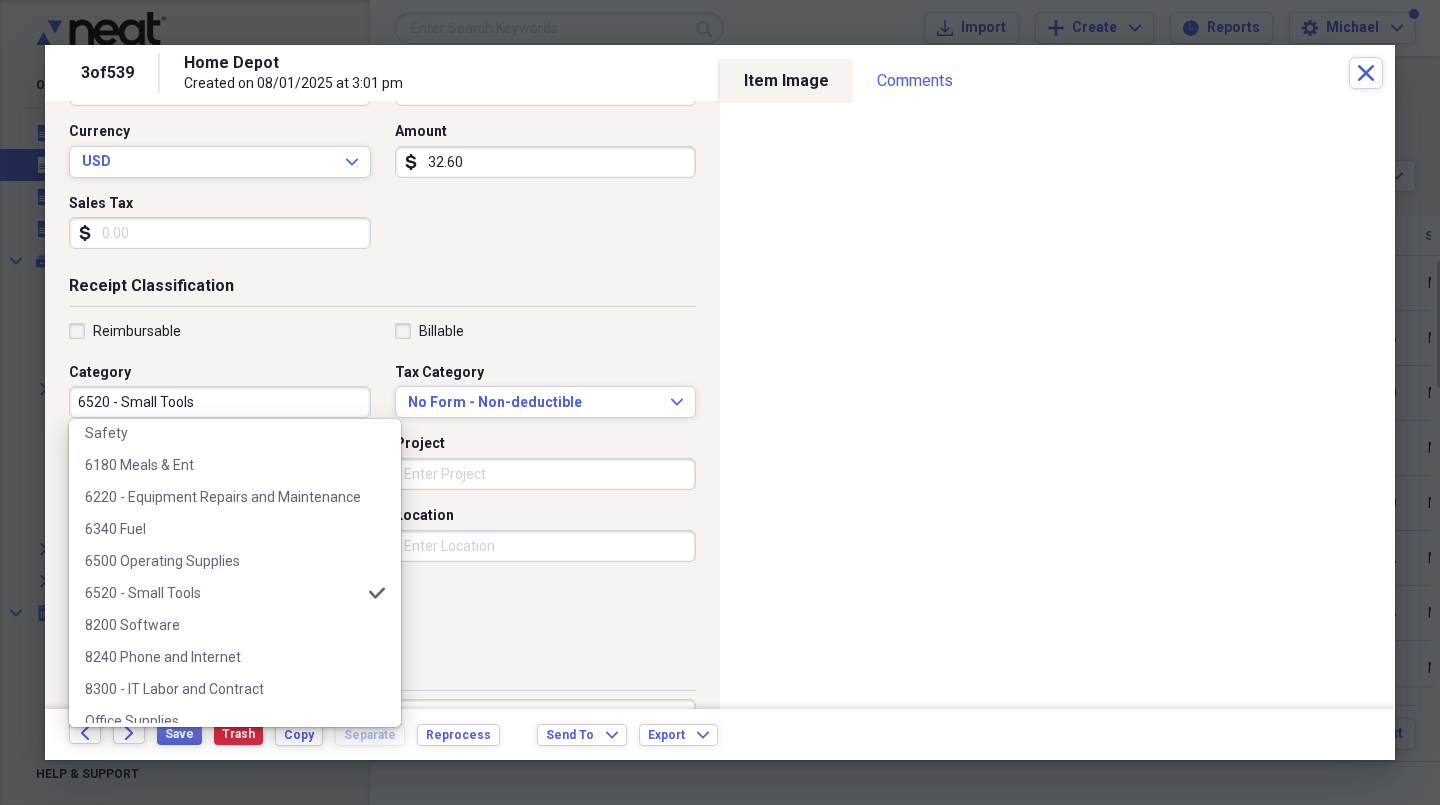 scroll, scrollTop: 328, scrollLeft: 0, axis: vertical 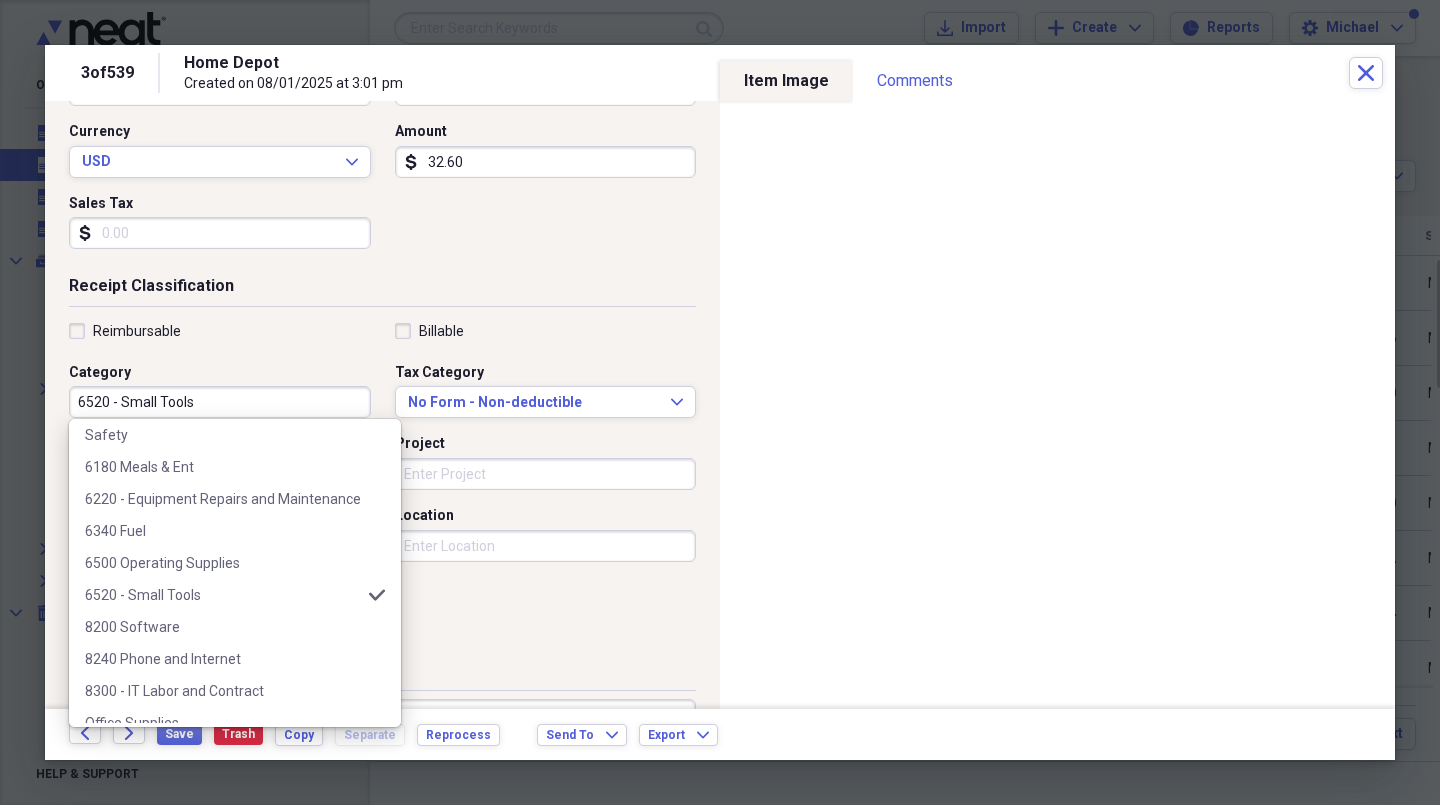 click on "6500 Operating Supplies" at bounding box center (223, 563) 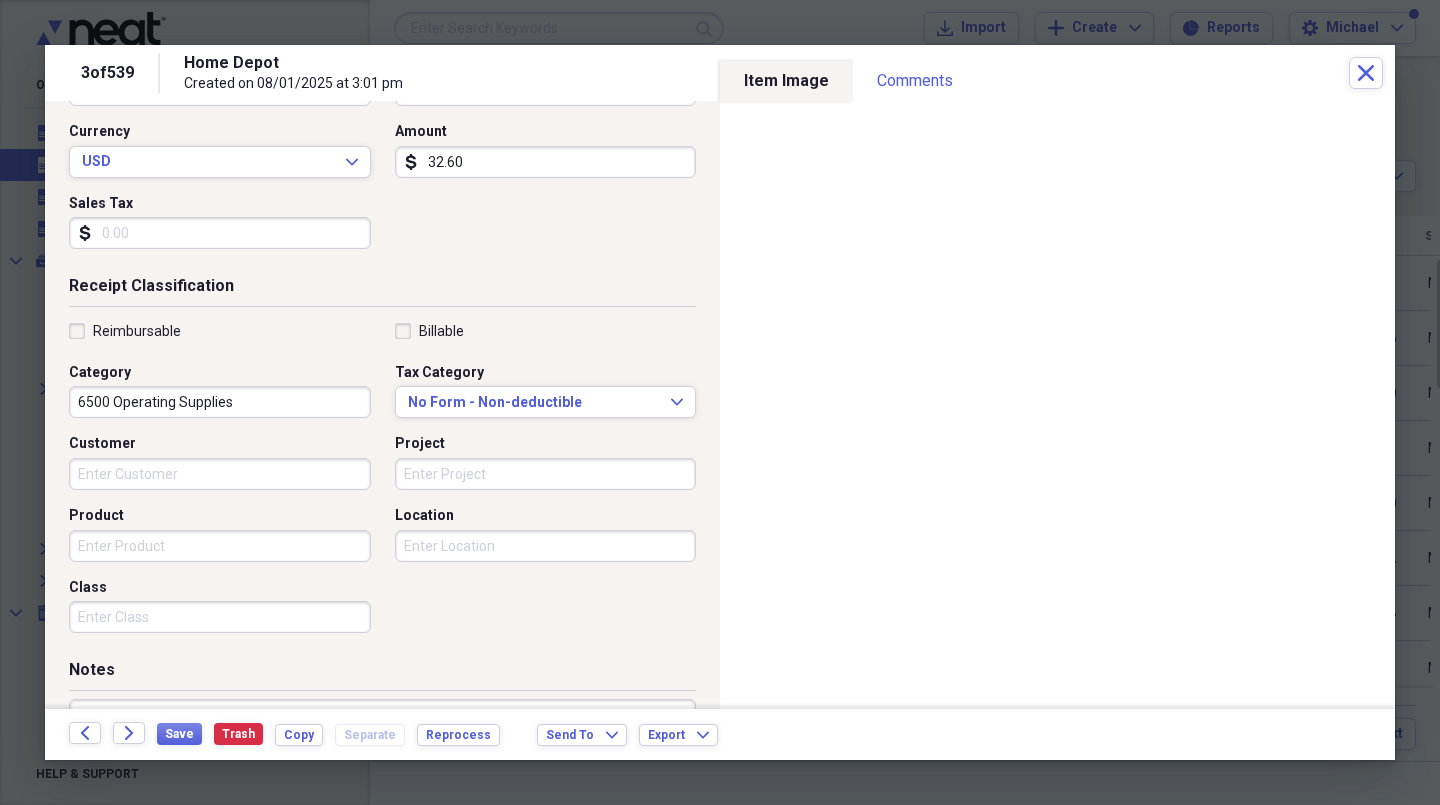click on "Class" at bounding box center (220, 617) 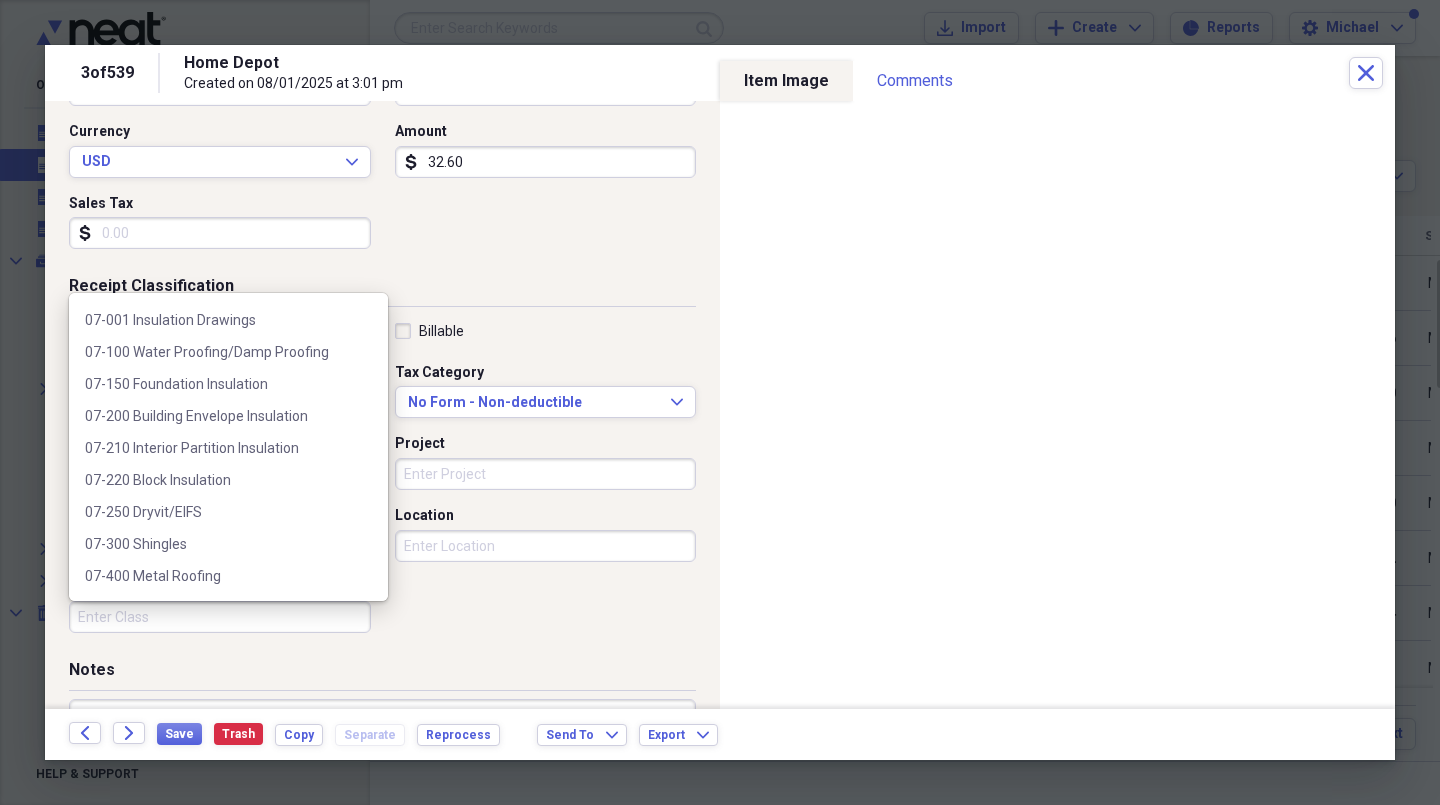 scroll, scrollTop: 2664, scrollLeft: 0, axis: vertical 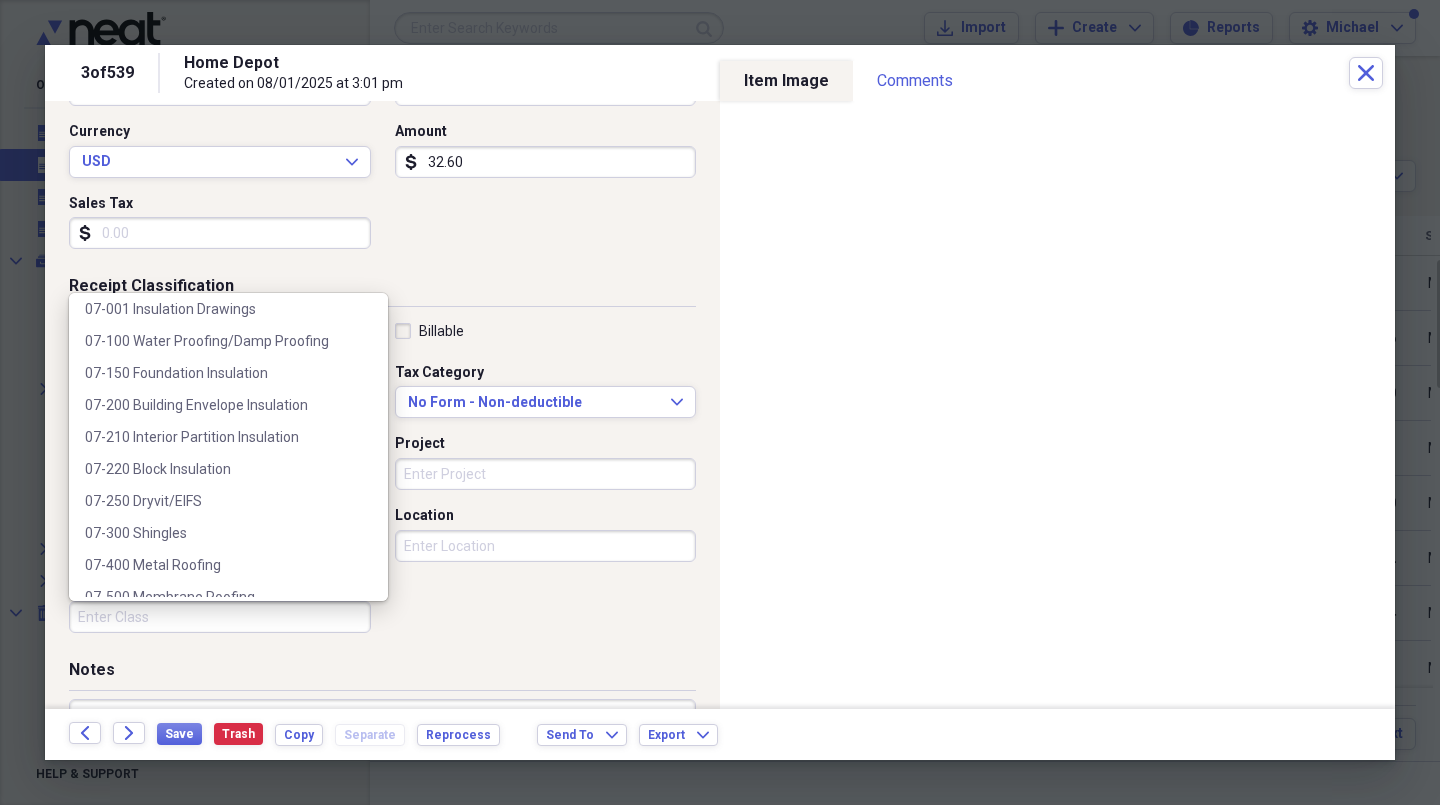 click on "07-200 Building Envelope Insulation" at bounding box center [216, 405] 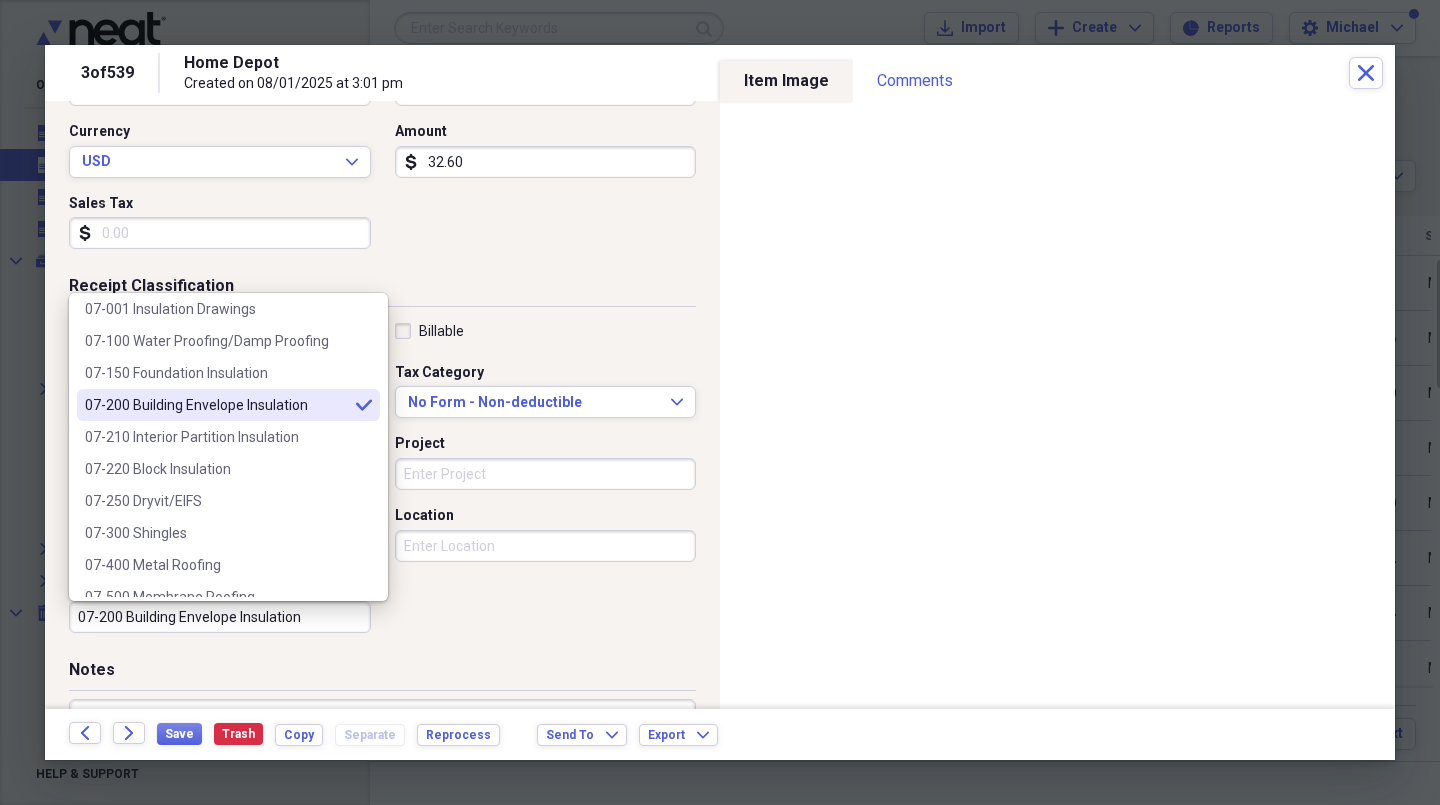 type on "07-200 Building Envelope Insulation" 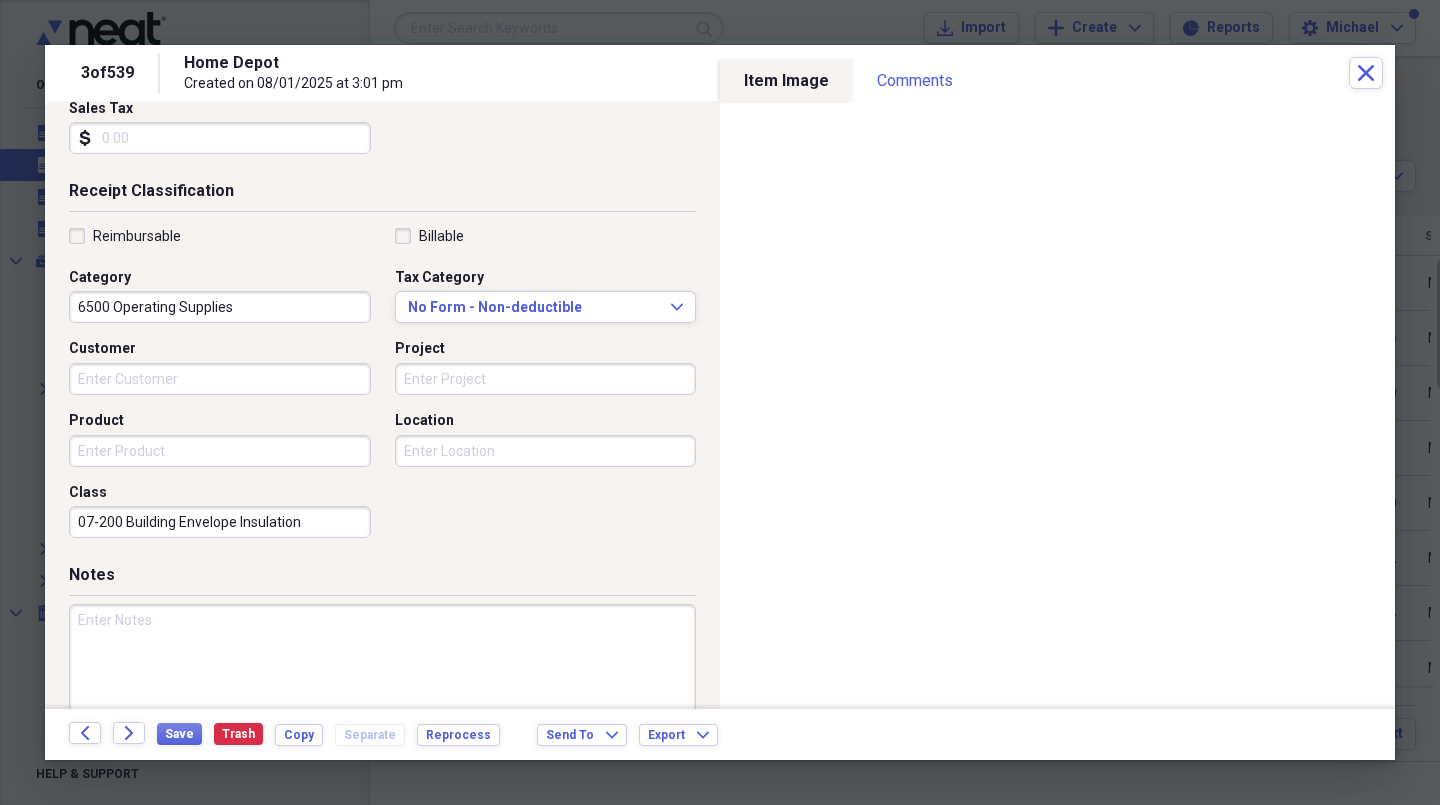 scroll, scrollTop: 412, scrollLeft: 0, axis: vertical 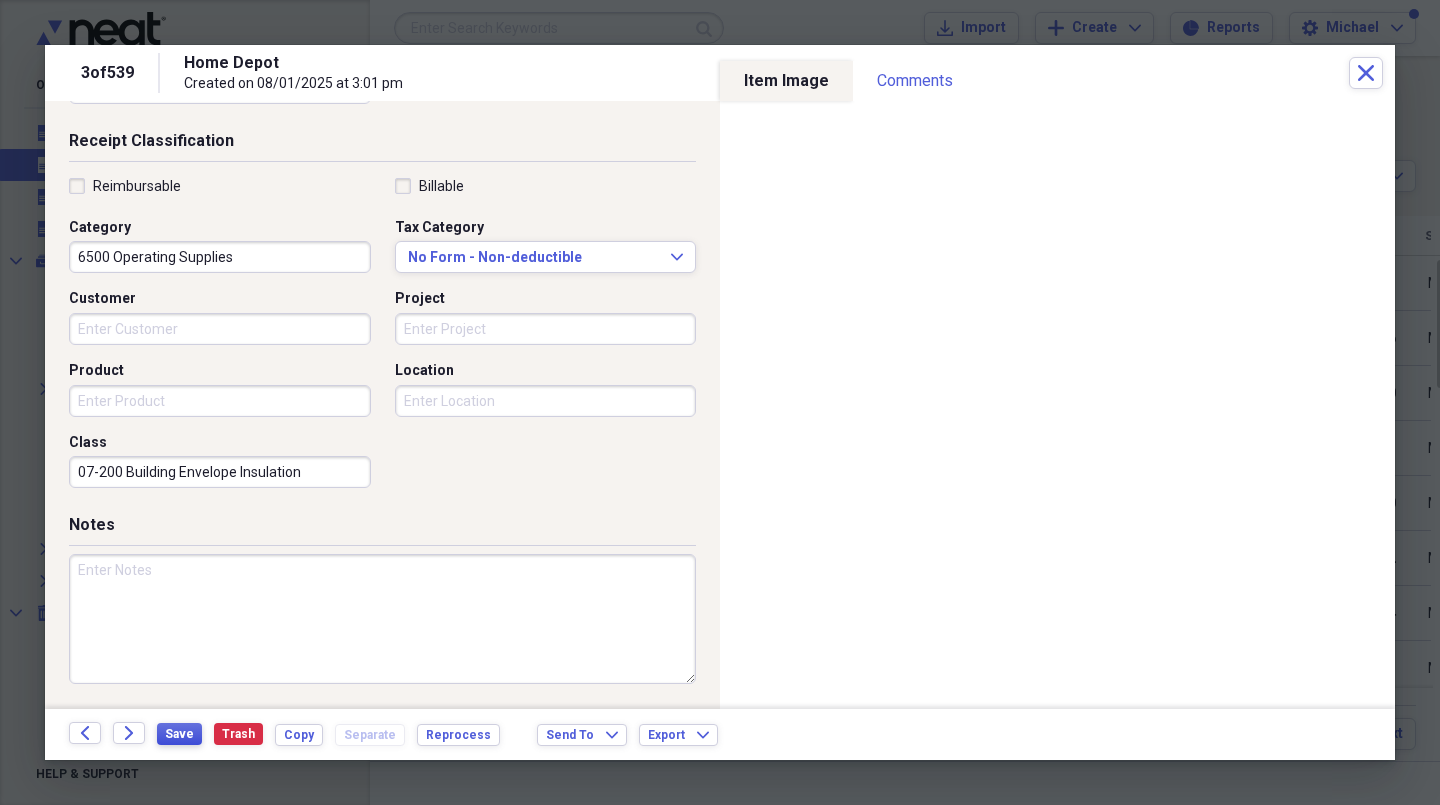 click on "Save" at bounding box center [179, 734] 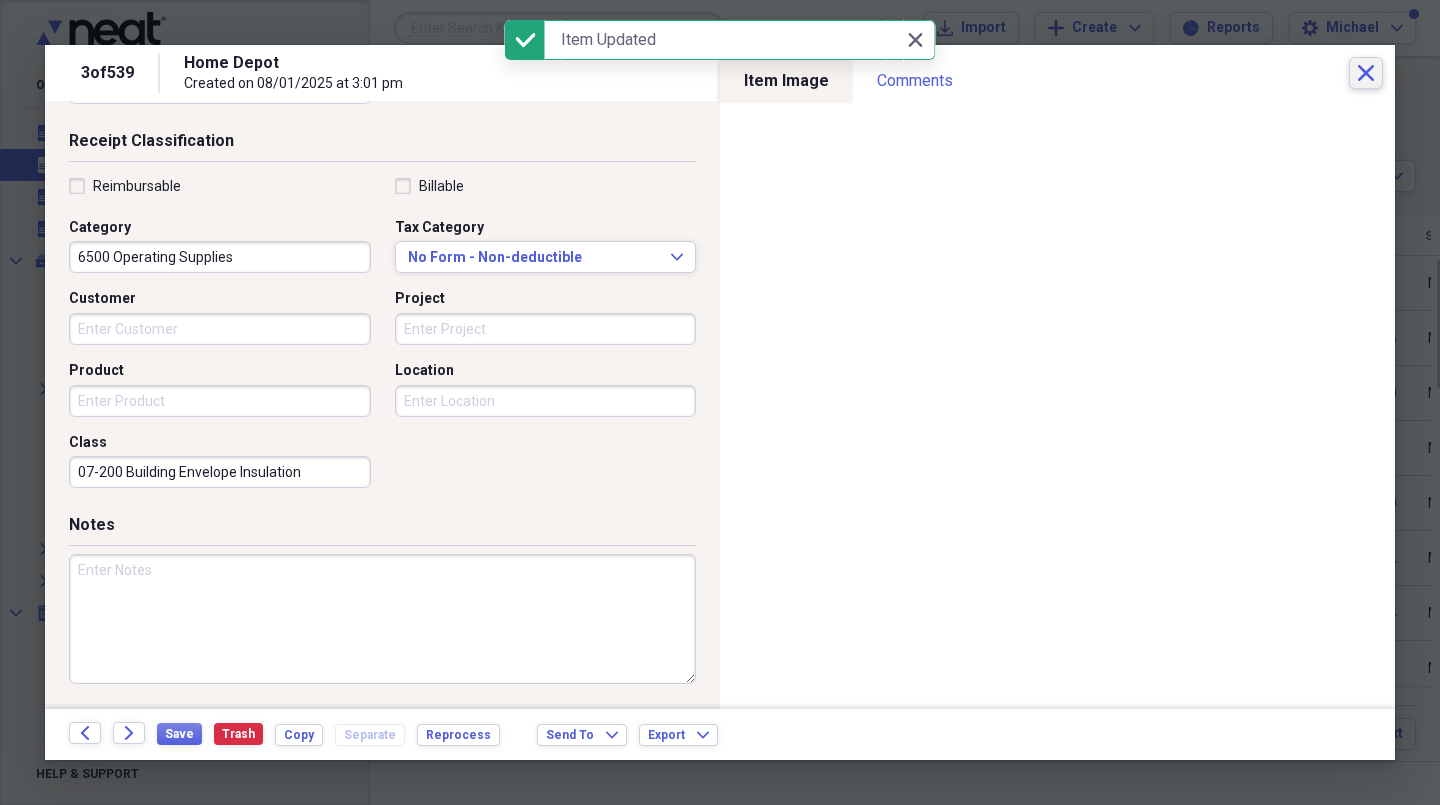 click 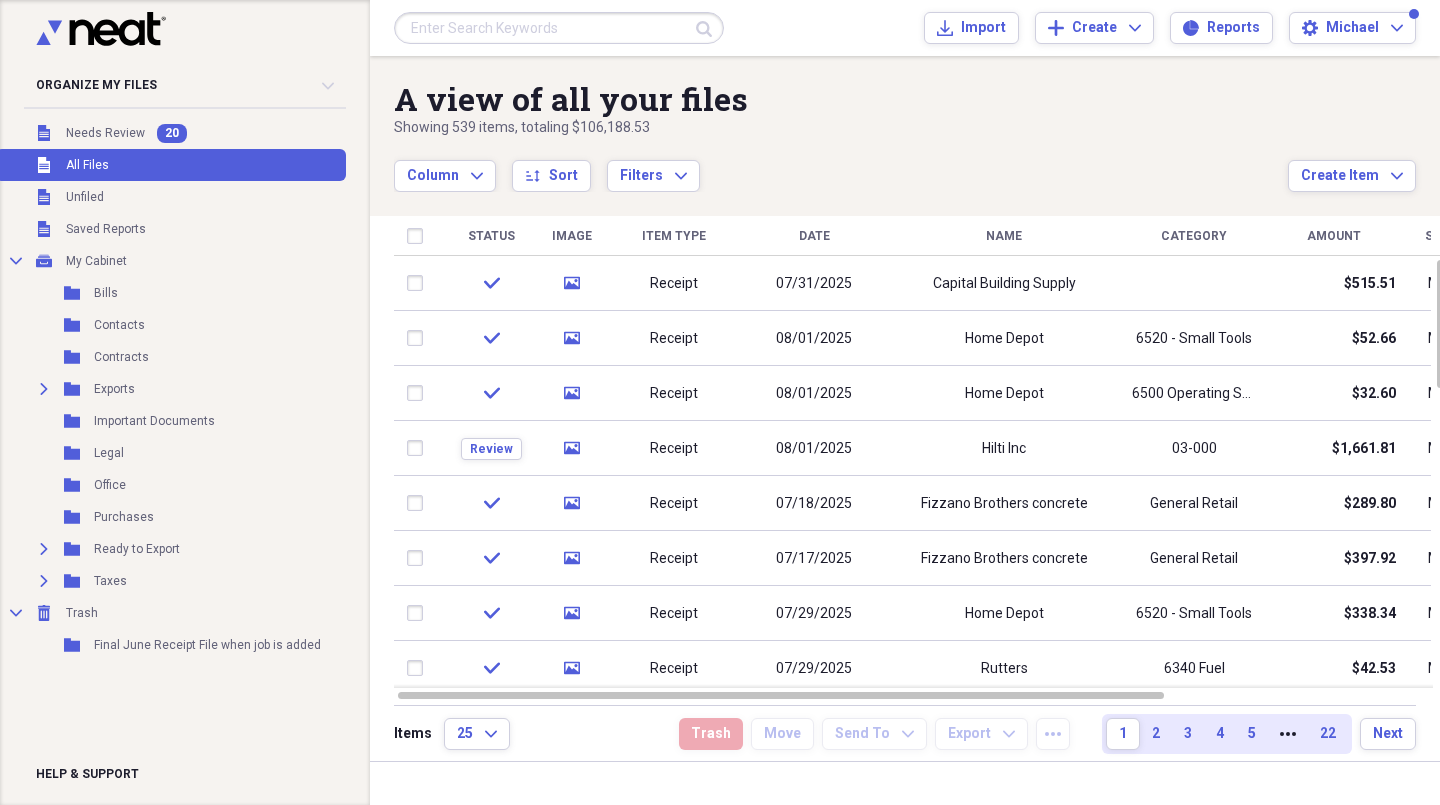 click on "Hilti lnc" at bounding box center [1004, 448] 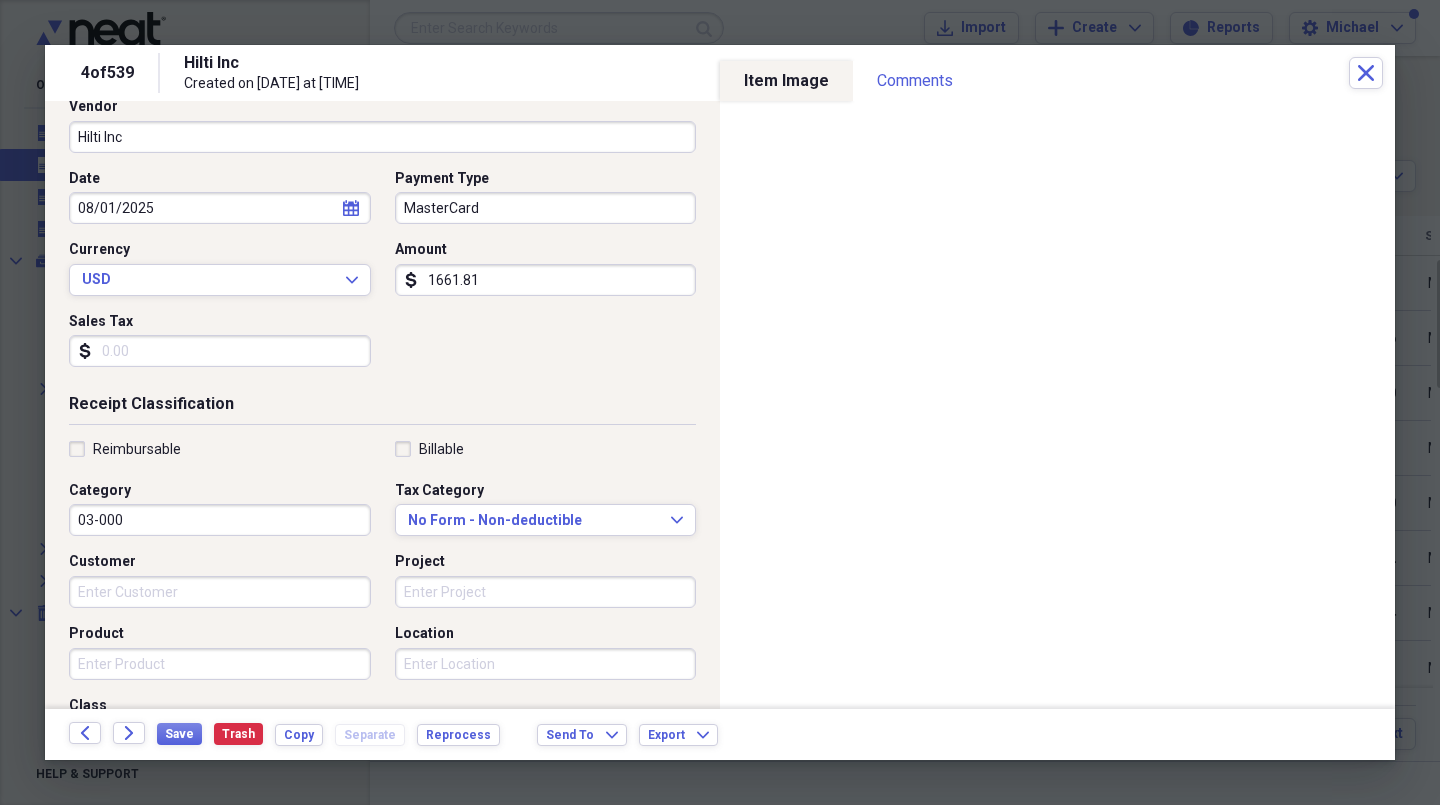 scroll, scrollTop: 155, scrollLeft: 0, axis: vertical 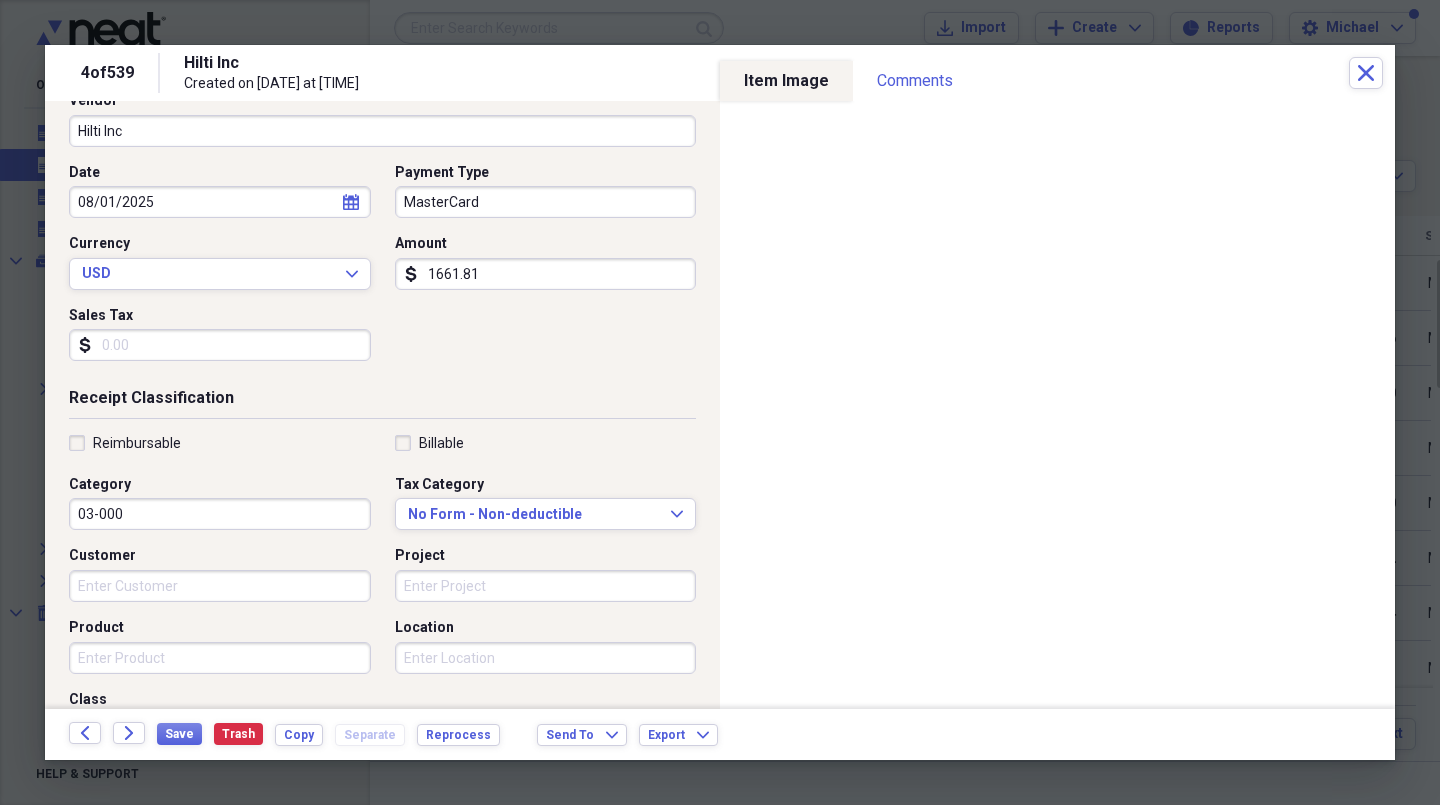 click on "03-000" at bounding box center (220, 514) 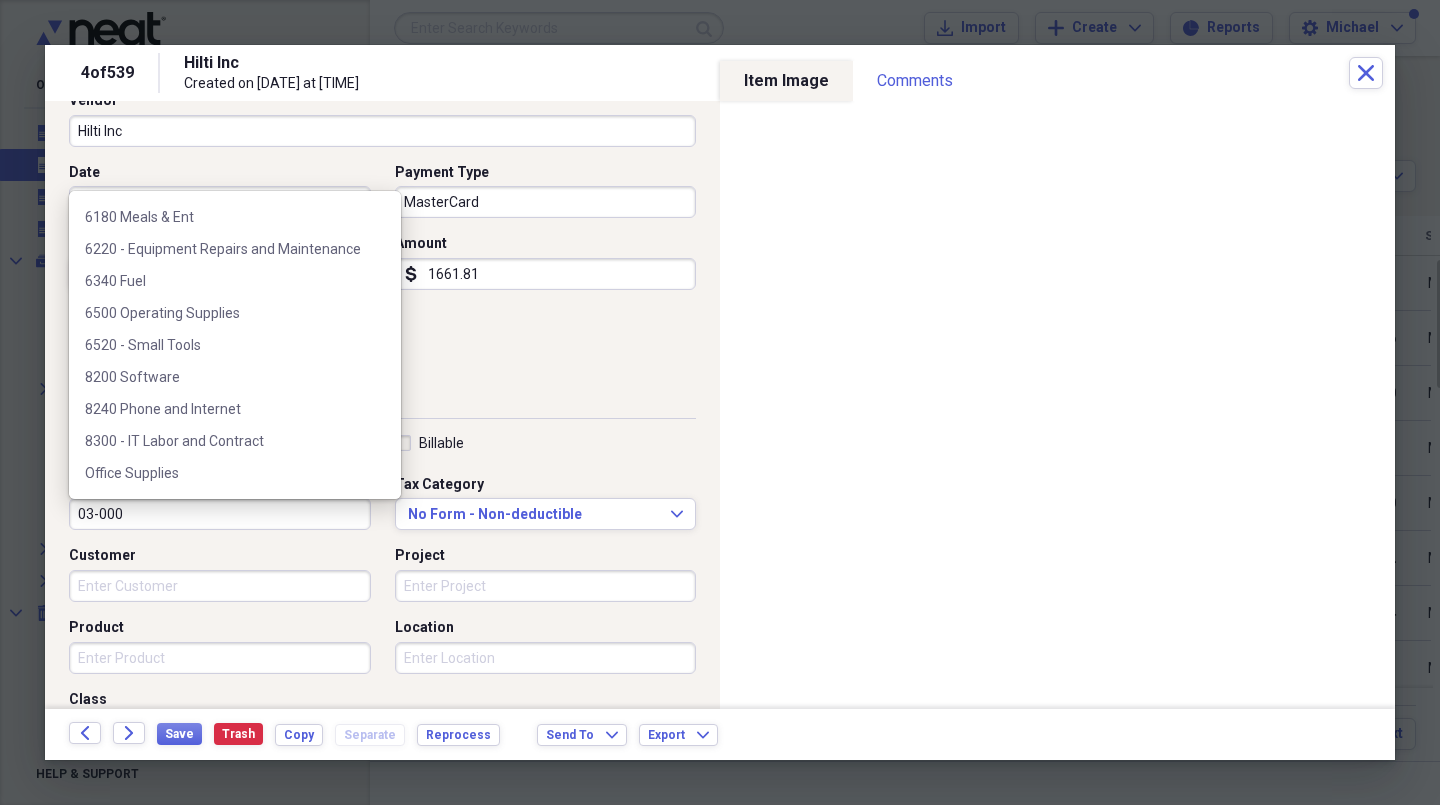 scroll, scrollTop: 341, scrollLeft: 0, axis: vertical 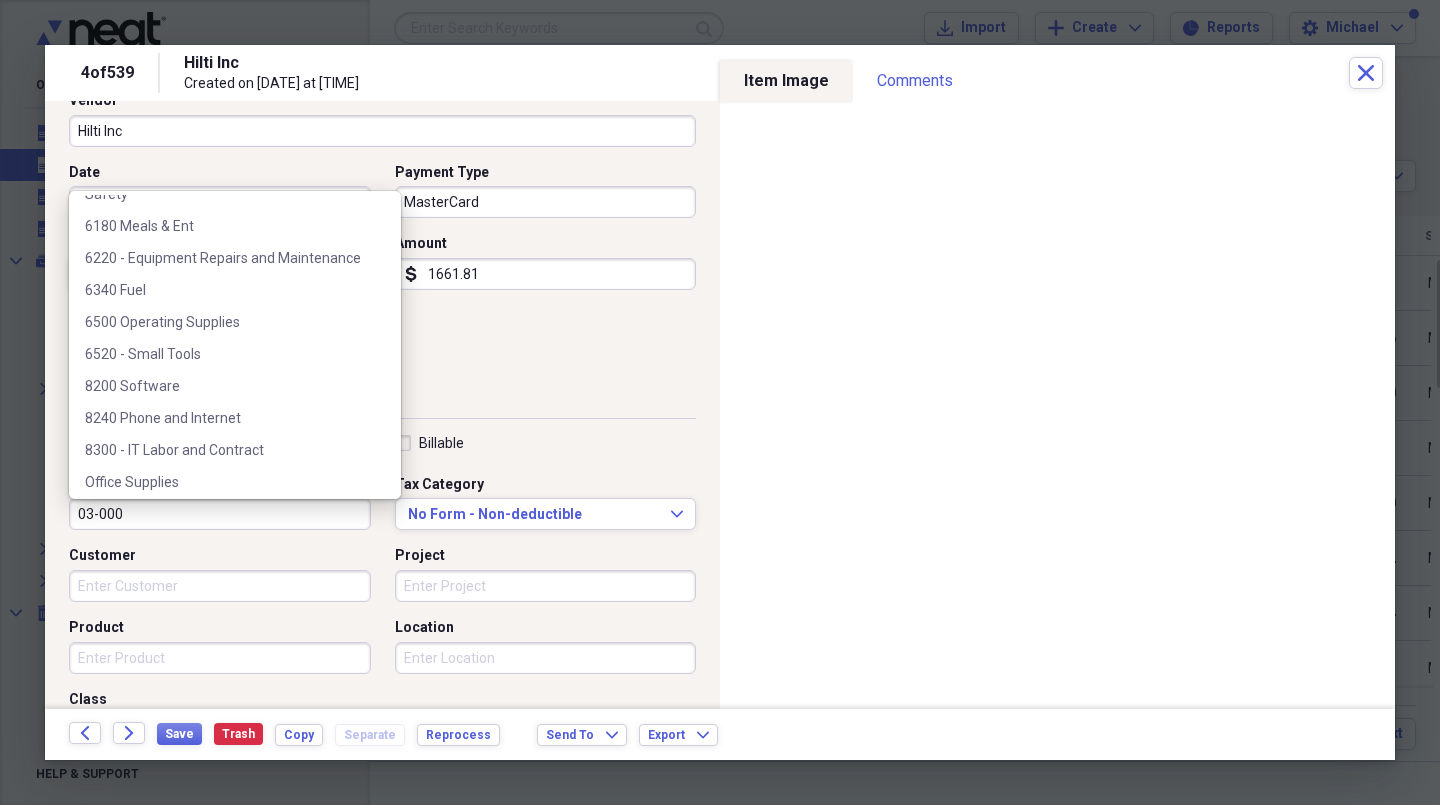 click on "6500 Operating Supplies" at bounding box center (223, 322) 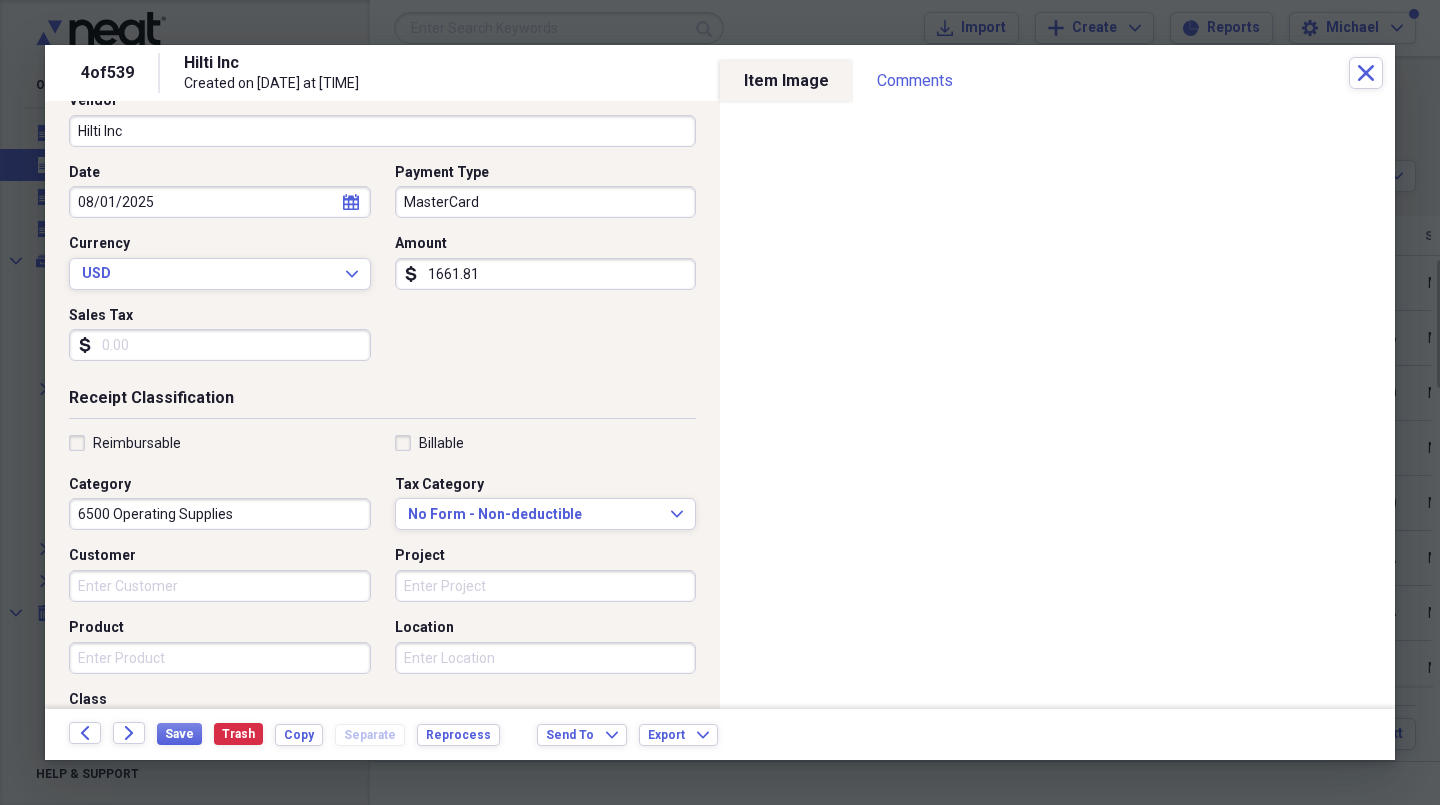 click on "Project" at bounding box center [546, 586] 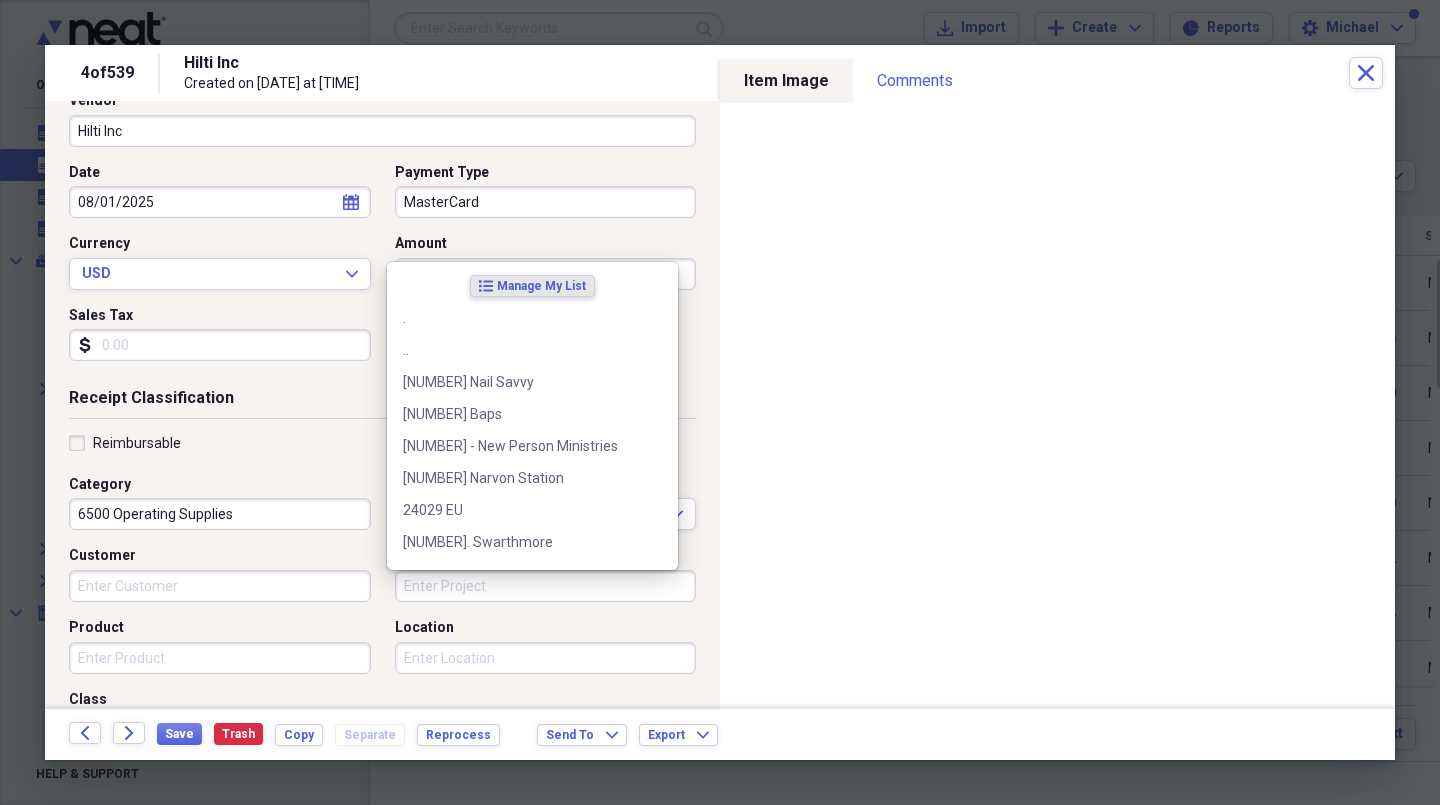 click on "[NUMBER]. [LOCATION]" at bounding box center [520, 542] 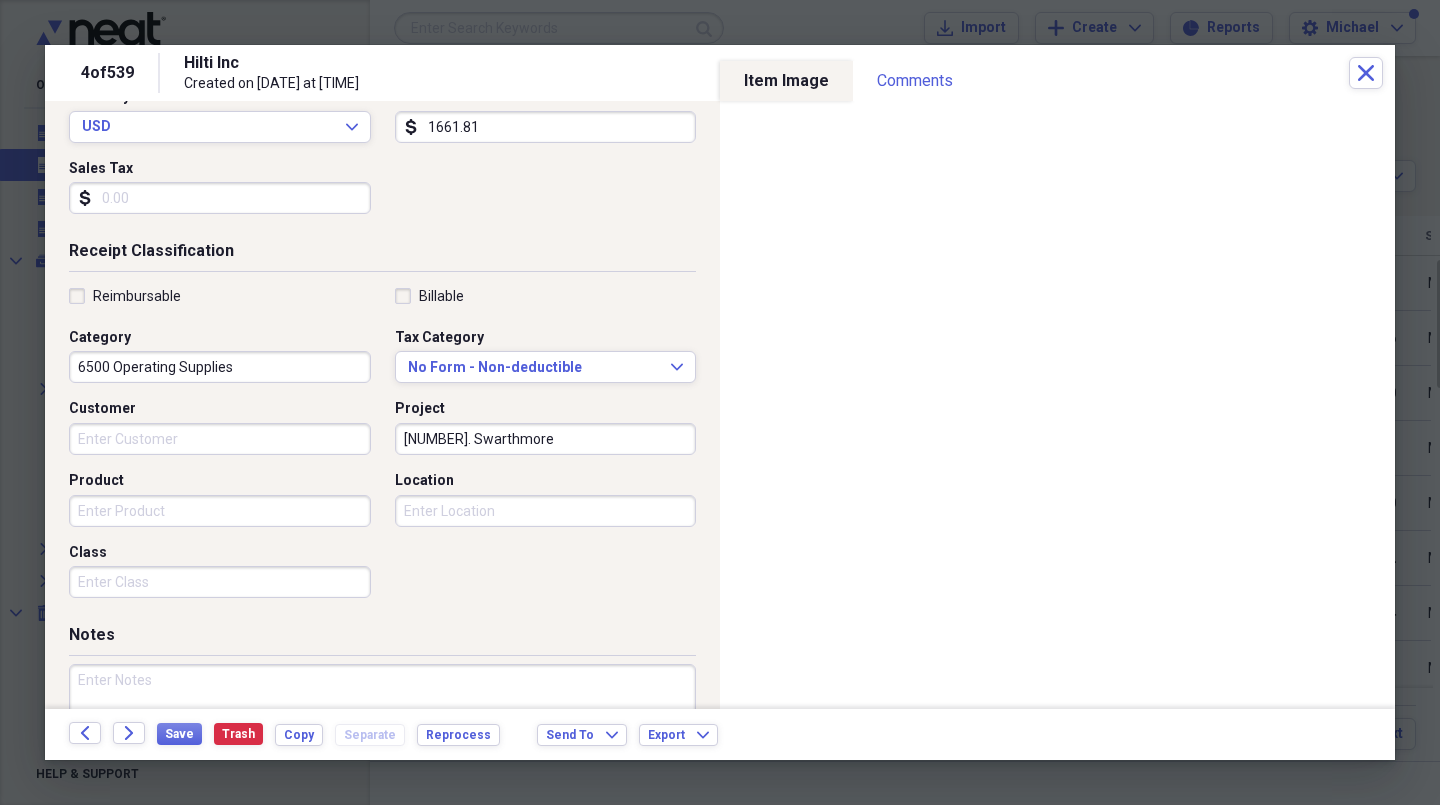 scroll, scrollTop: 304, scrollLeft: 0, axis: vertical 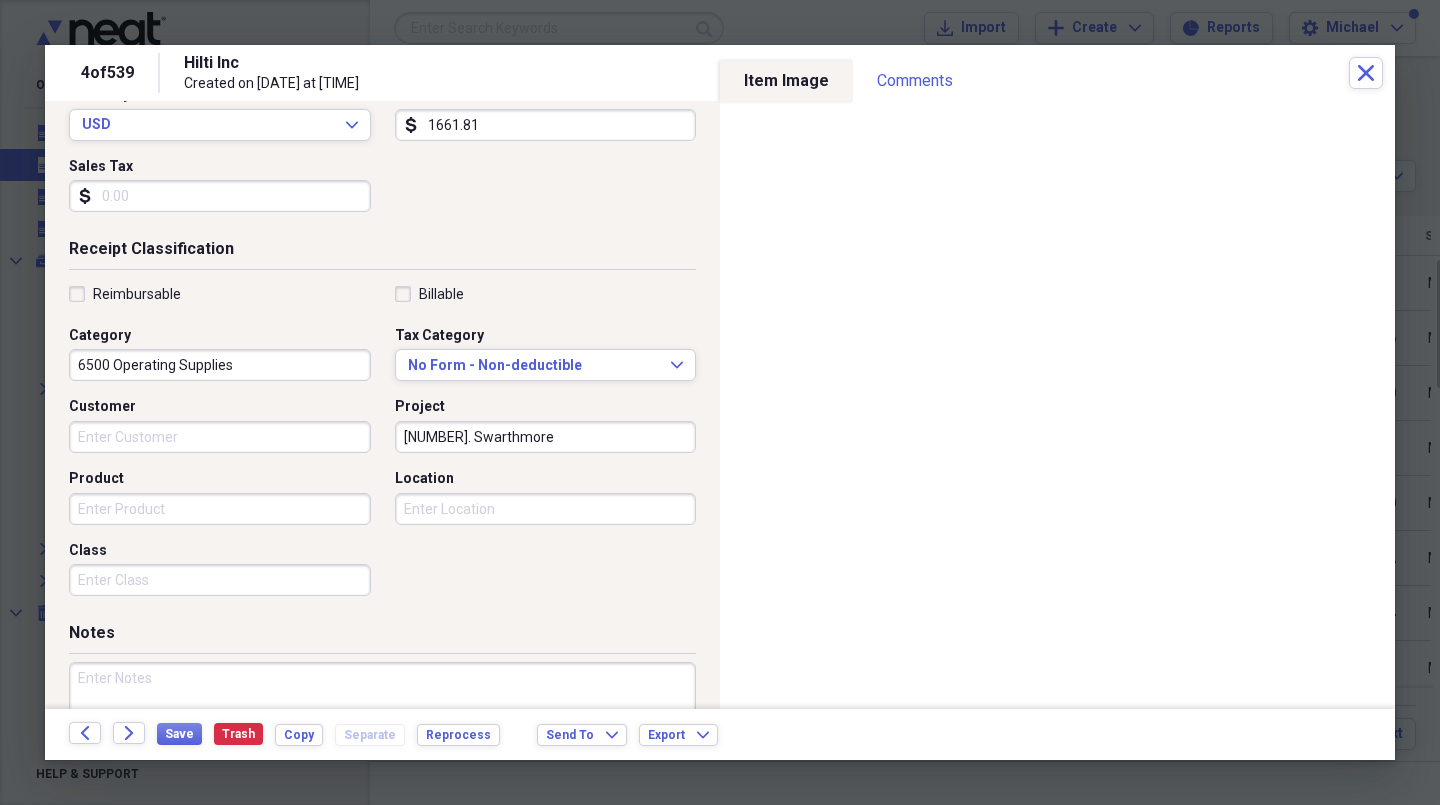 click on "Class" at bounding box center (220, 580) 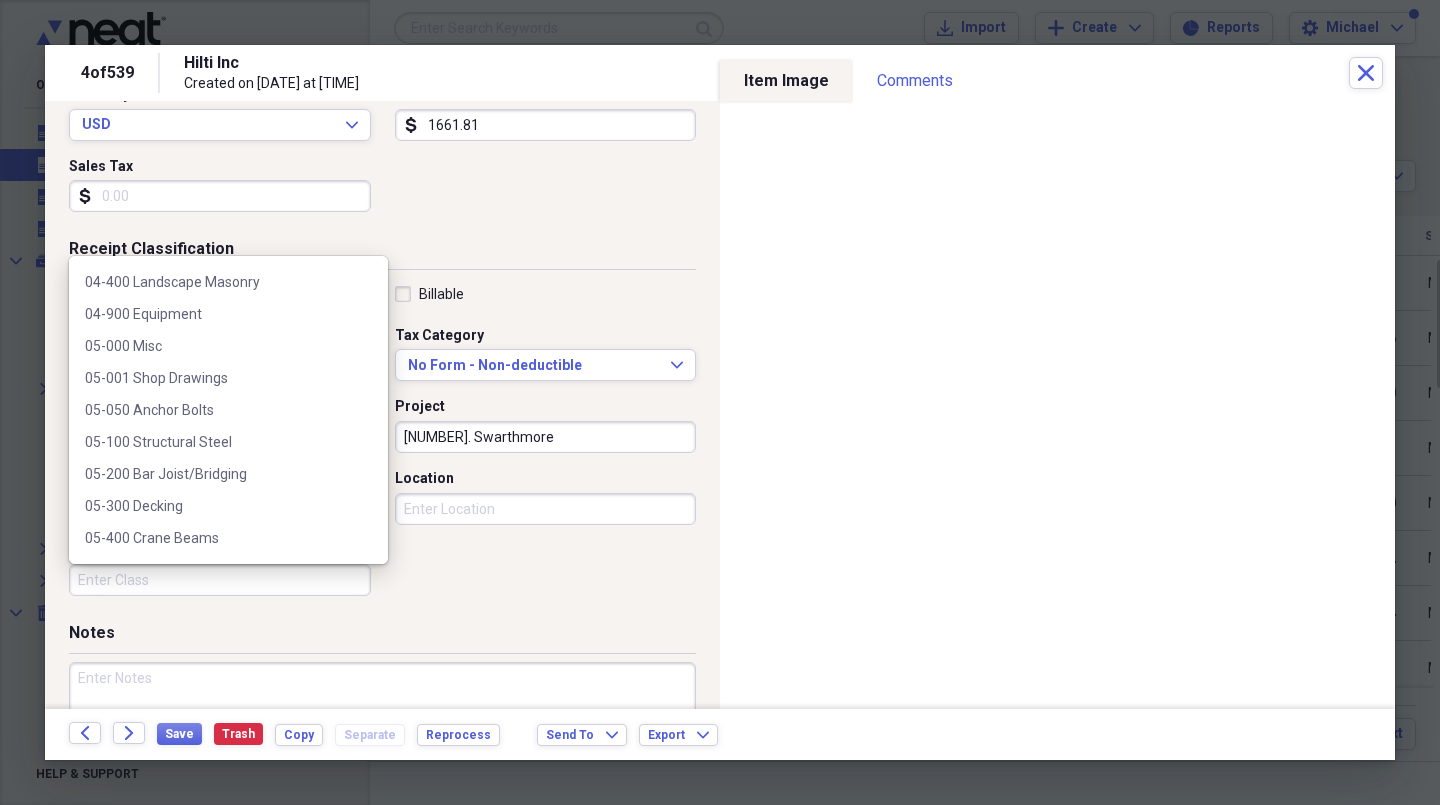 scroll, scrollTop: 1768, scrollLeft: 0, axis: vertical 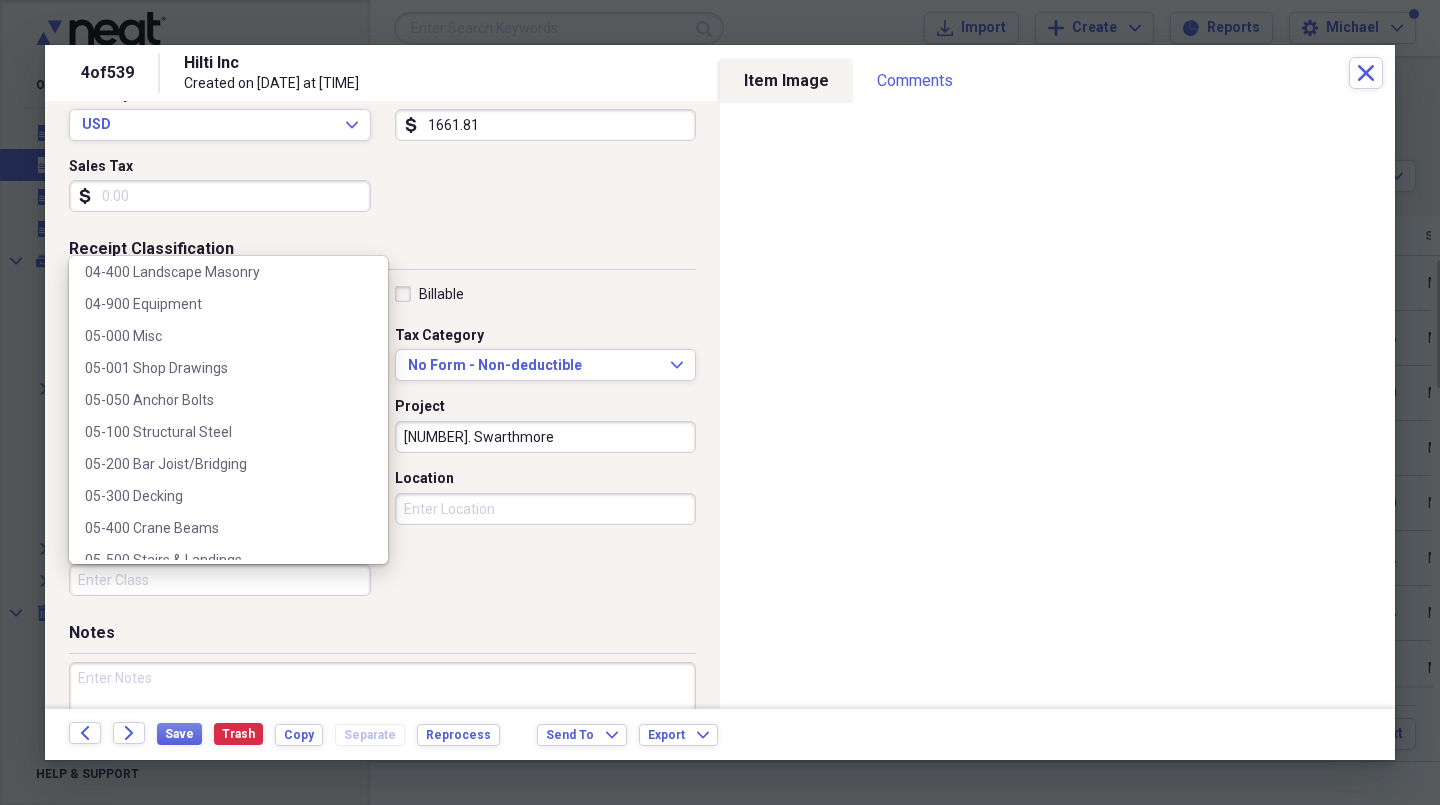 click on "05-050 Anchor Bolts" at bounding box center (216, 400) 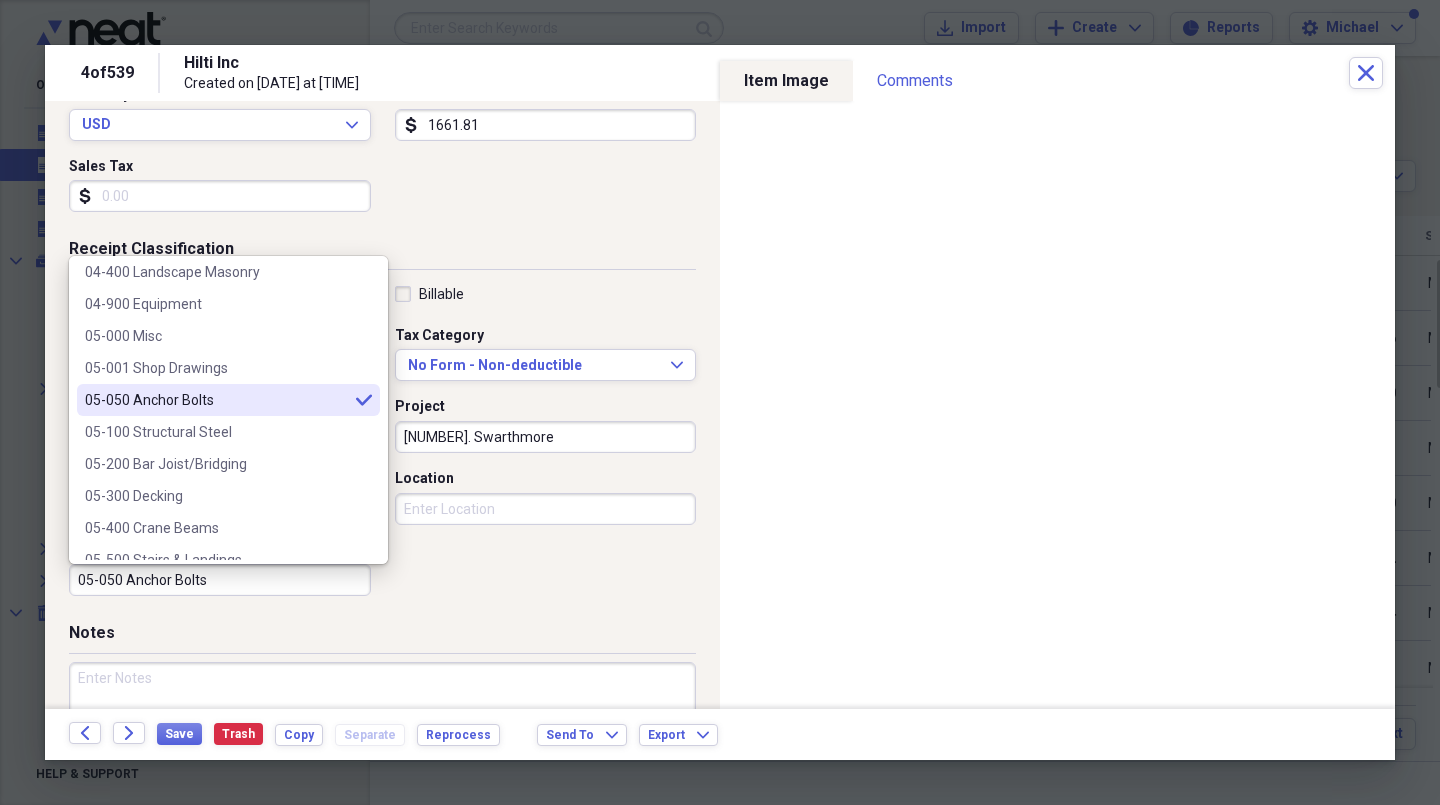 type on "05-050 Anchor Bolts" 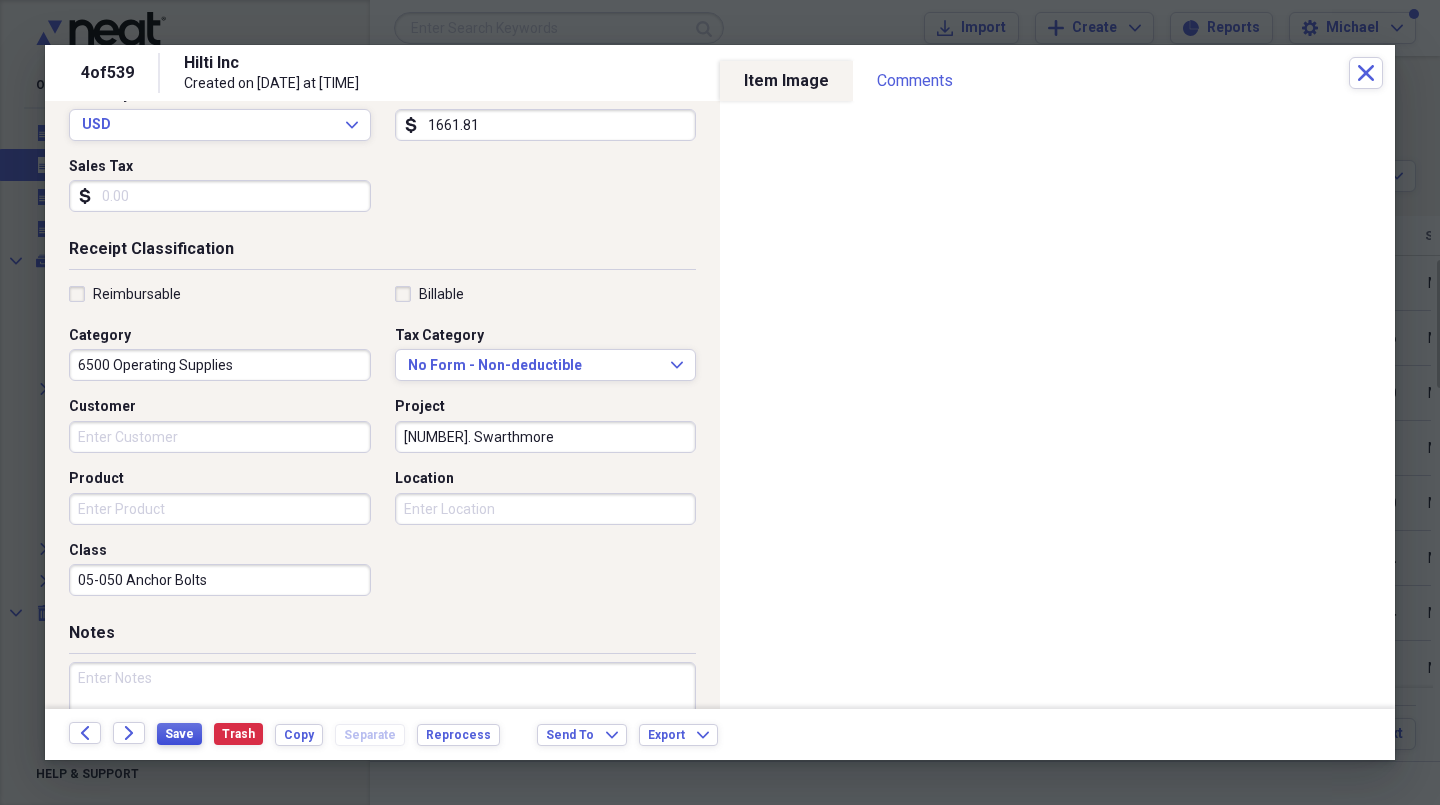 click on "Save" at bounding box center [179, 734] 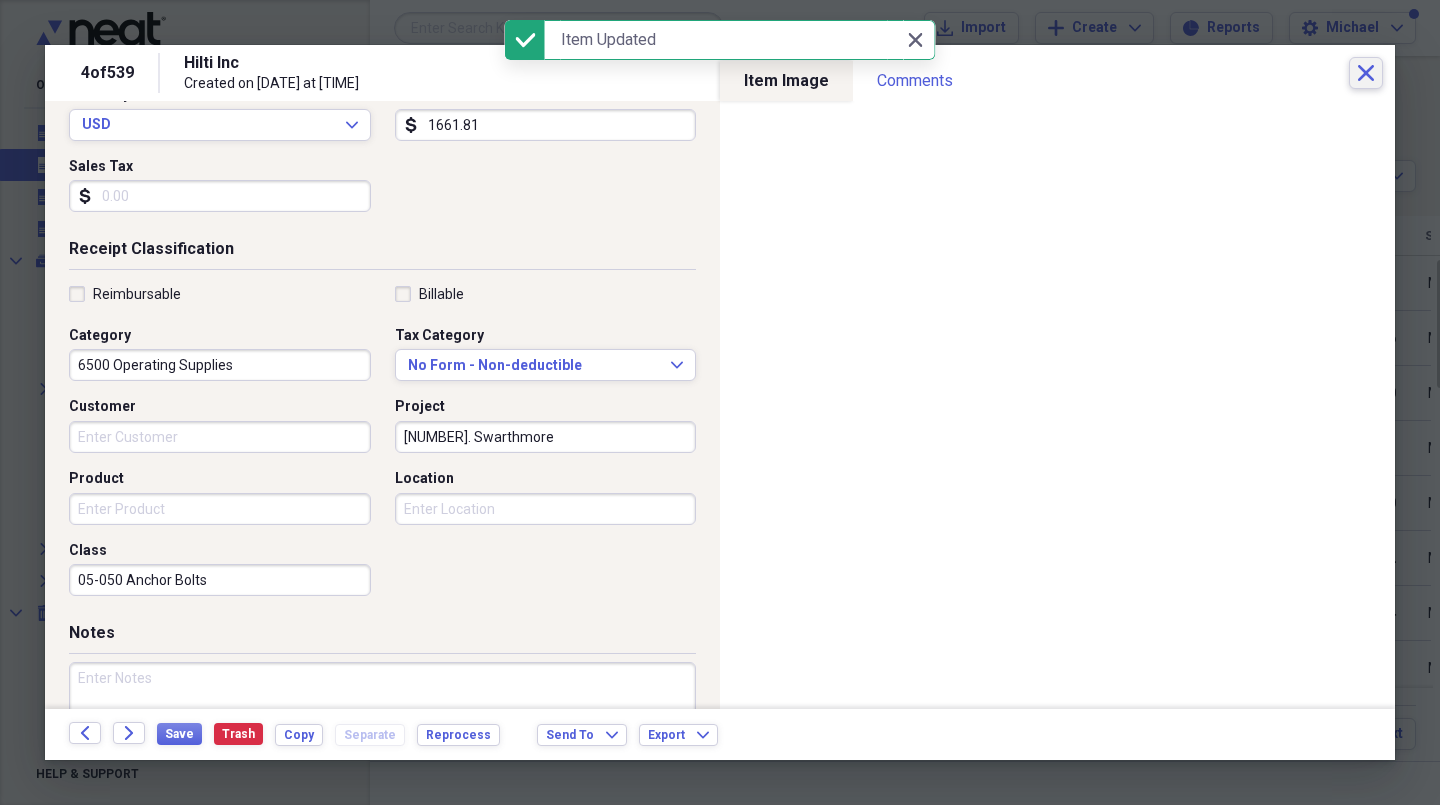 click 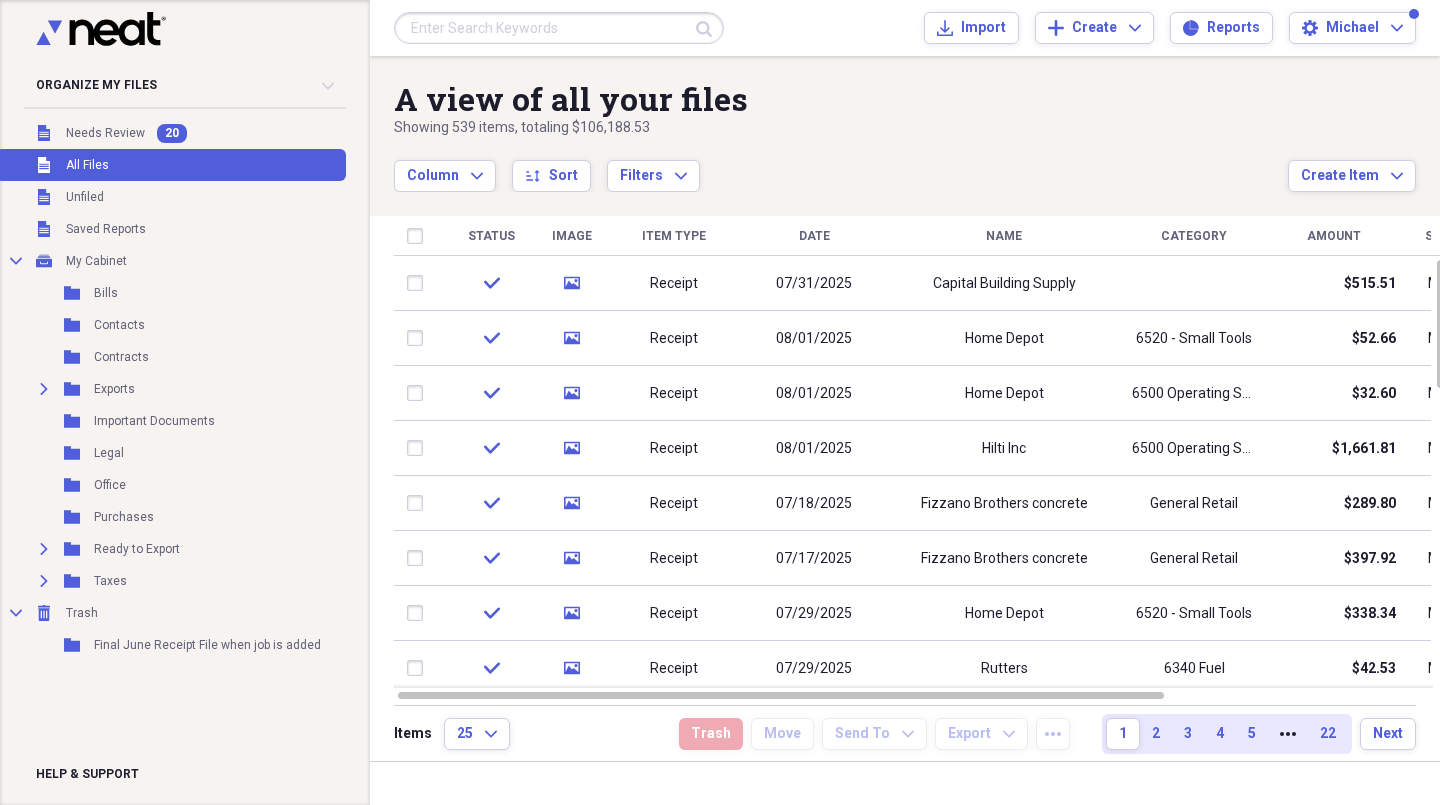 click on "Capital Building Supply" at bounding box center (1004, 284) 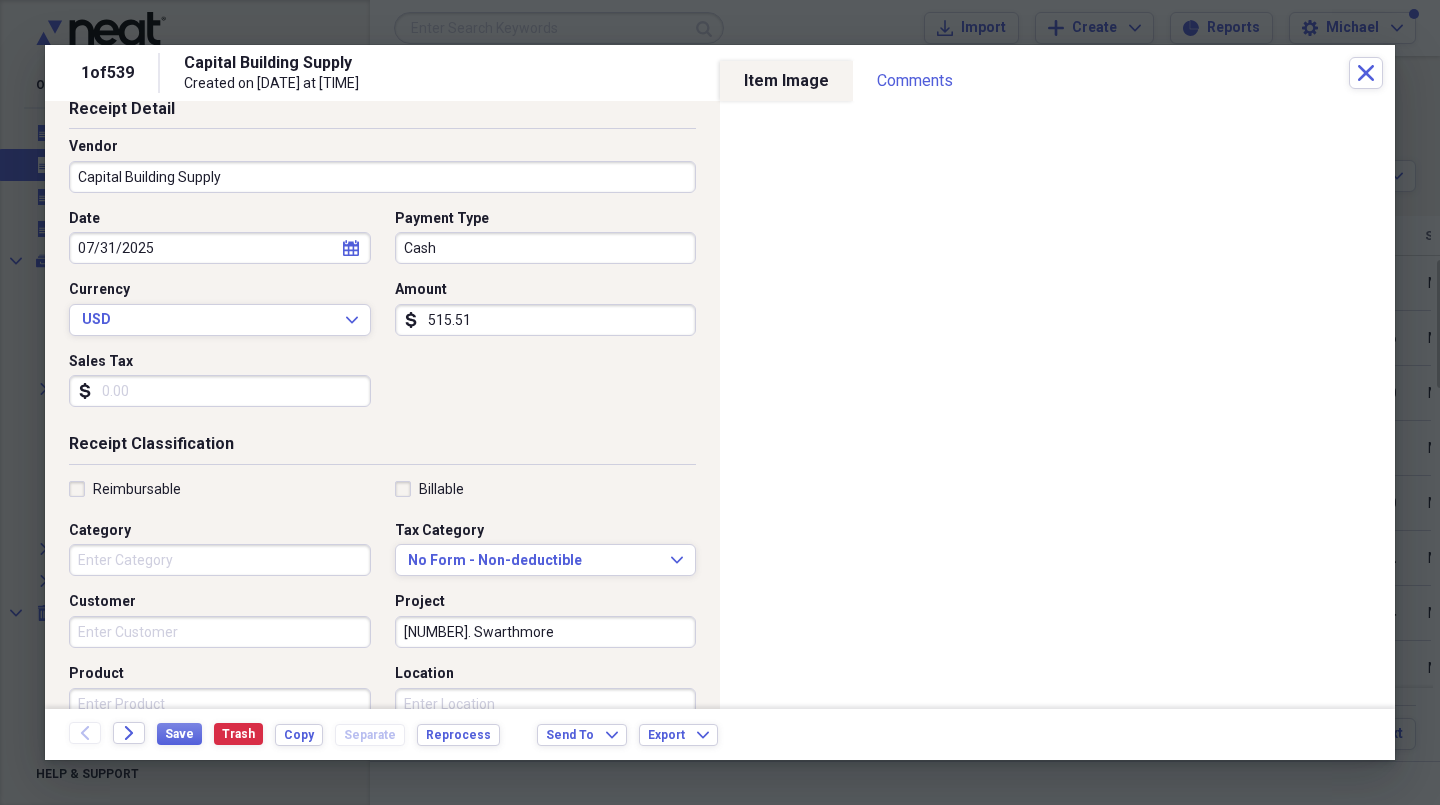 scroll, scrollTop: 96, scrollLeft: 0, axis: vertical 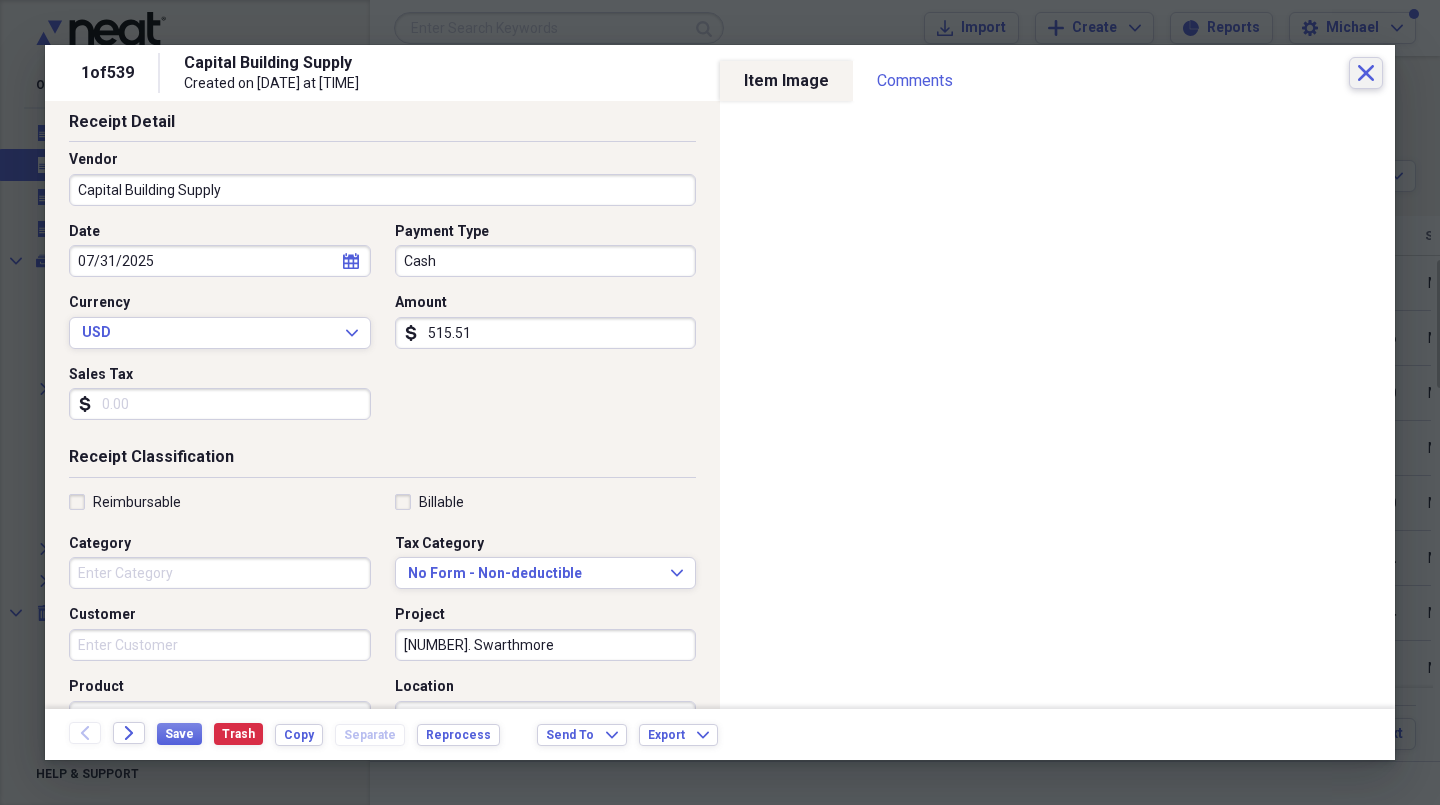 click on "Close" 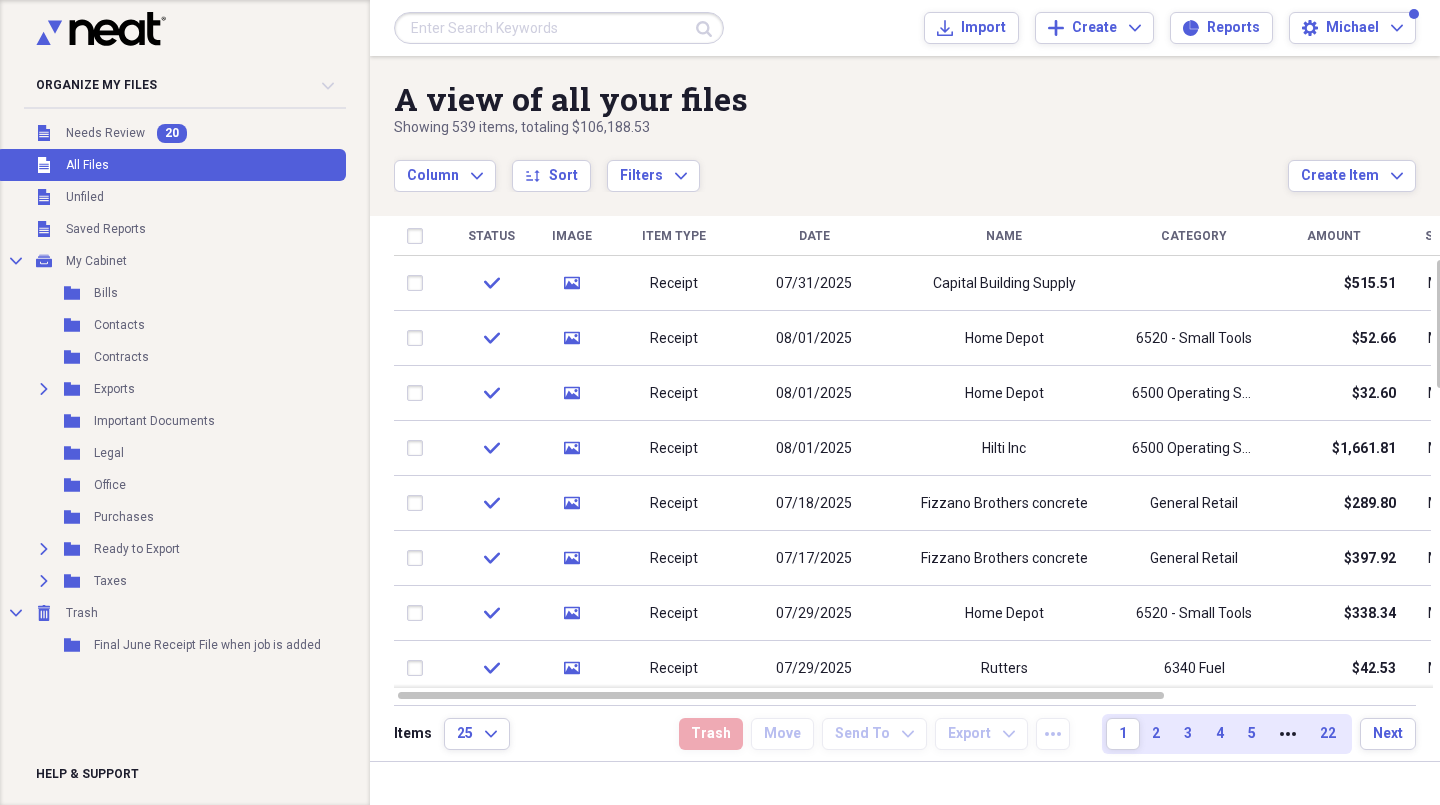 click on "Home Depot" at bounding box center [1004, 338] 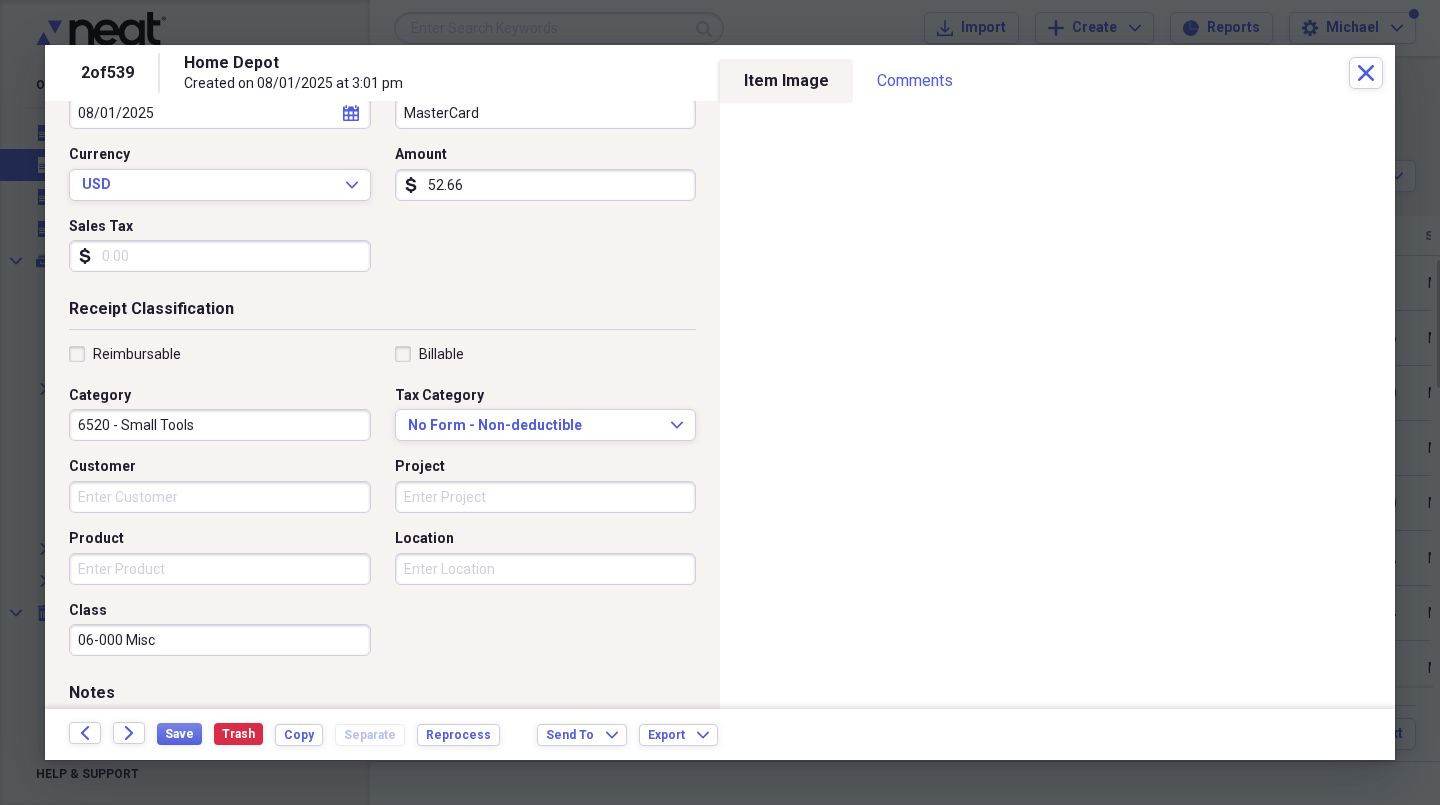 scroll, scrollTop: 246, scrollLeft: 0, axis: vertical 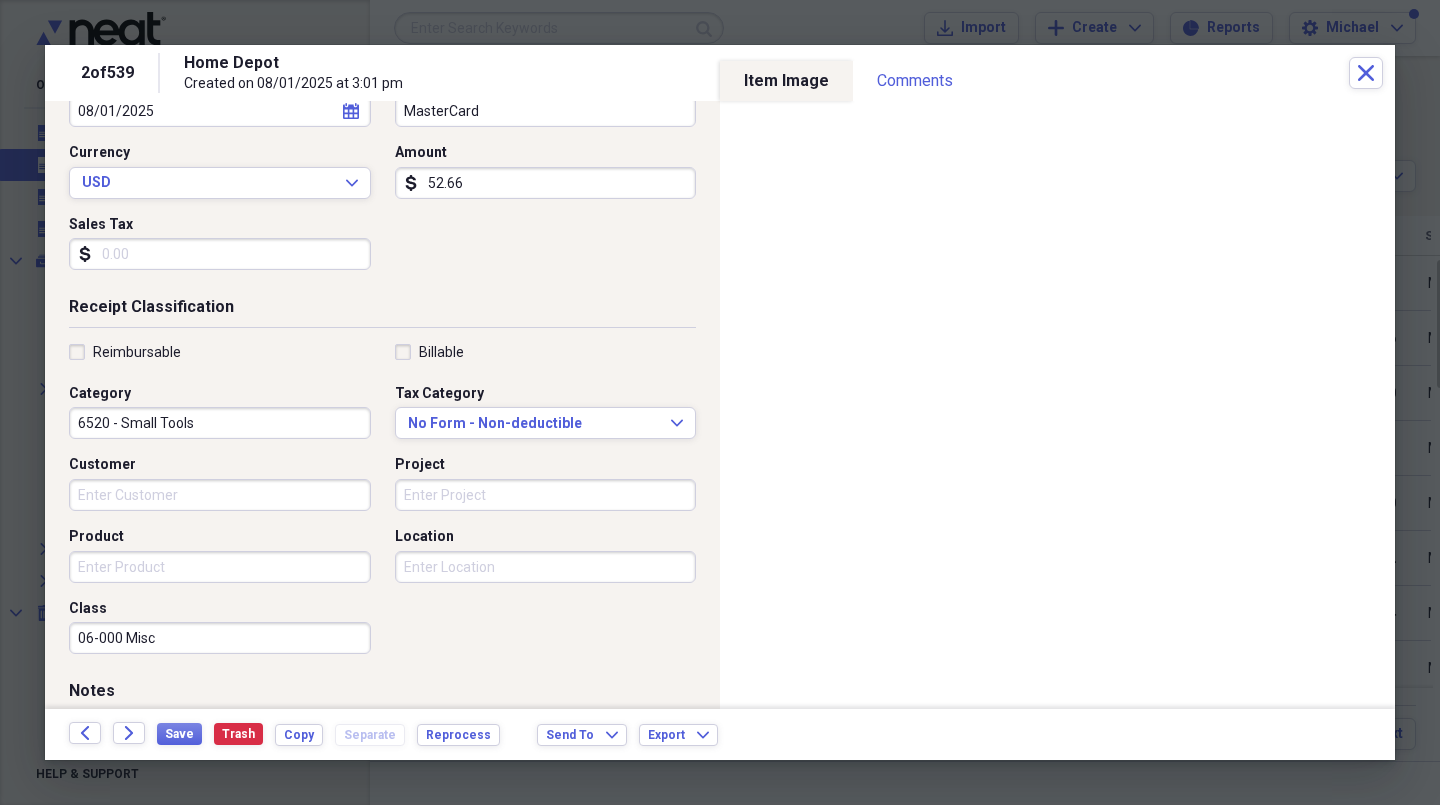 click on "Project" at bounding box center [546, 495] 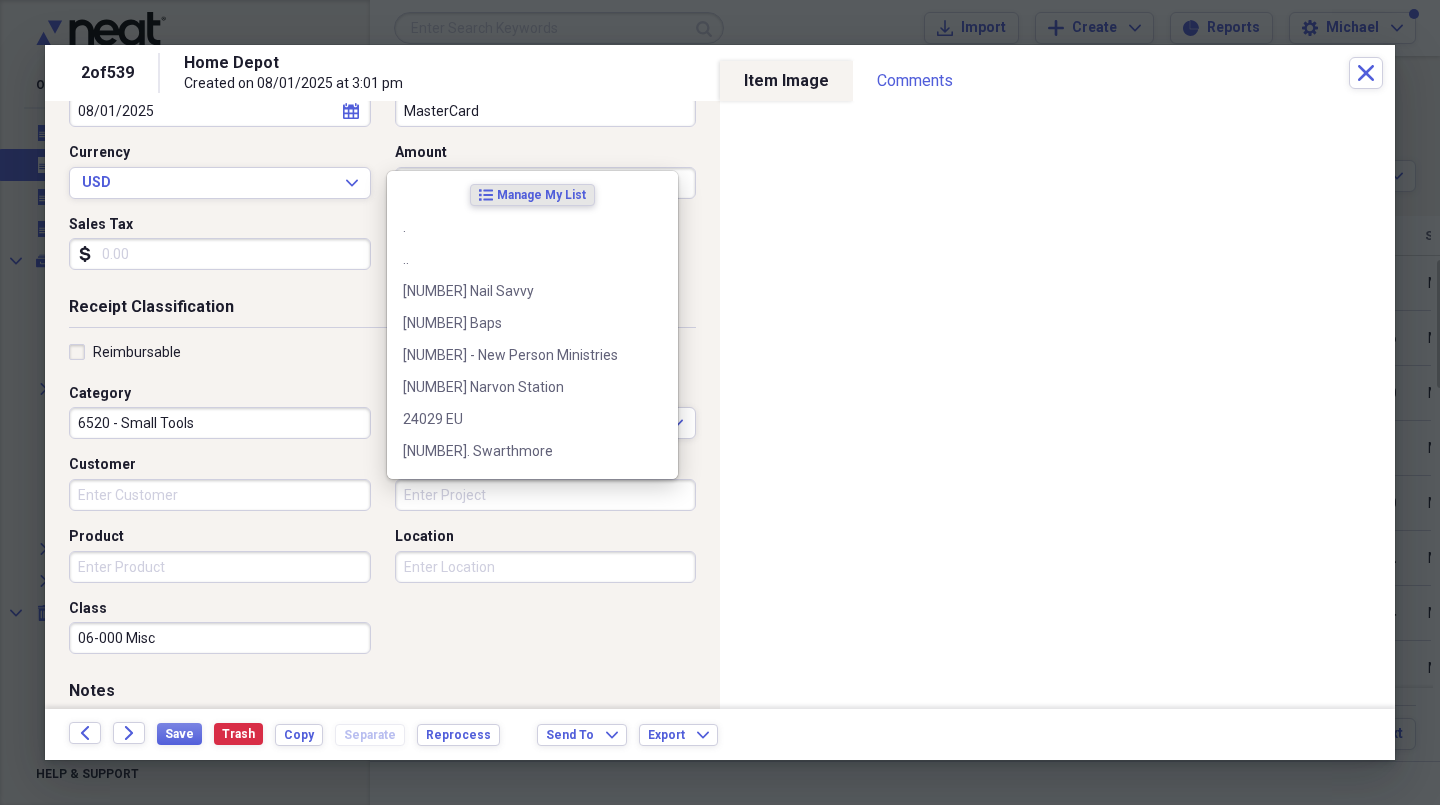 click on "[NUMBER]. [LOCATION]" at bounding box center [520, 451] 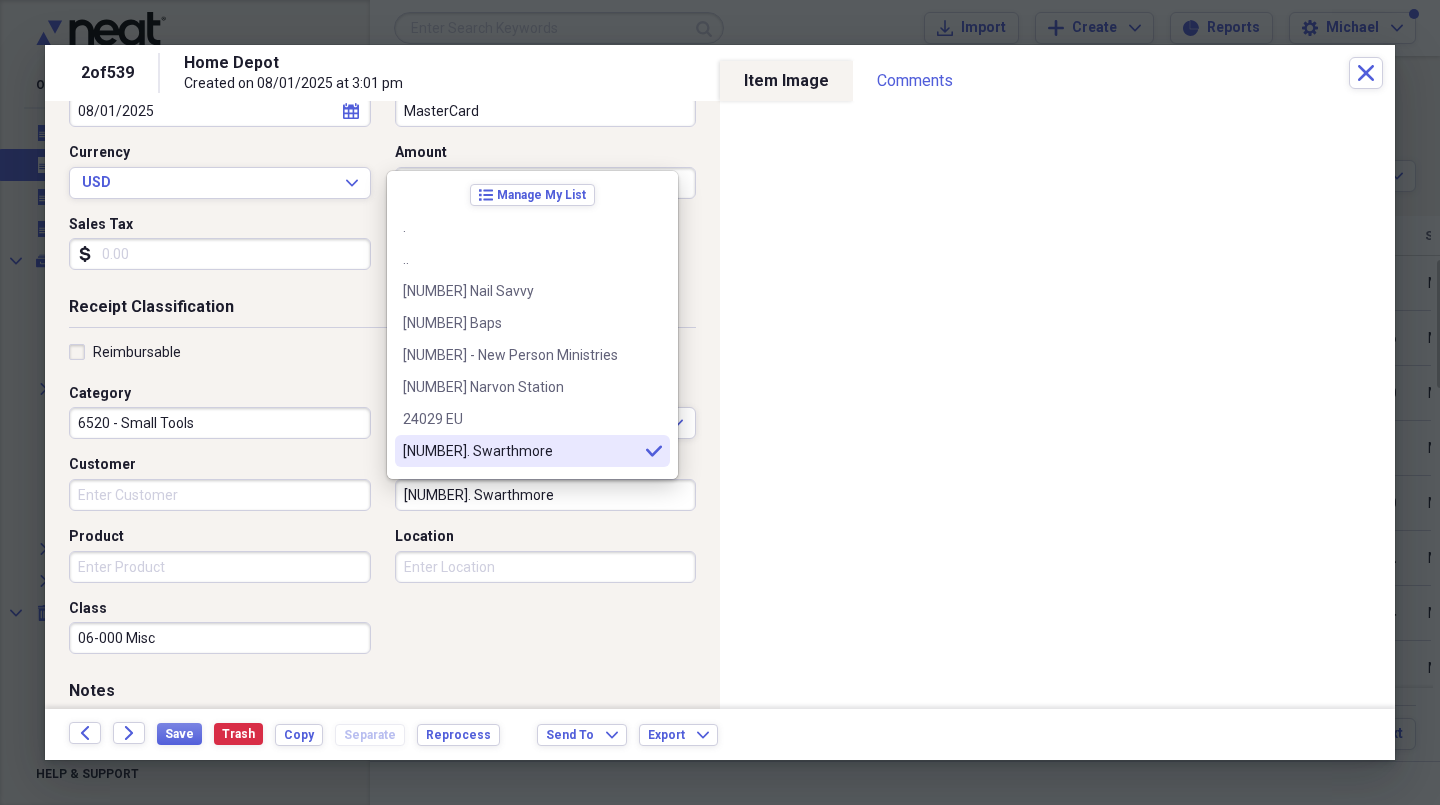 type on "[NUMBER]. [LOCATION]" 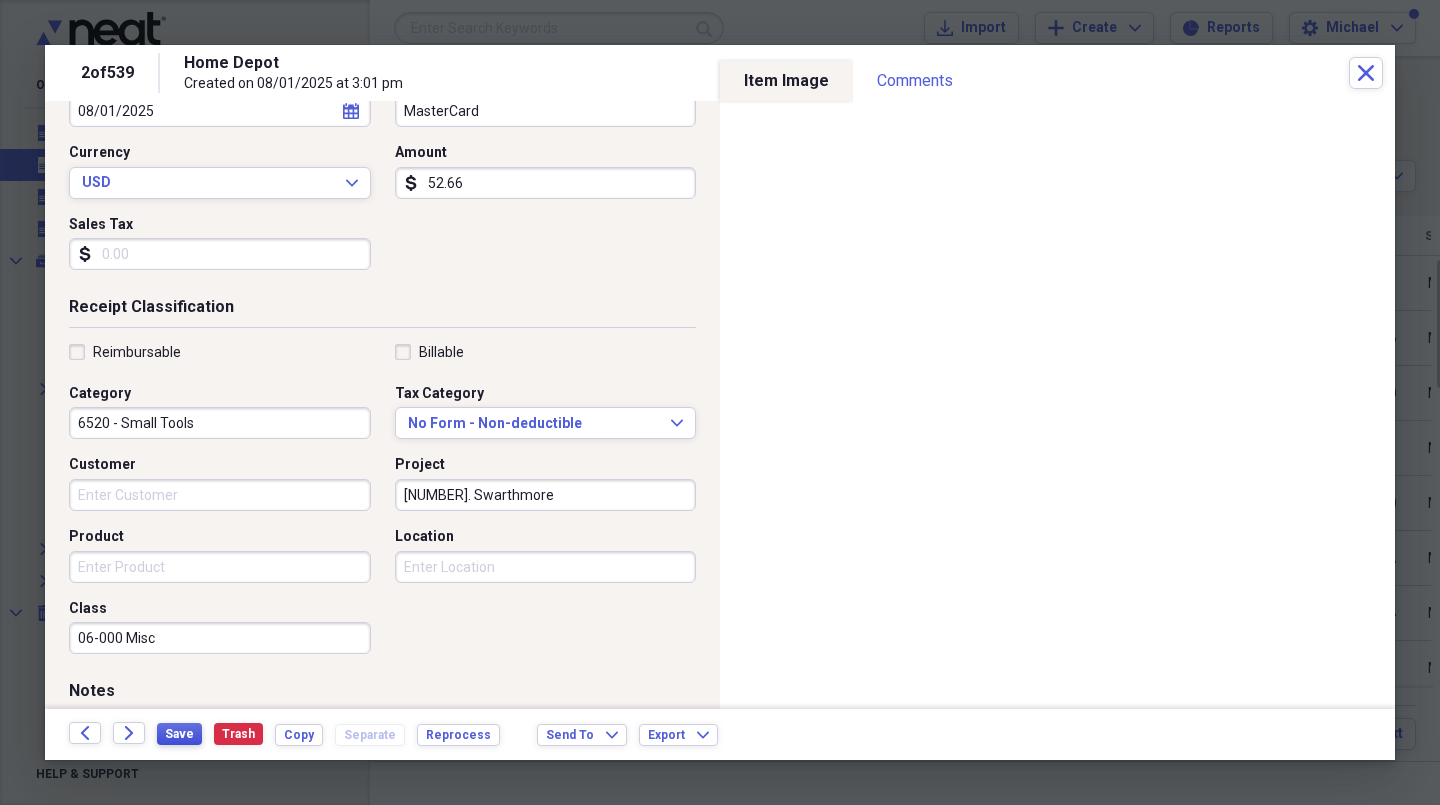 click on "Save" at bounding box center [179, 734] 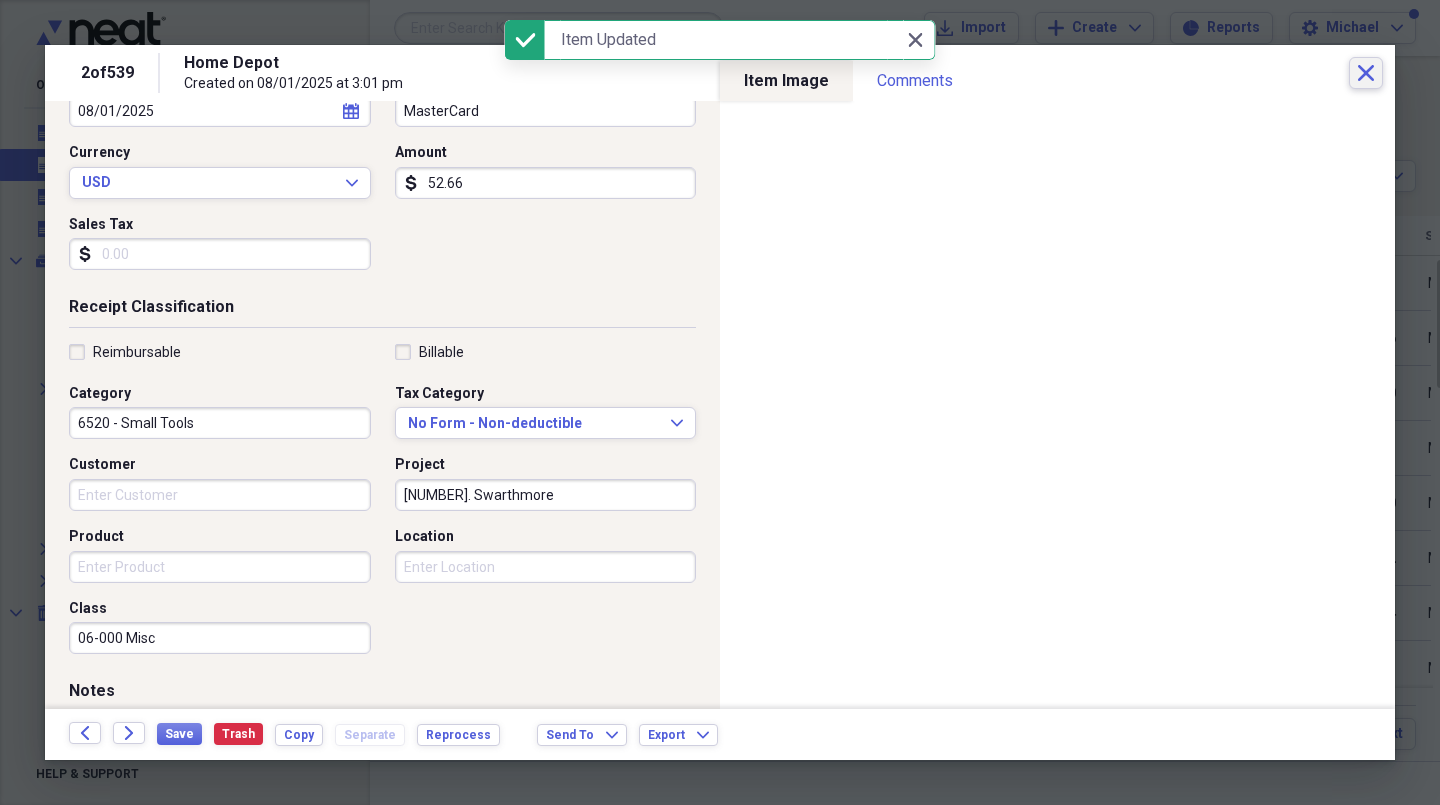 click 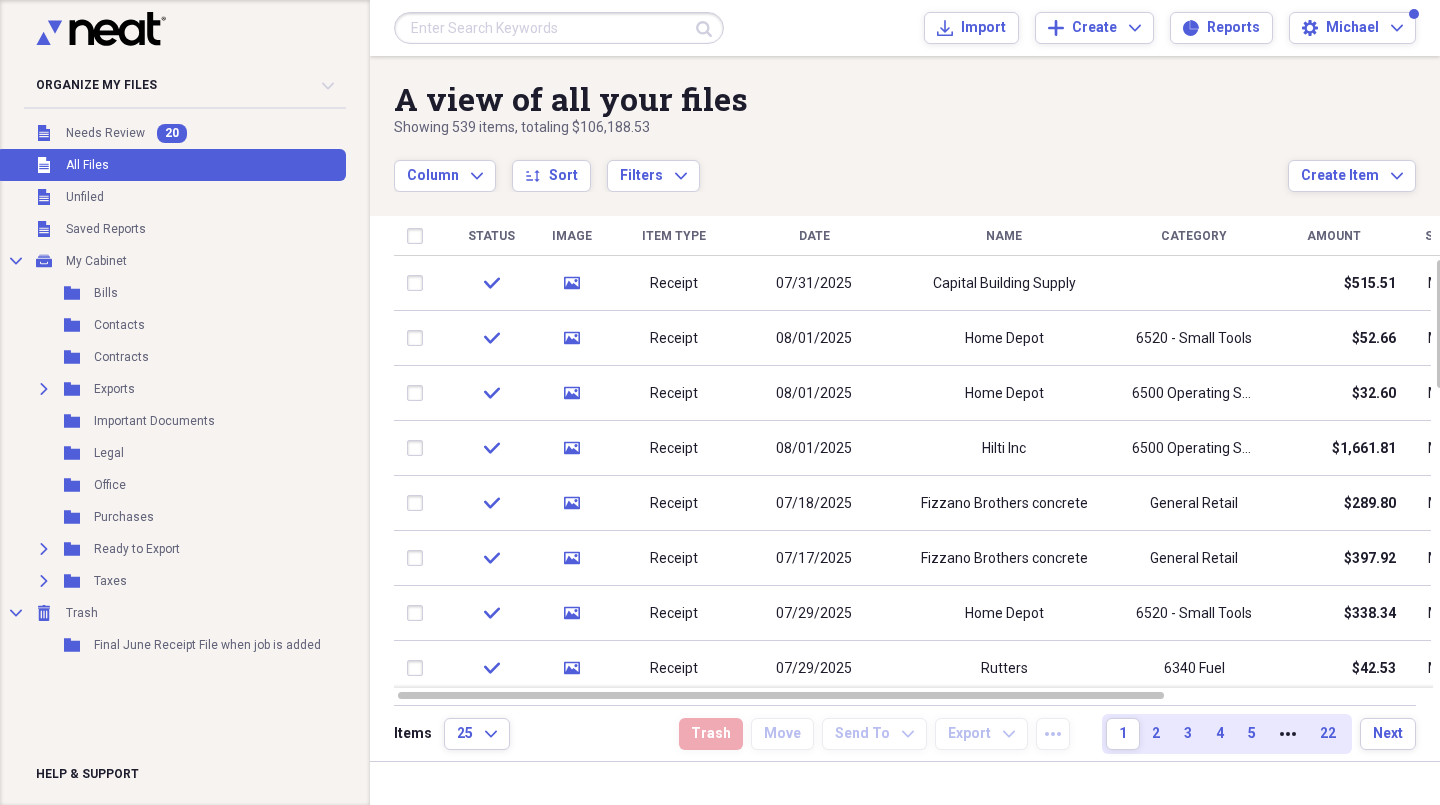 click on "Home Depot" at bounding box center [1004, 393] 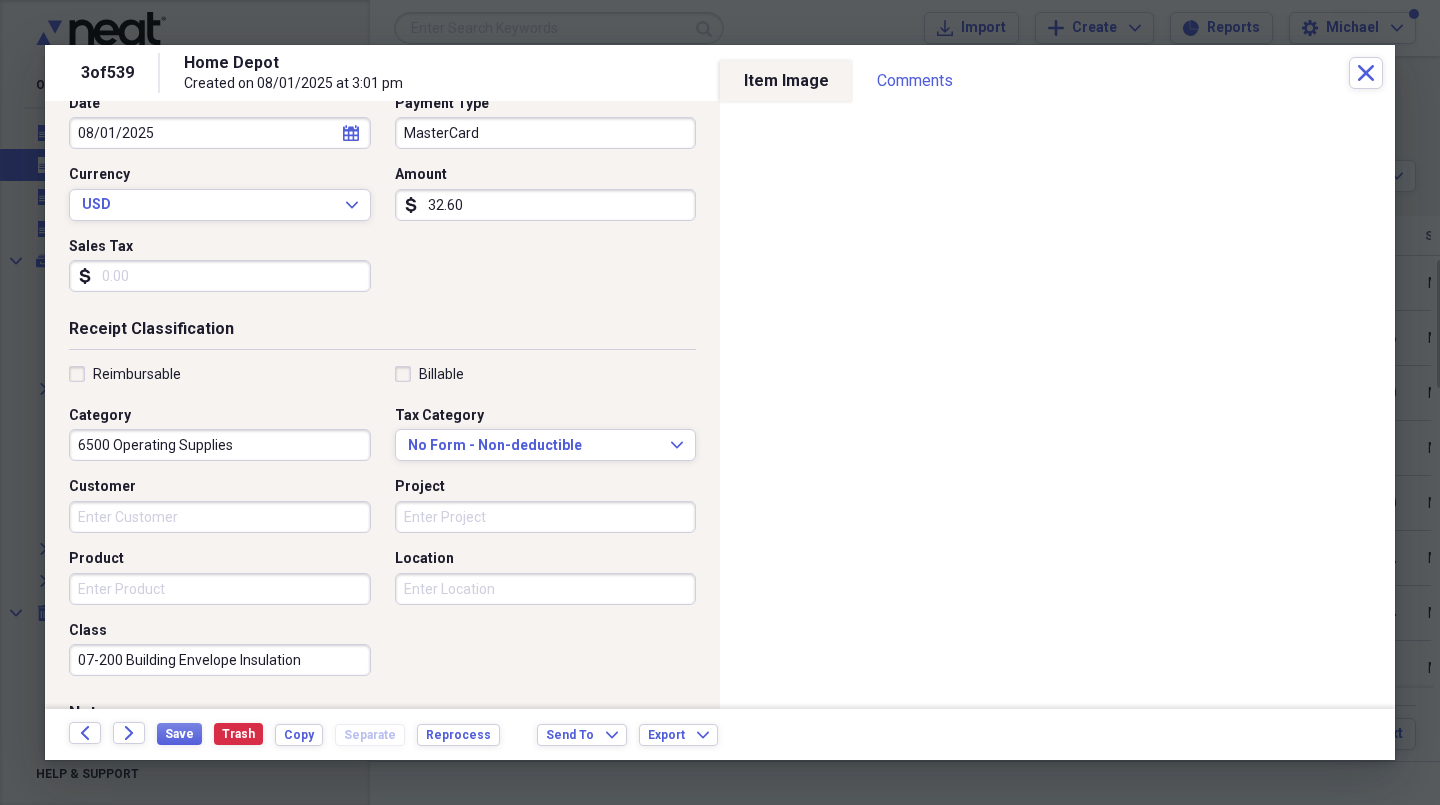 scroll, scrollTop: 234, scrollLeft: 0, axis: vertical 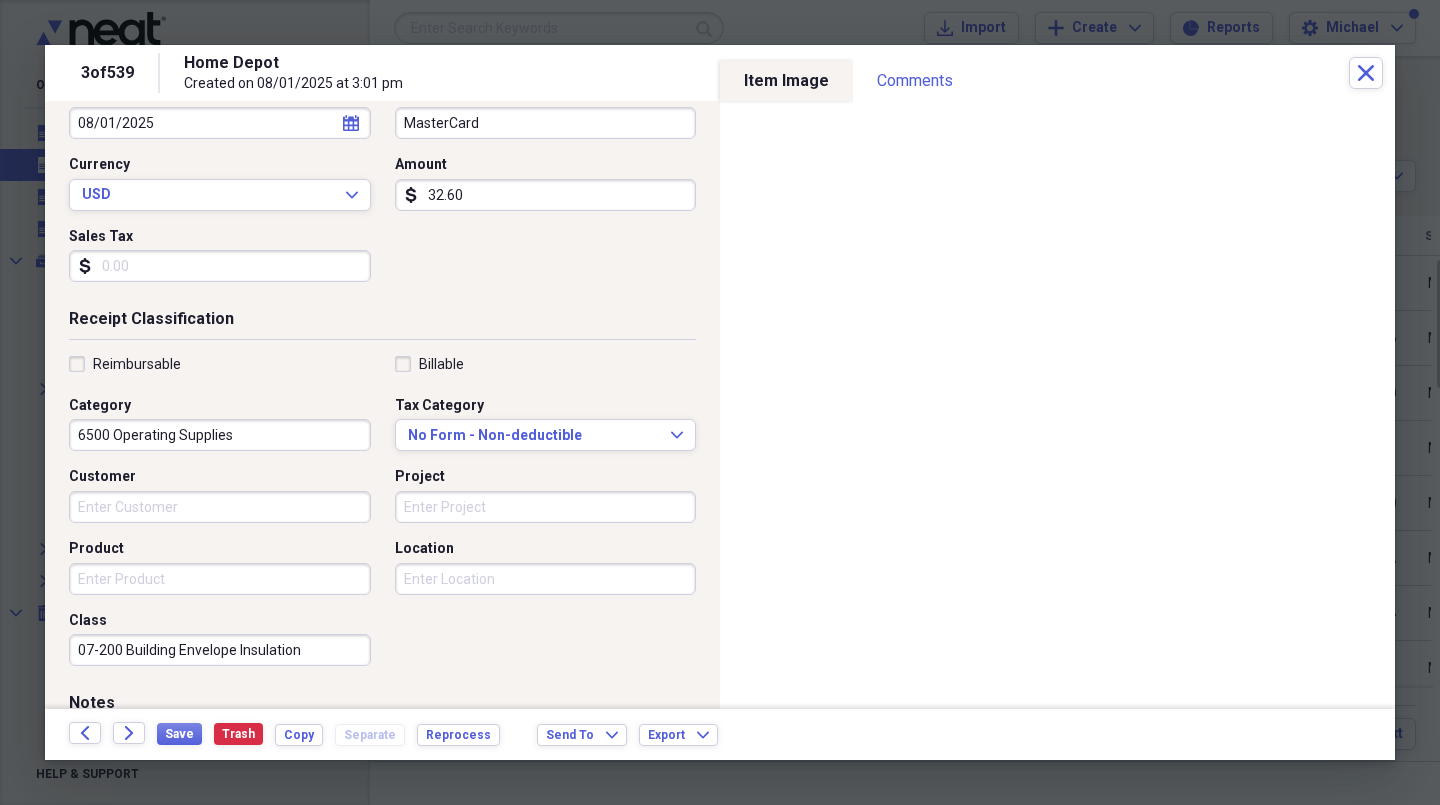 click on "Project" at bounding box center [546, 507] 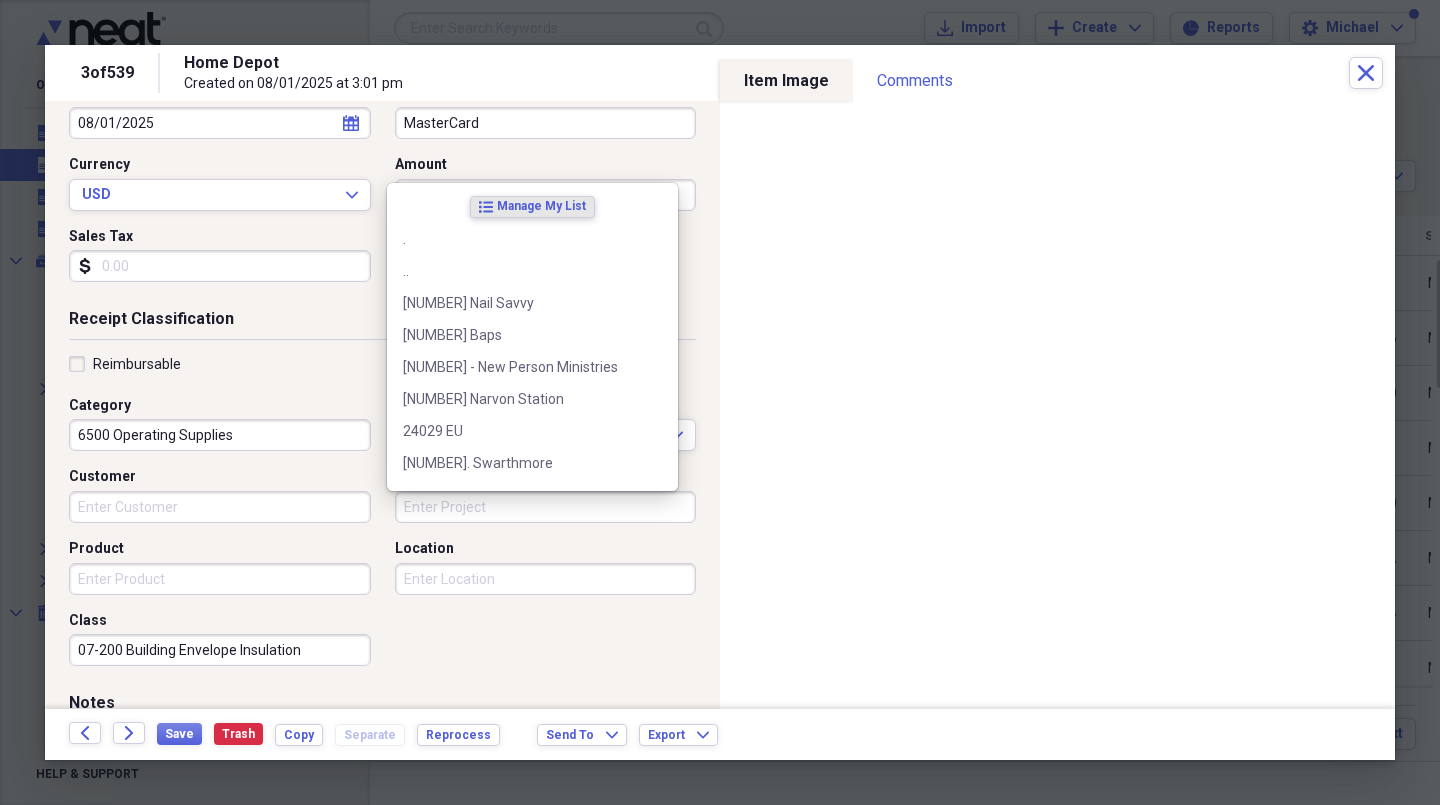 click on "[NUMBER]. [LOCATION]" at bounding box center (520, 463) 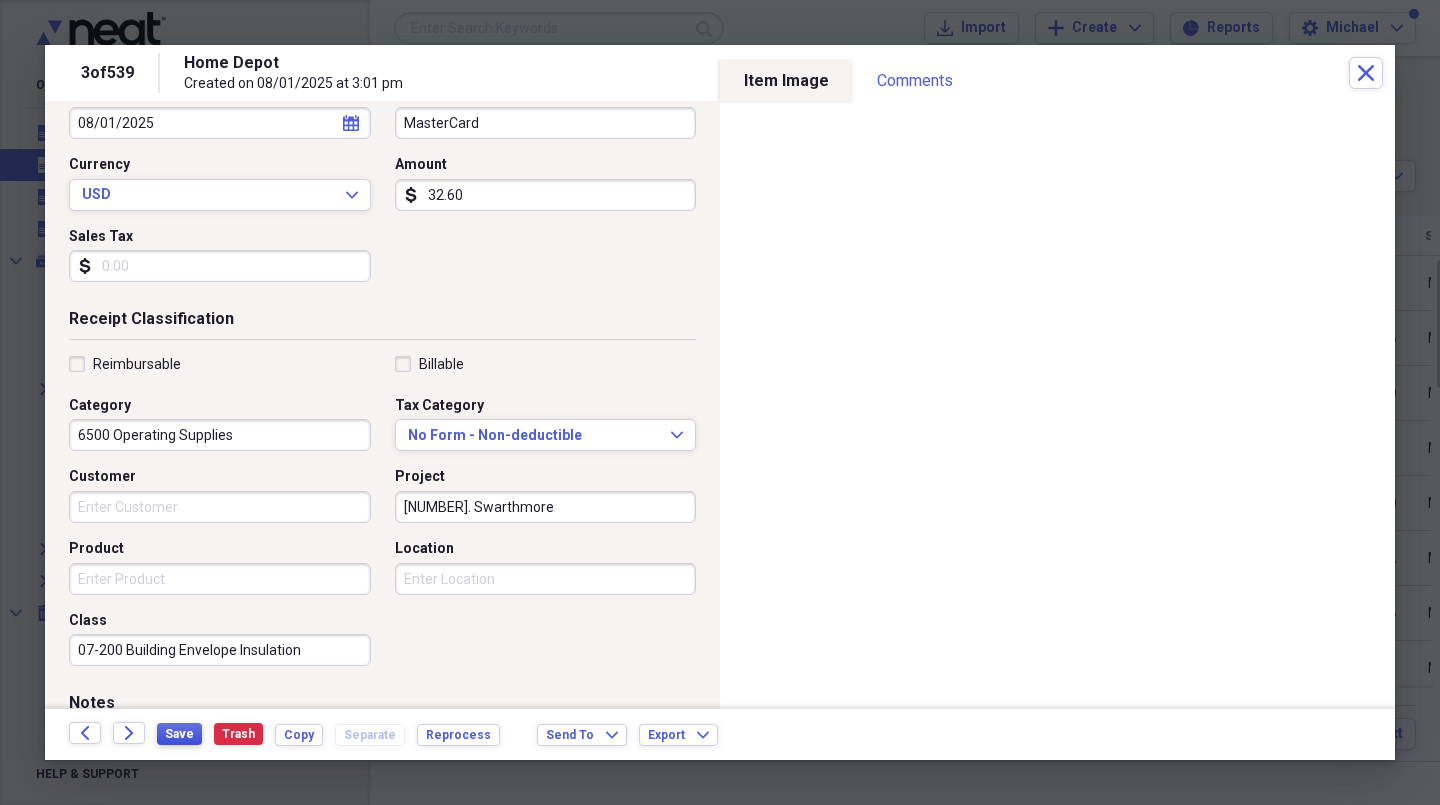 click on "Save" at bounding box center [179, 734] 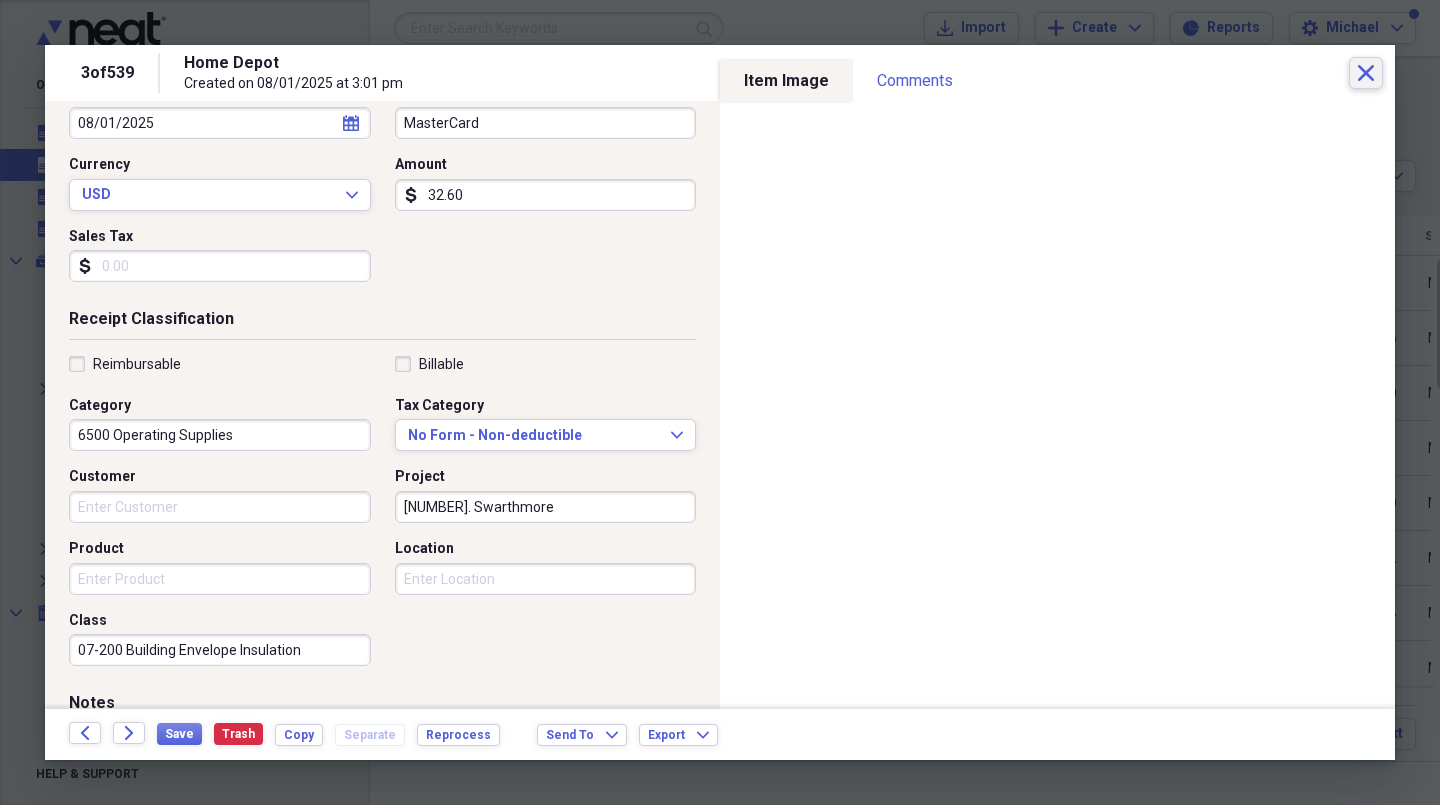 click on "Close" 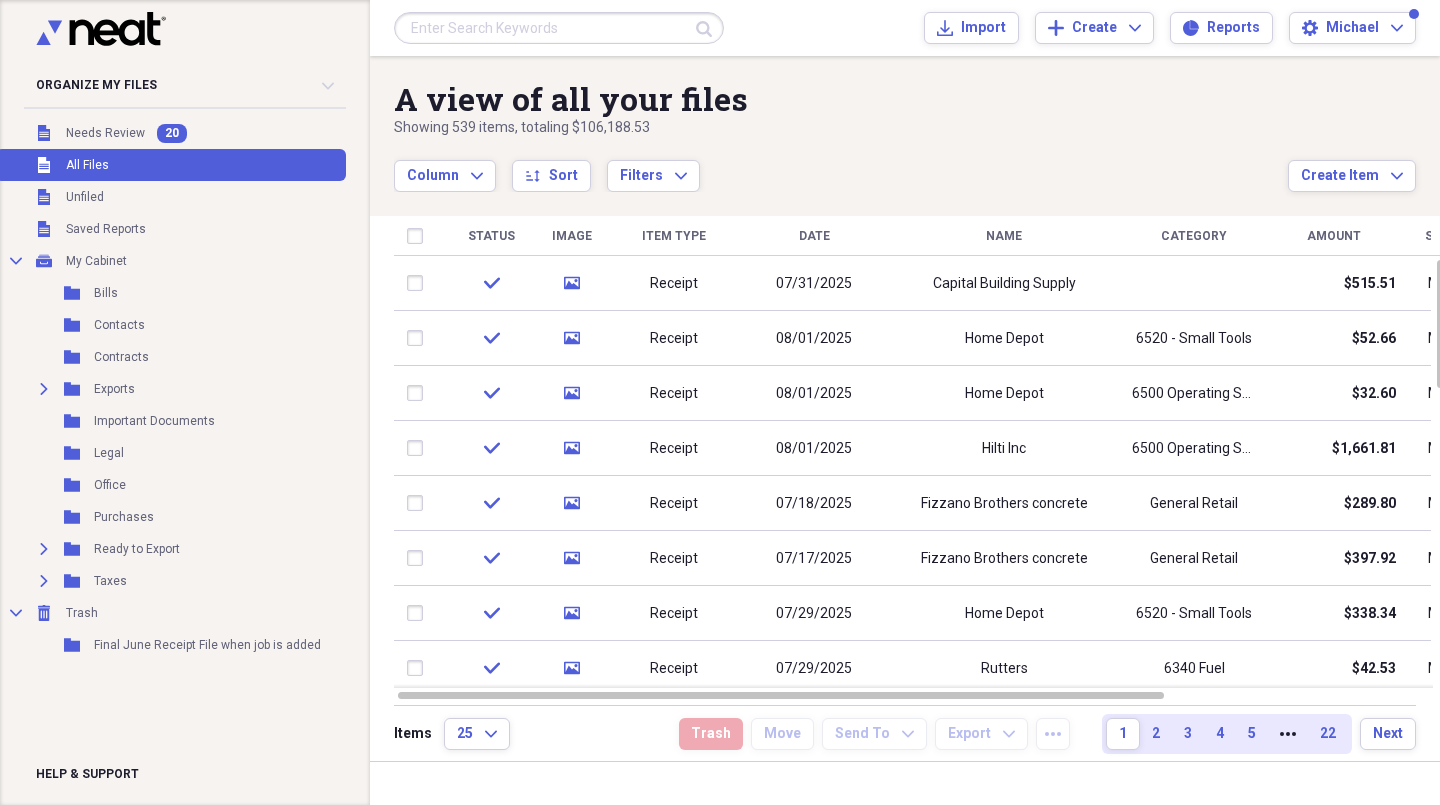click on "08/01/2025" at bounding box center (814, 449) 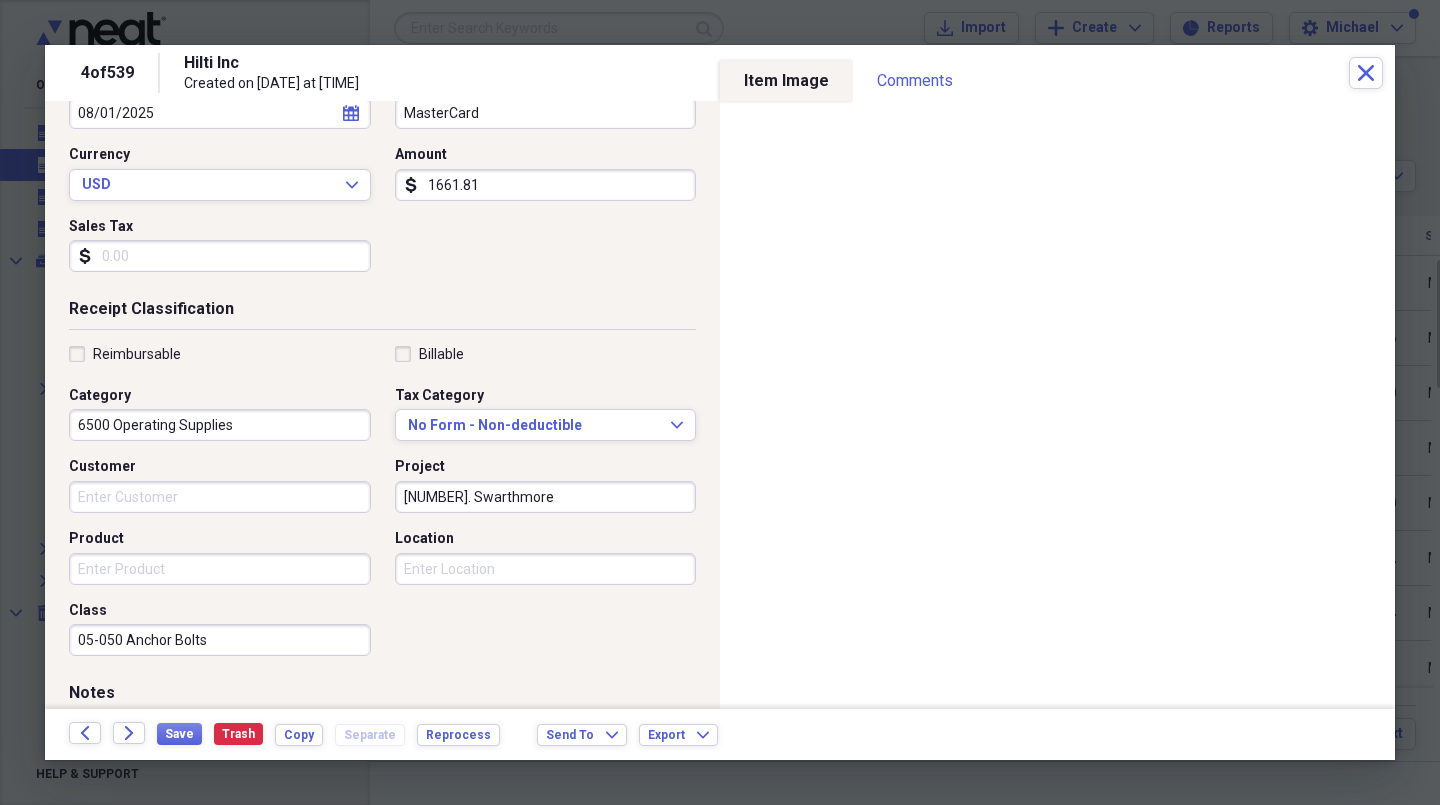scroll, scrollTop: 240, scrollLeft: 0, axis: vertical 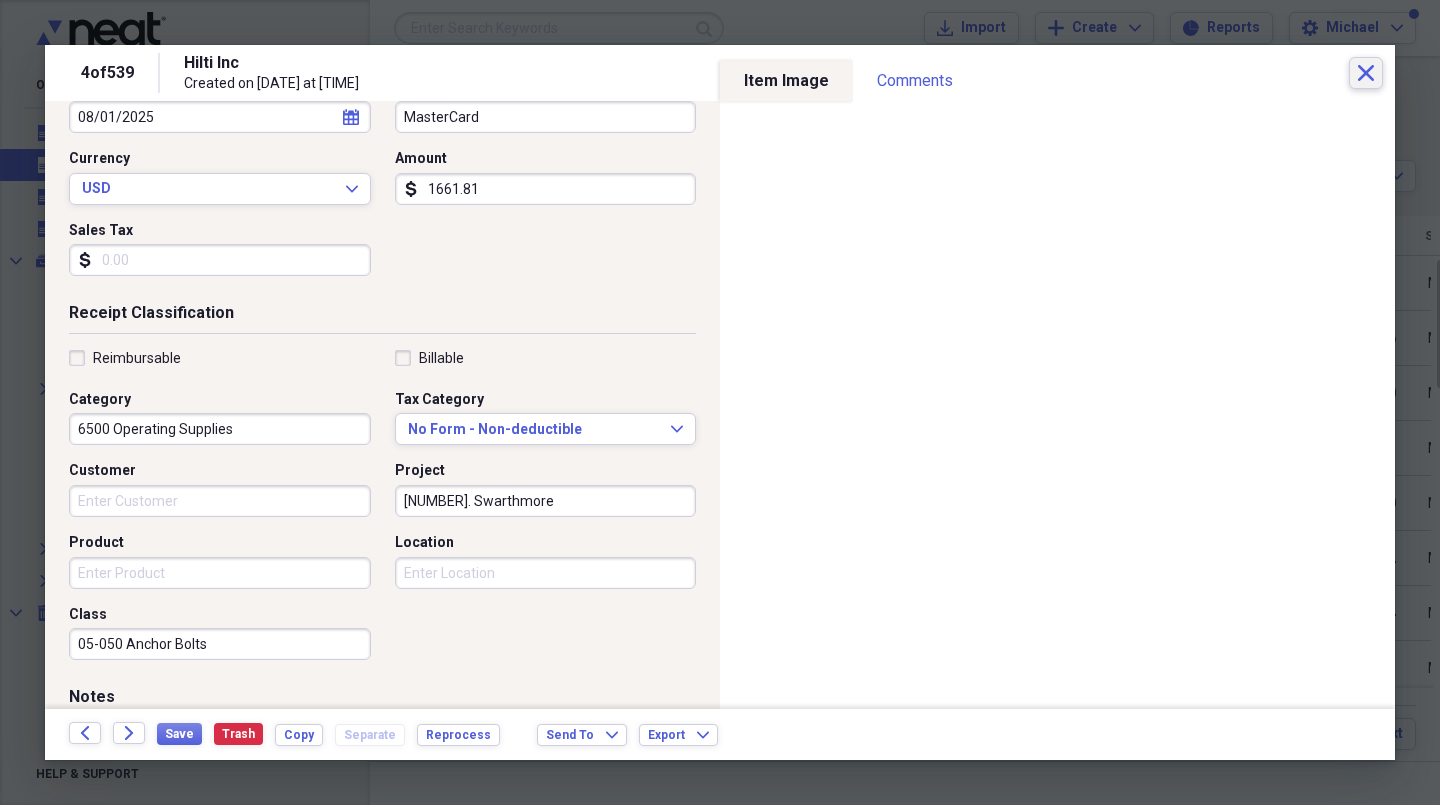 click 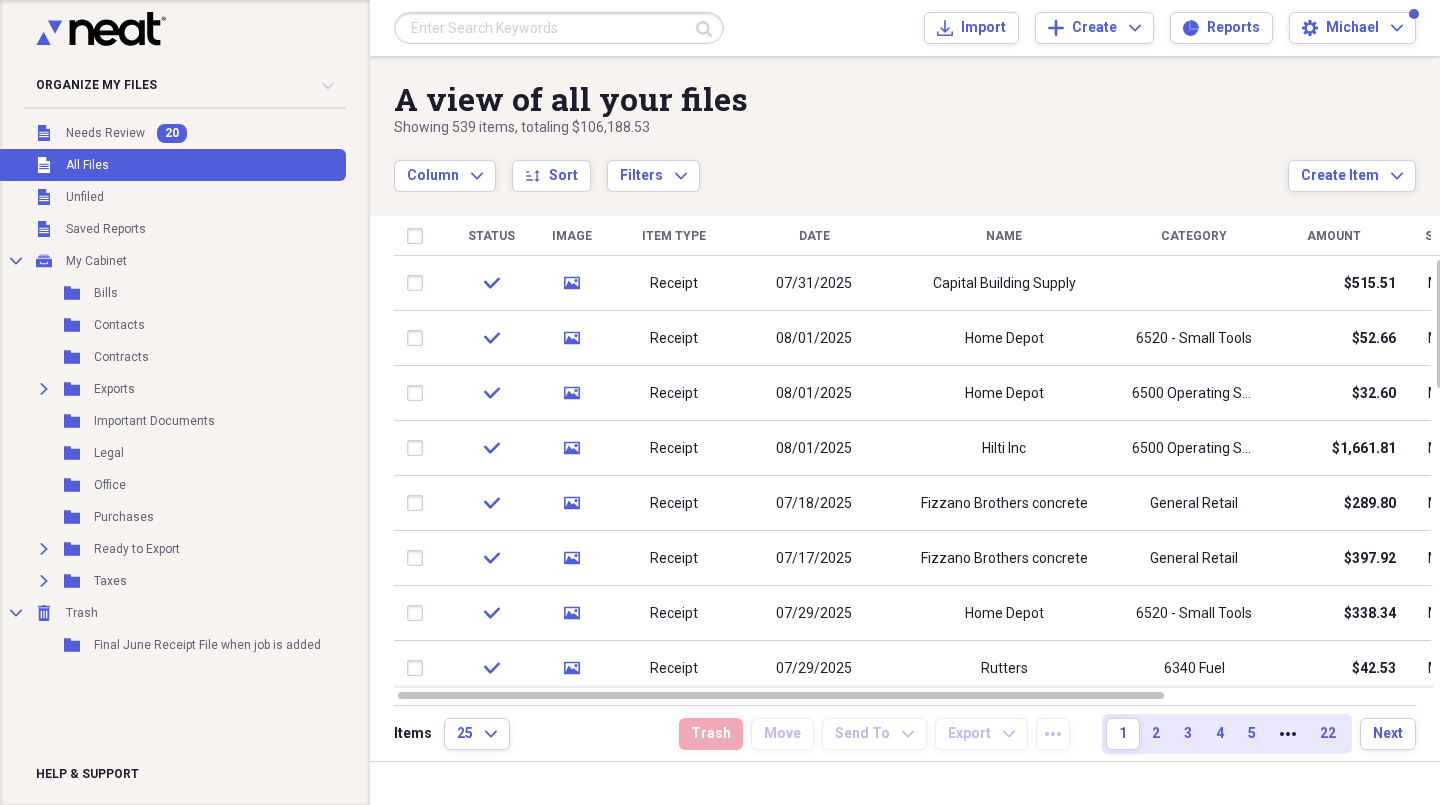 click on "07/18/2025" at bounding box center [814, 504] 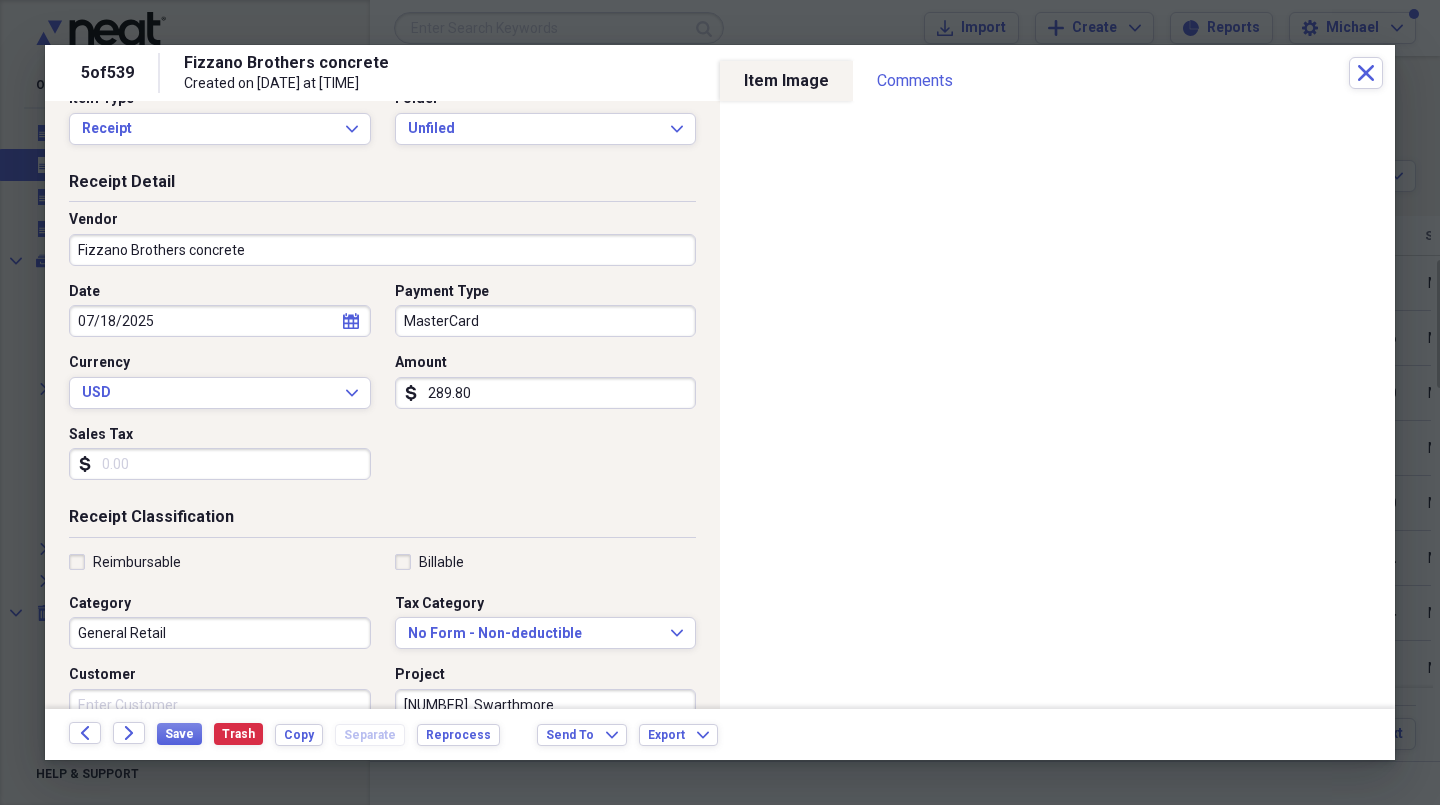 scroll, scrollTop: 34, scrollLeft: 0, axis: vertical 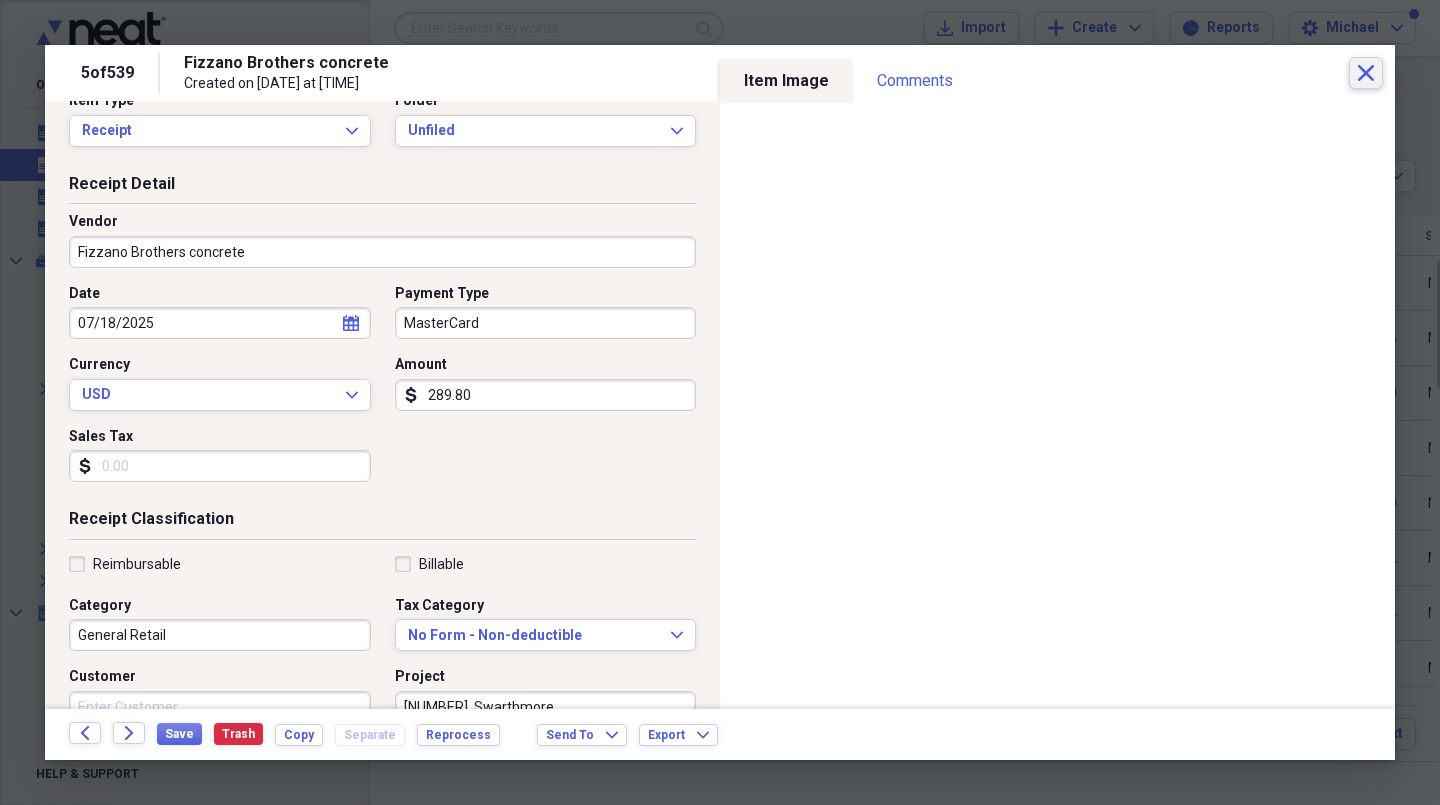 click on "Close" 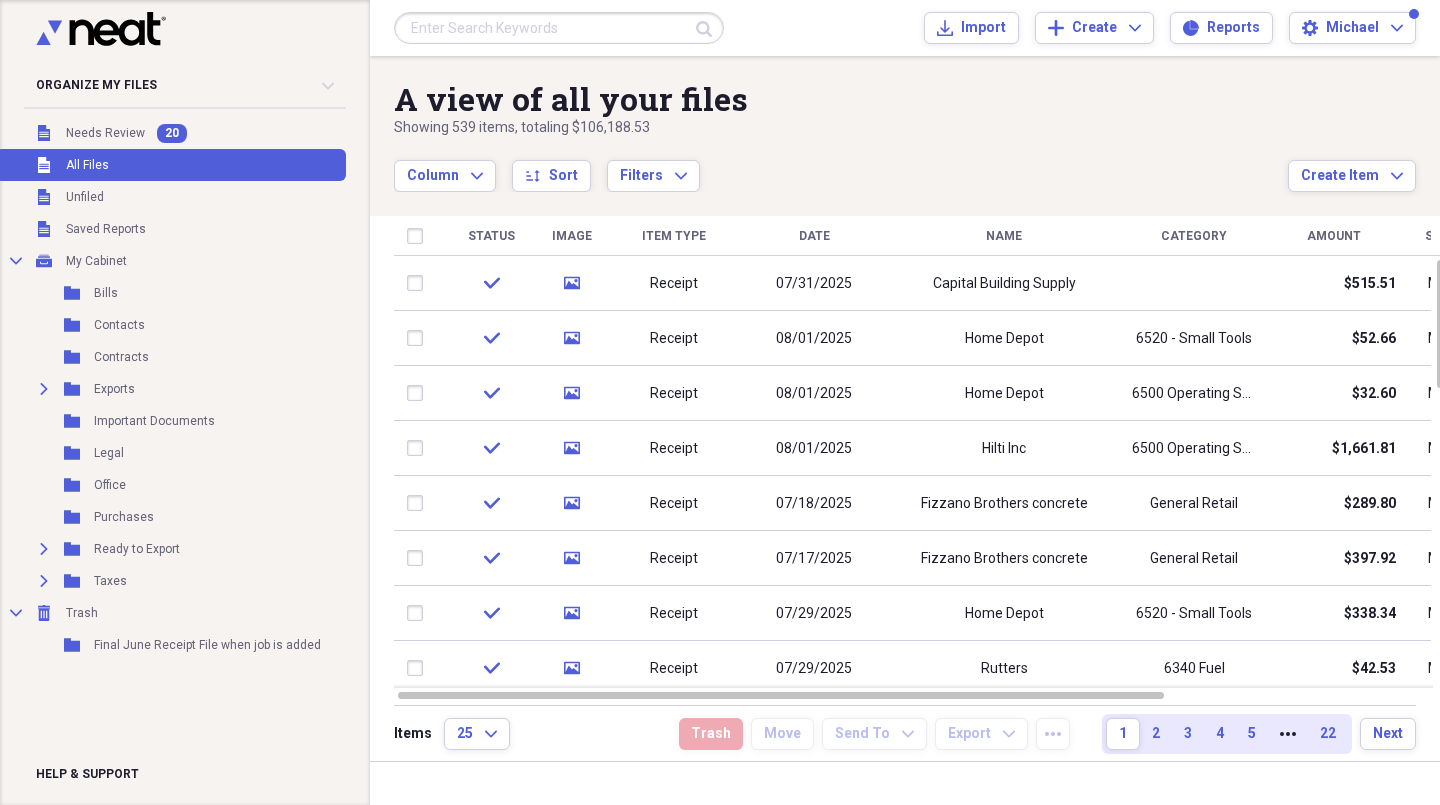 click on "2" at bounding box center (1156, 734) 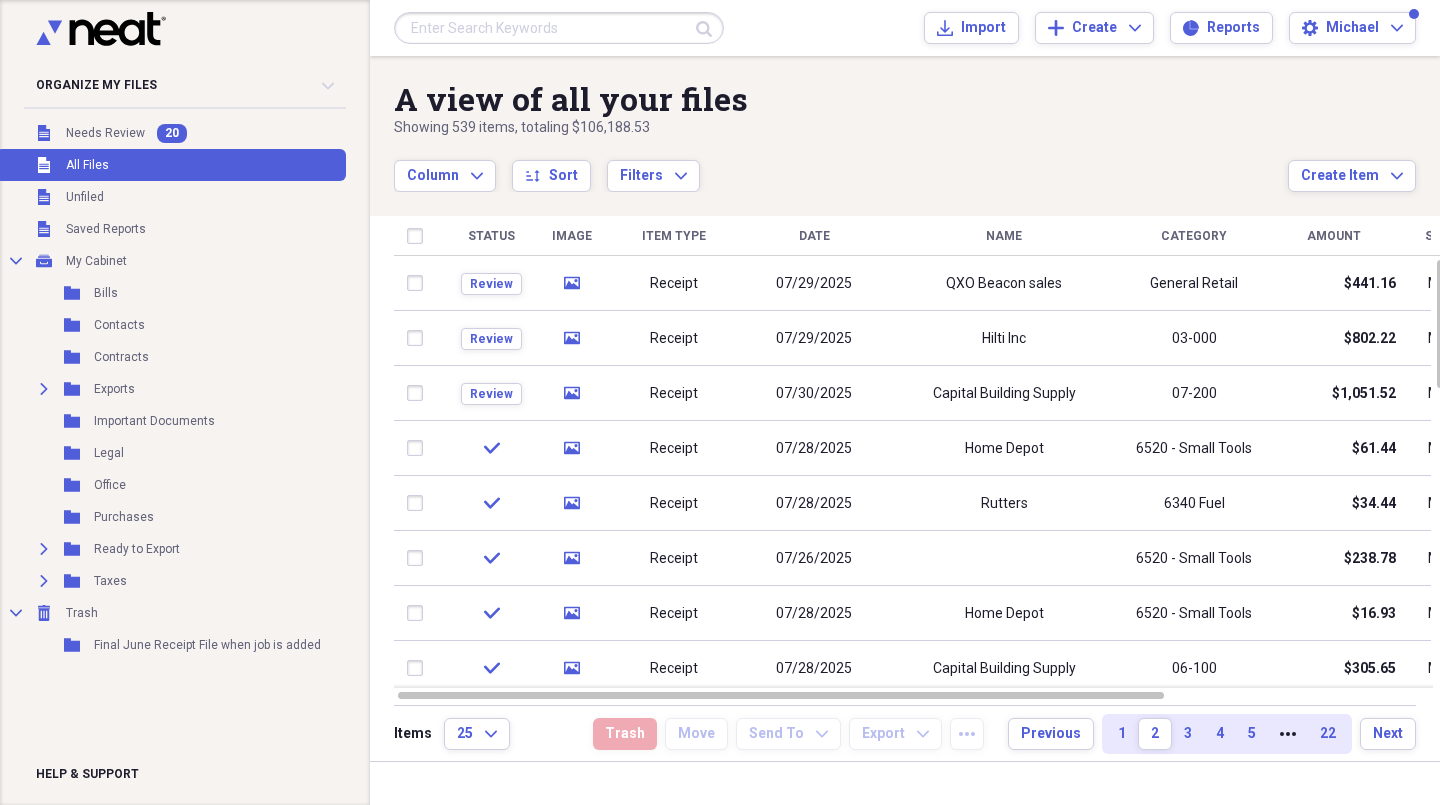 click at bounding box center [1004, 558] 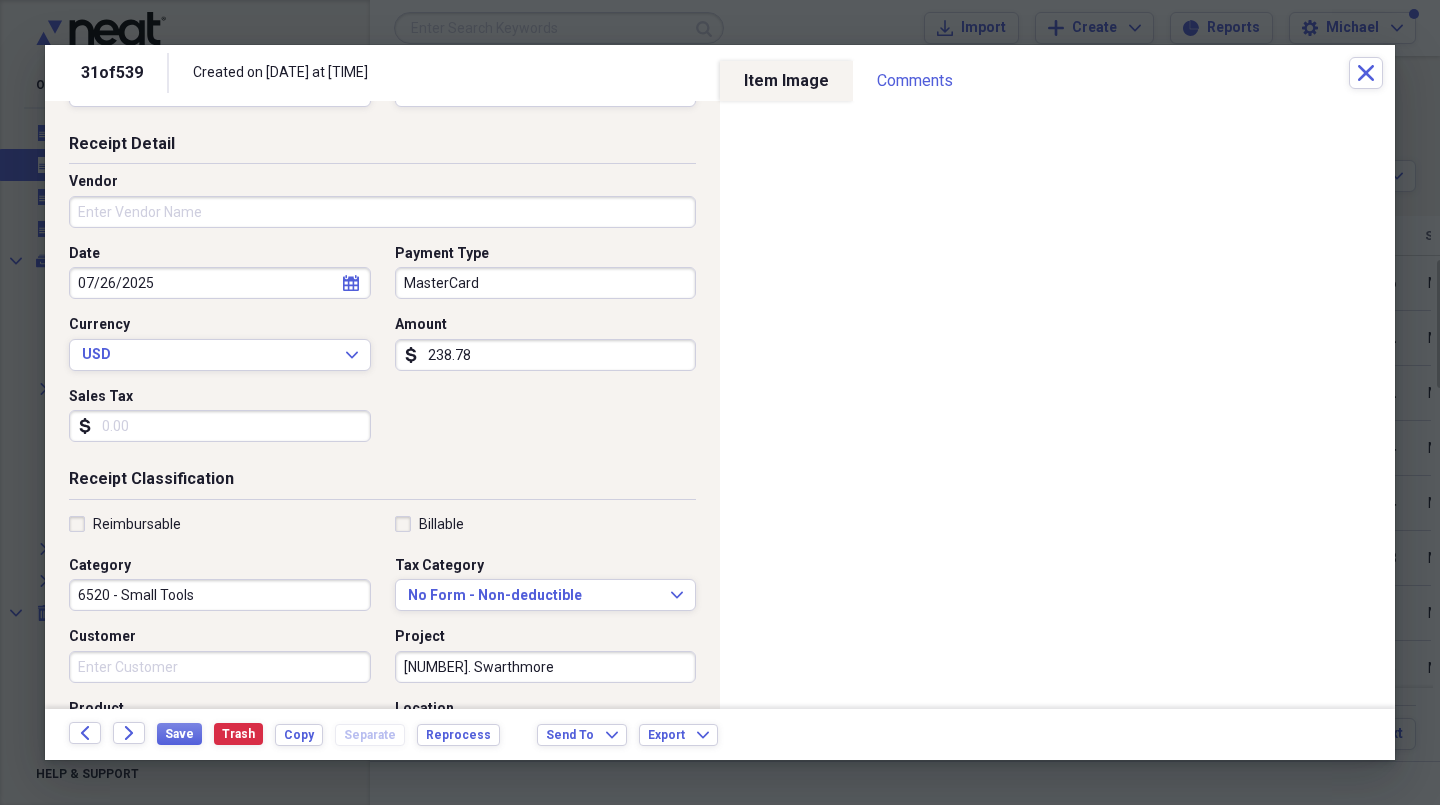 scroll, scrollTop: 0, scrollLeft: 0, axis: both 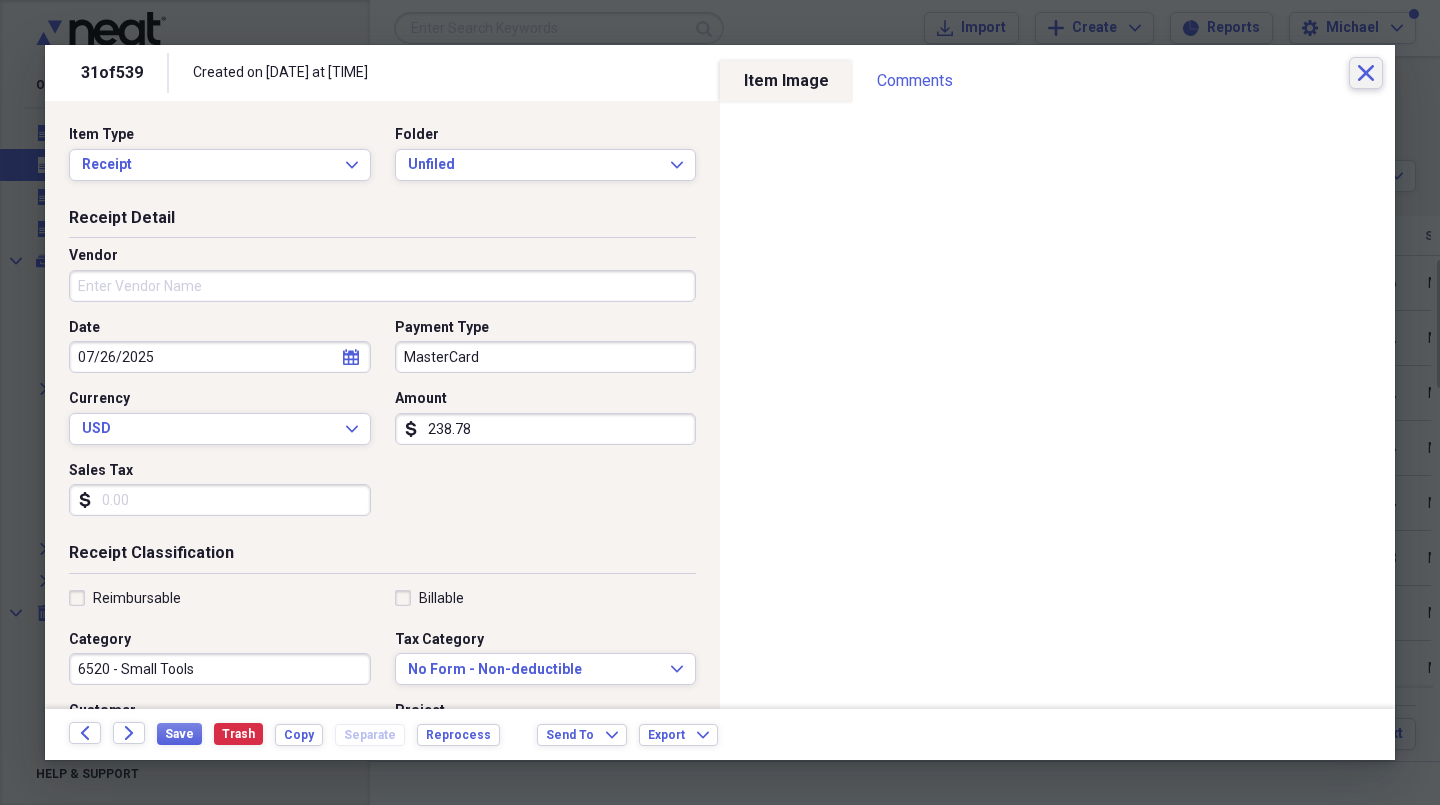 click 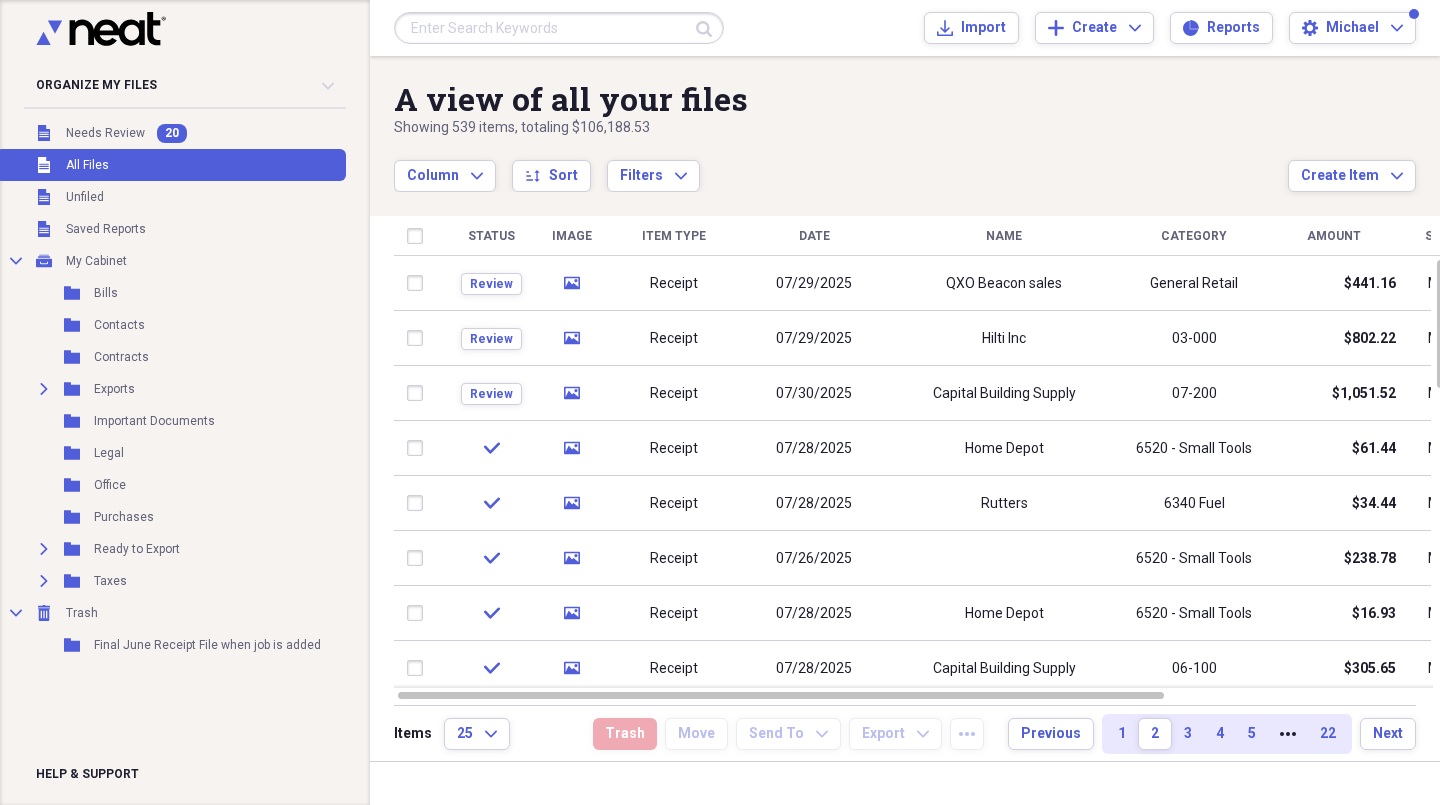 click on "07/30/2025" at bounding box center (814, 393) 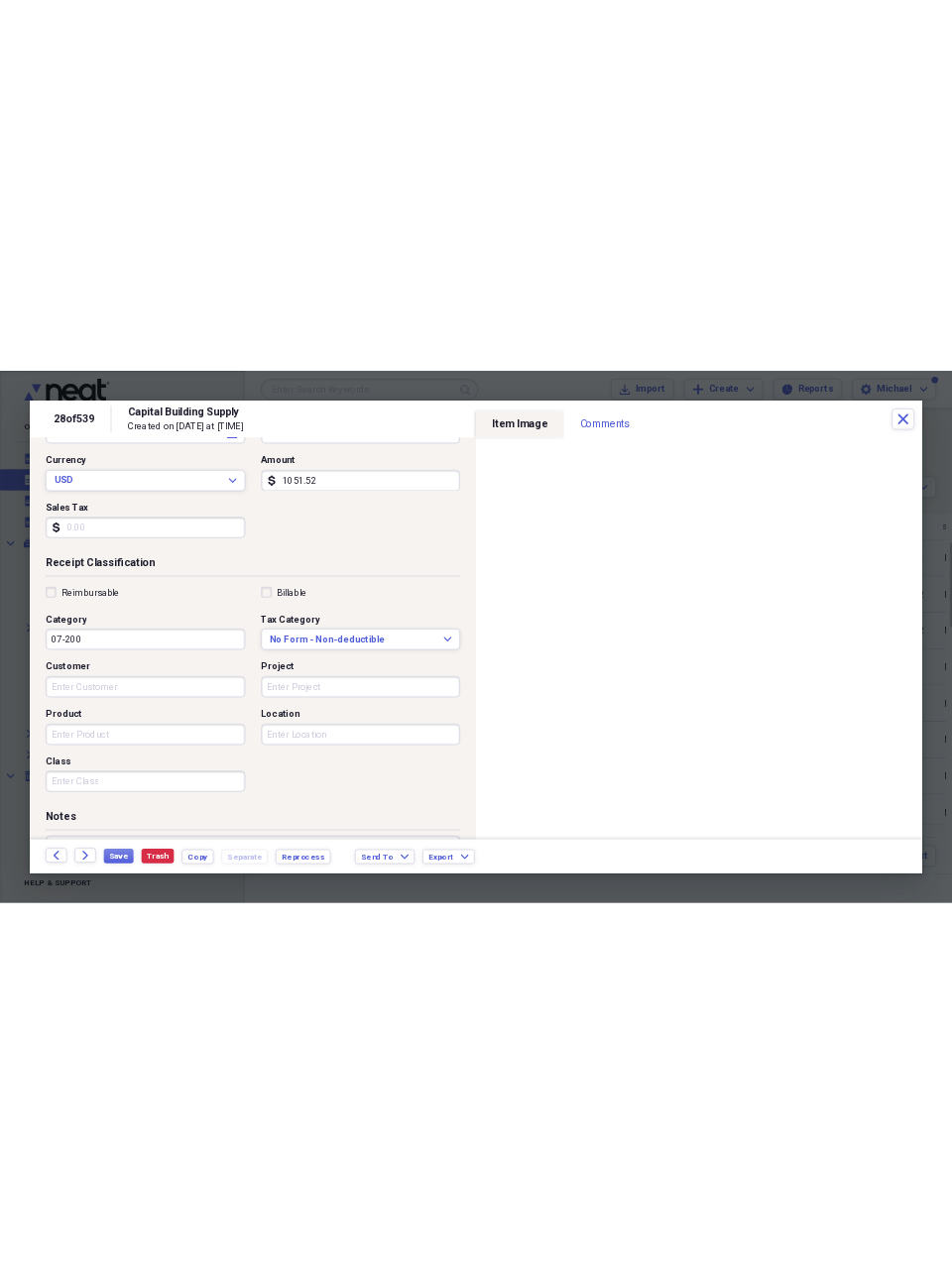 scroll, scrollTop: 279, scrollLeft: 0, axis: vertical 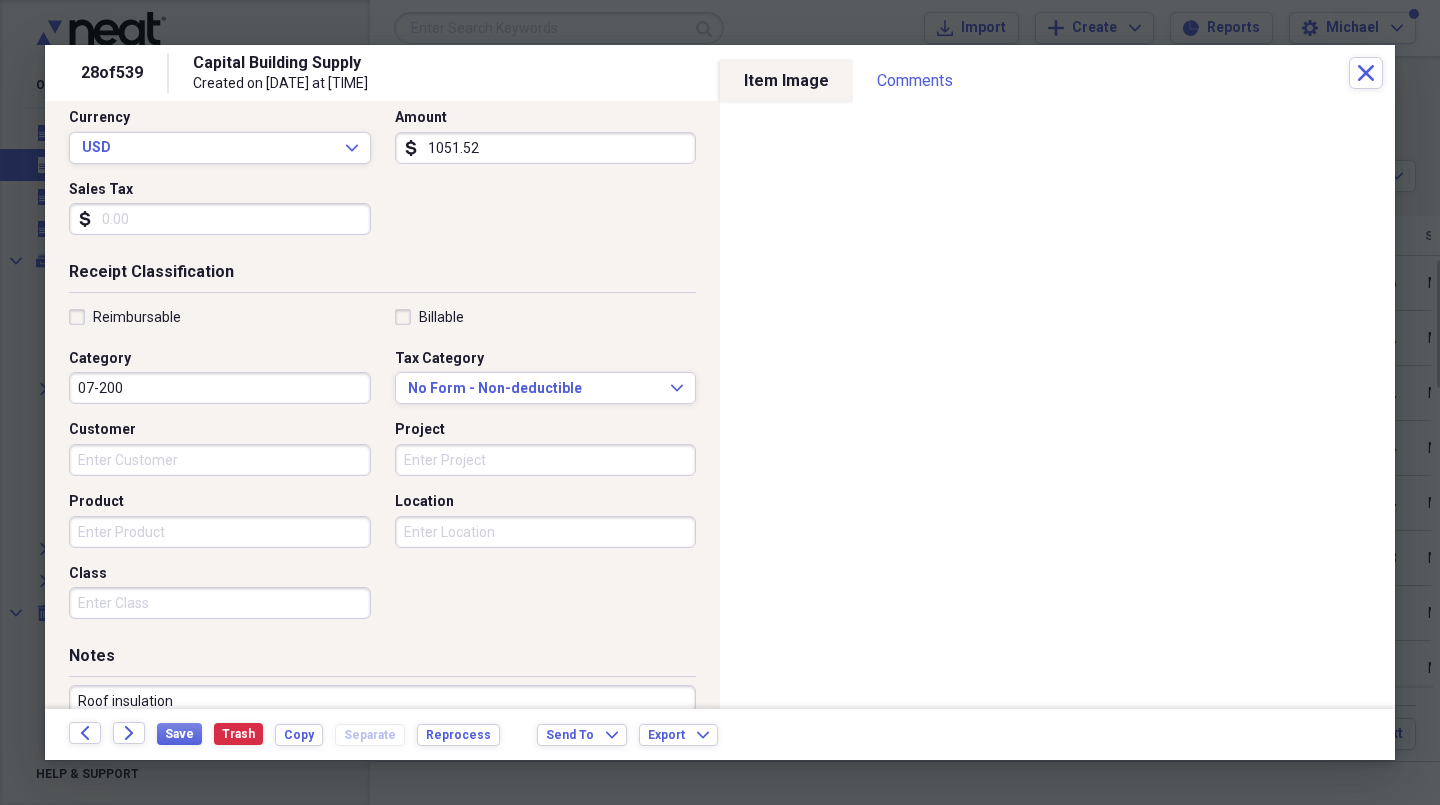 click on "Project" at bounding box center (546, 460) 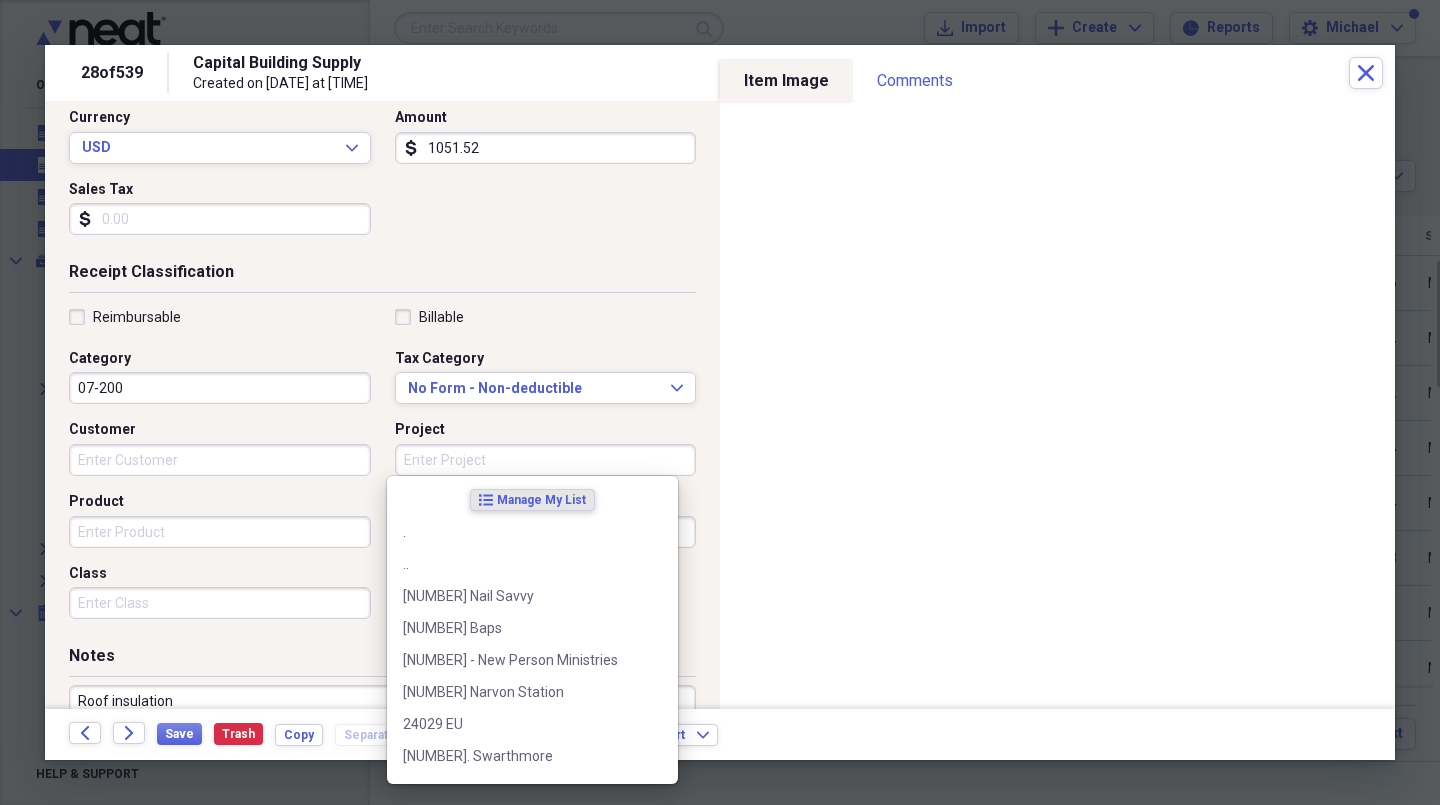 click on "[NUMBER]. [LOCATION]" at bounding box center (520, 756) 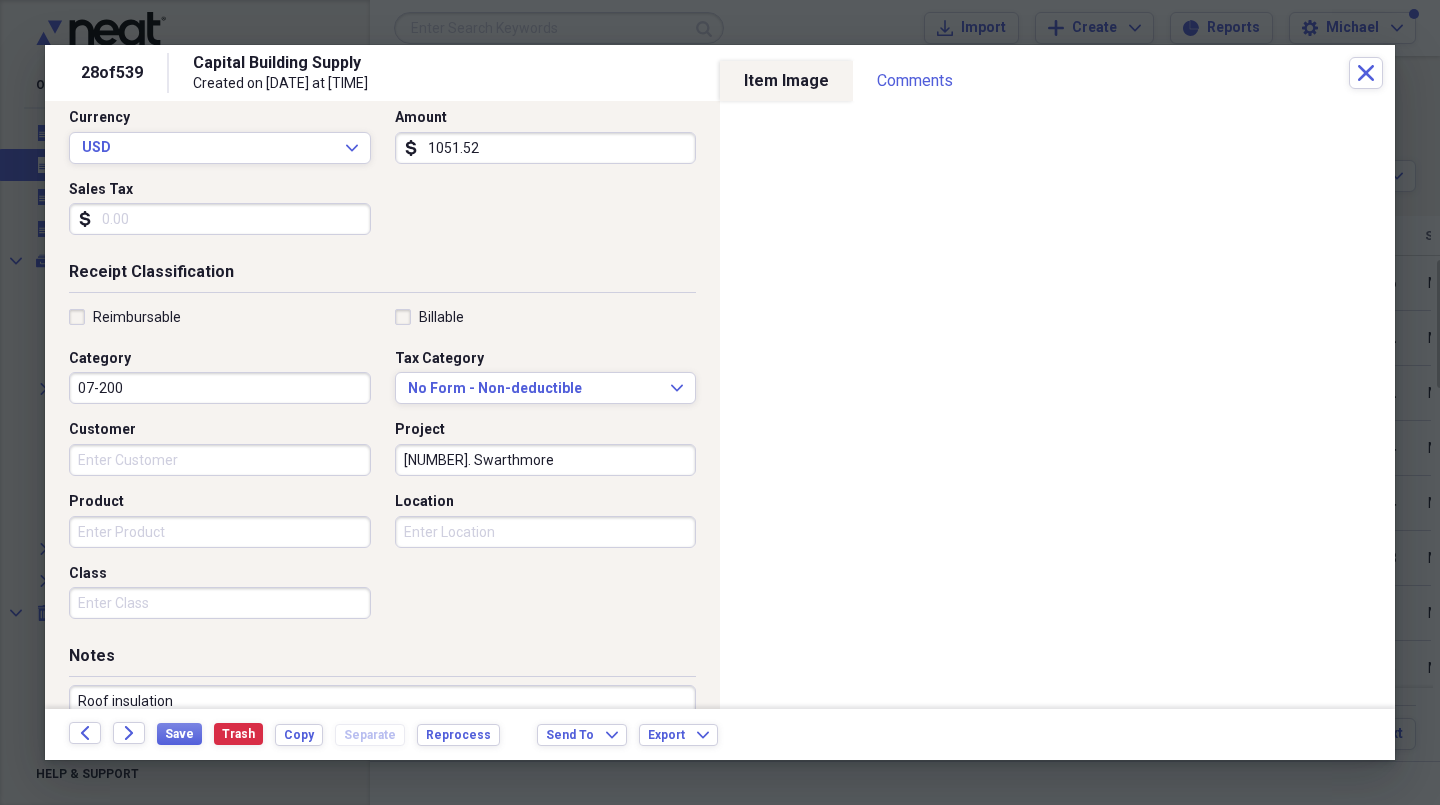 click on "Class" at bounding box center (220, 603) 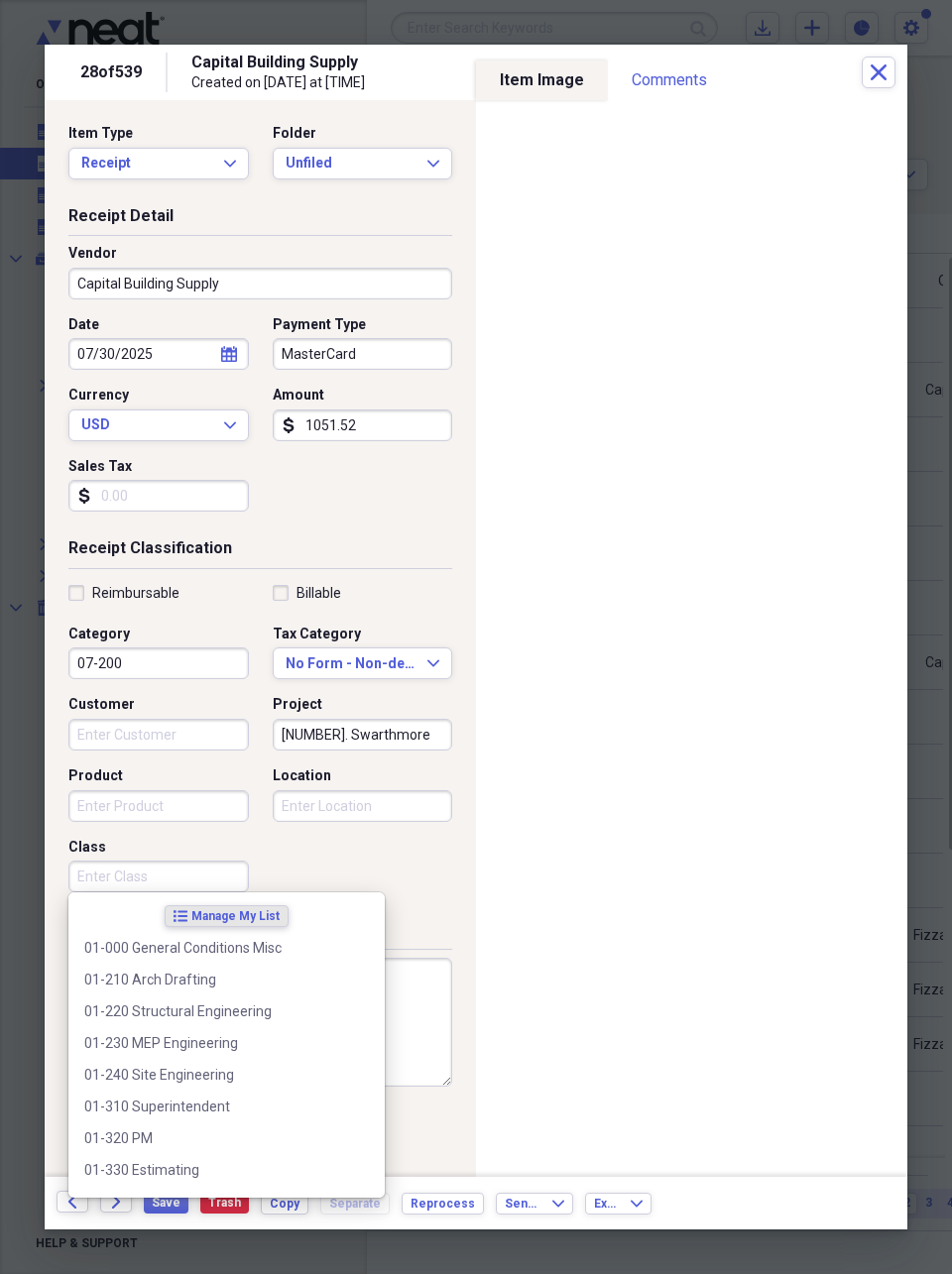 scroll, scrollTop: 0, scrollLeft: 0, axis: both 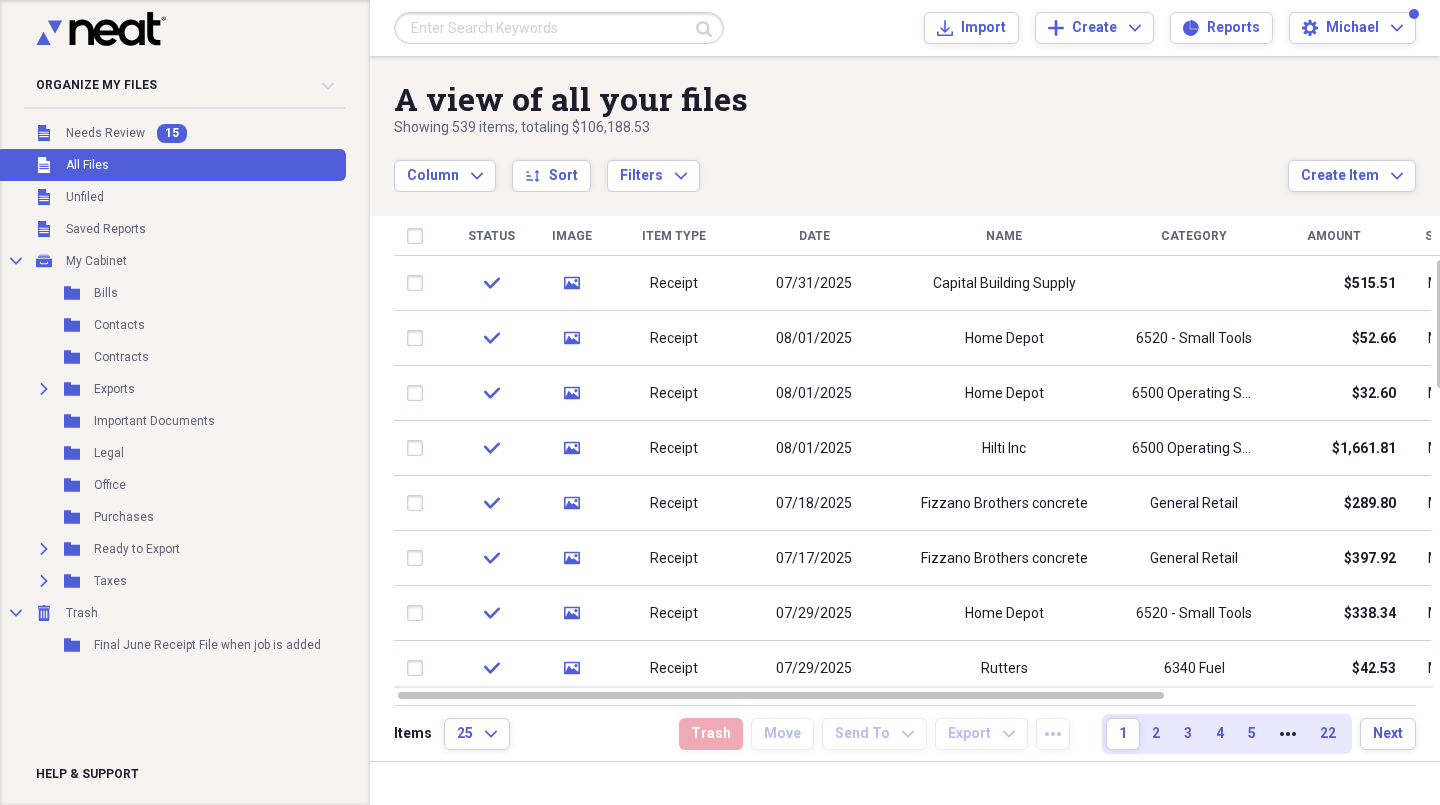 click on "2" at bounding box center [1156, 734] 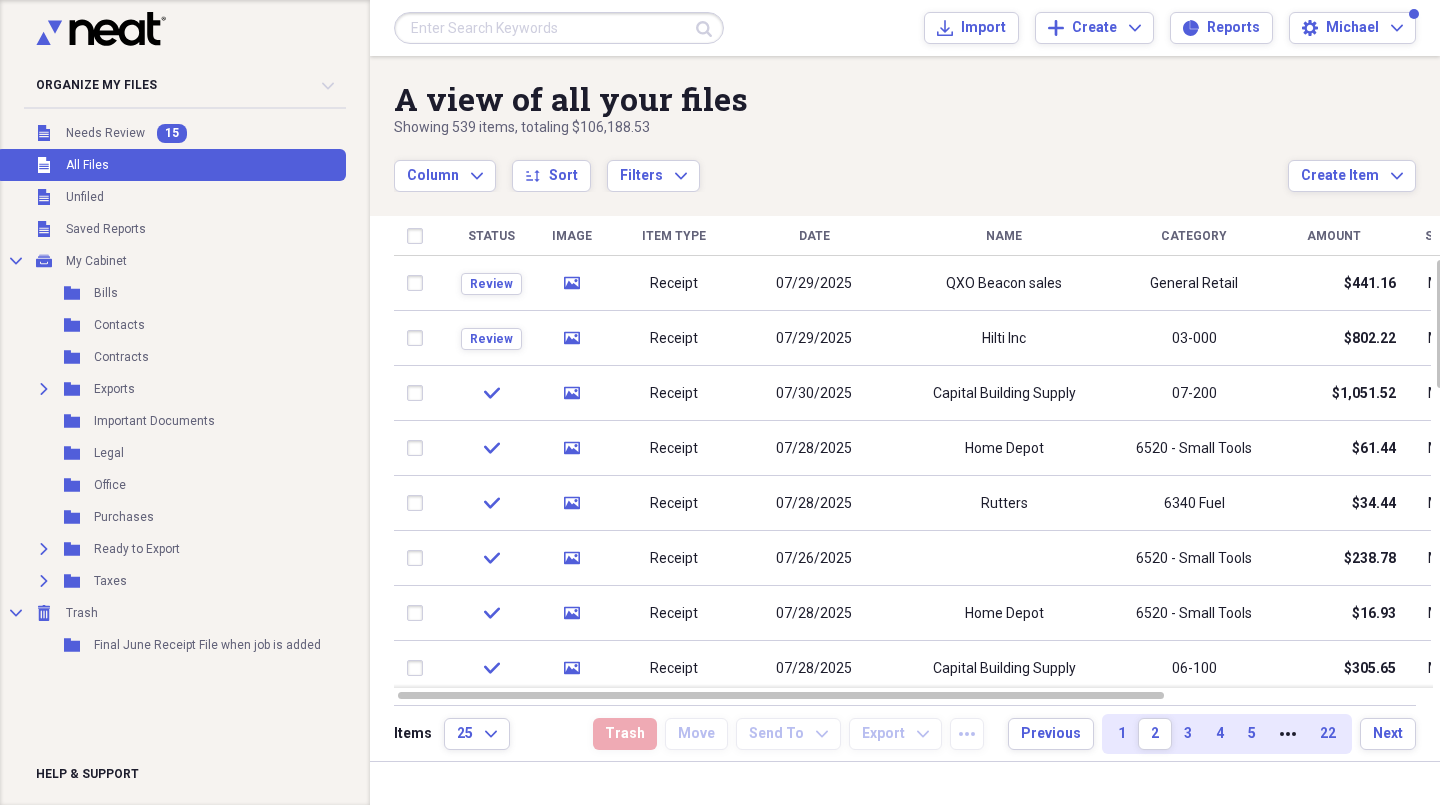 click on "07/29/2025" at bounding box center (814, 338) 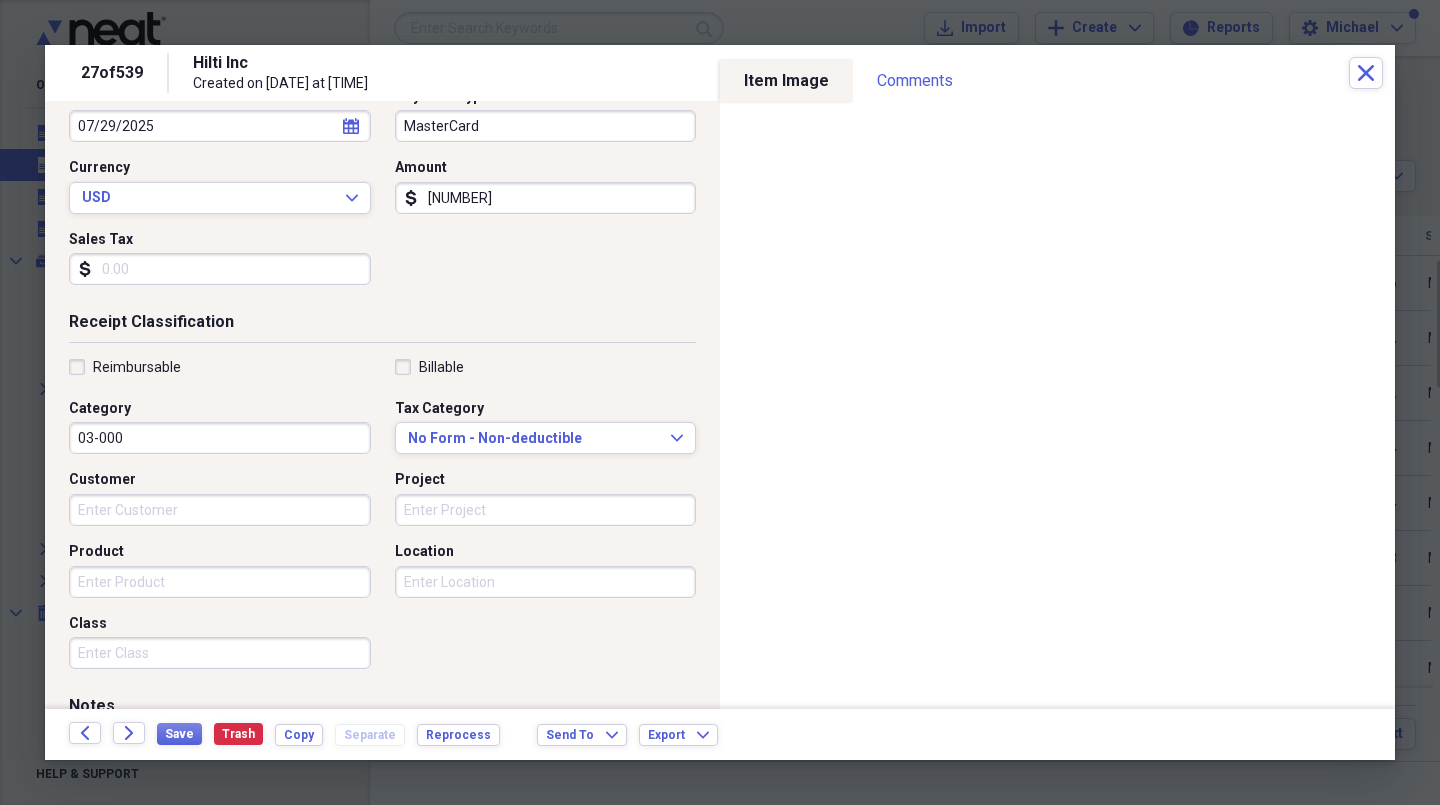 scroll, scrollTop: 288, scrollLeft: 0, axis: vertical 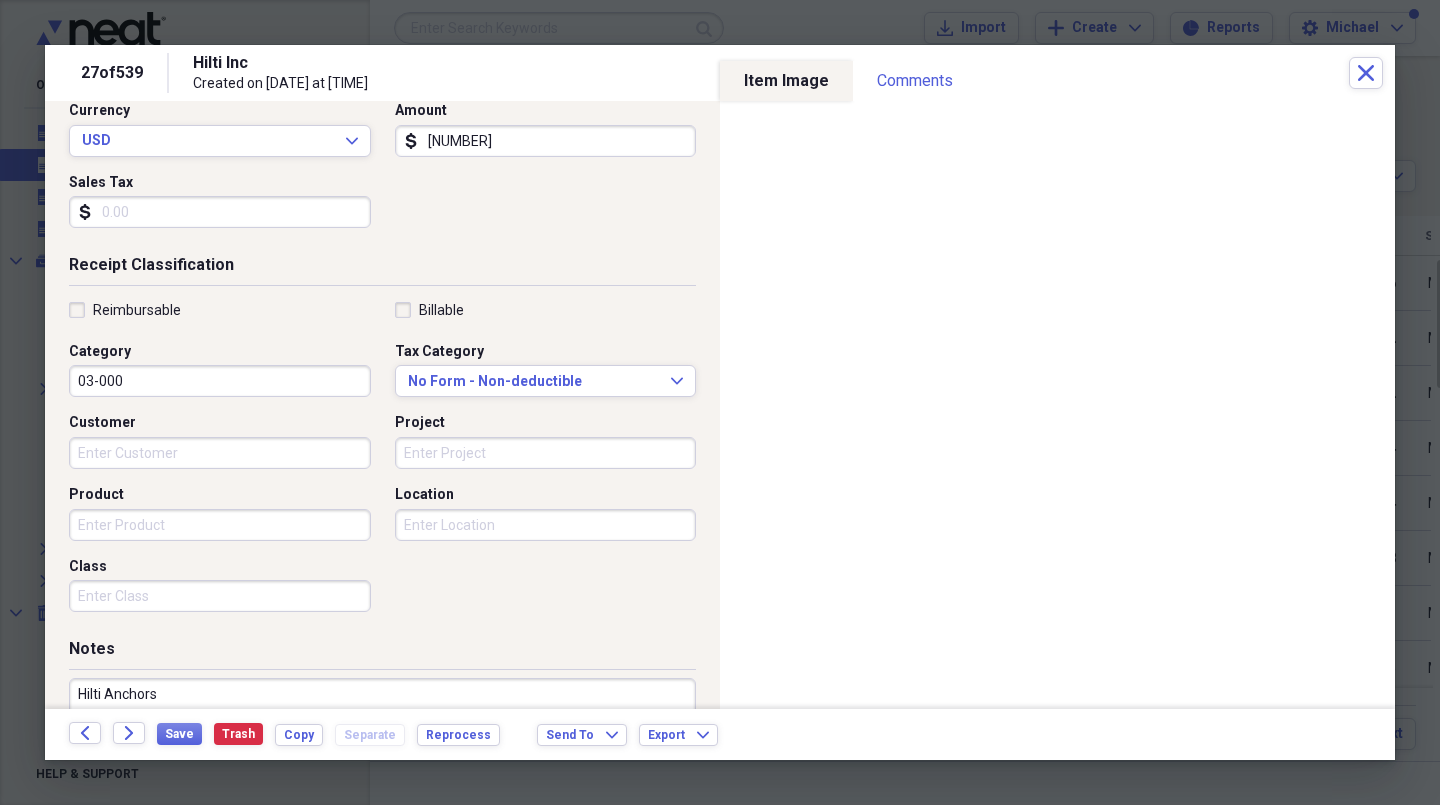 click on "Project" at bounding box center [546, 453] 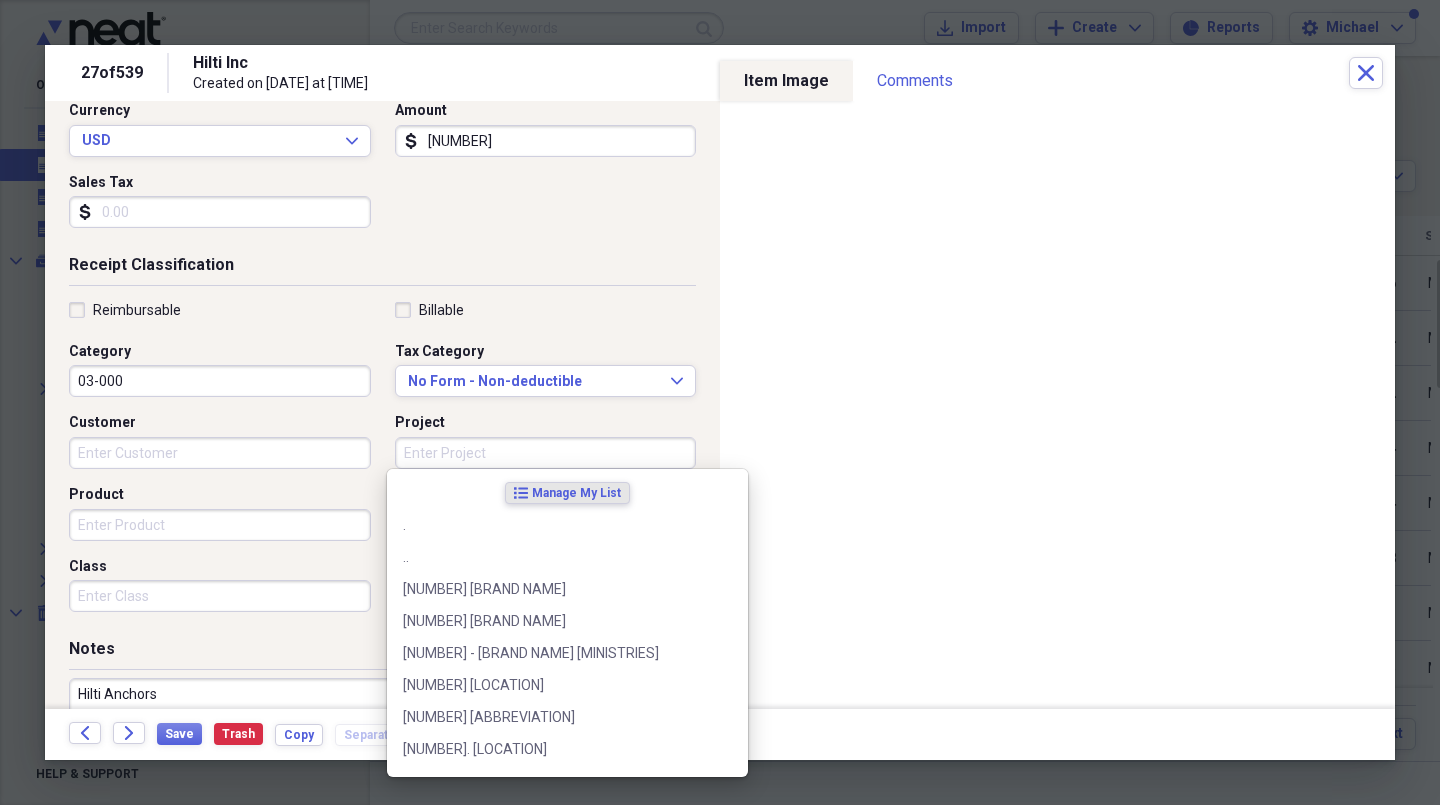 click on "[NUMBER]. [LOCATION]" at bounding box center [555, 749] 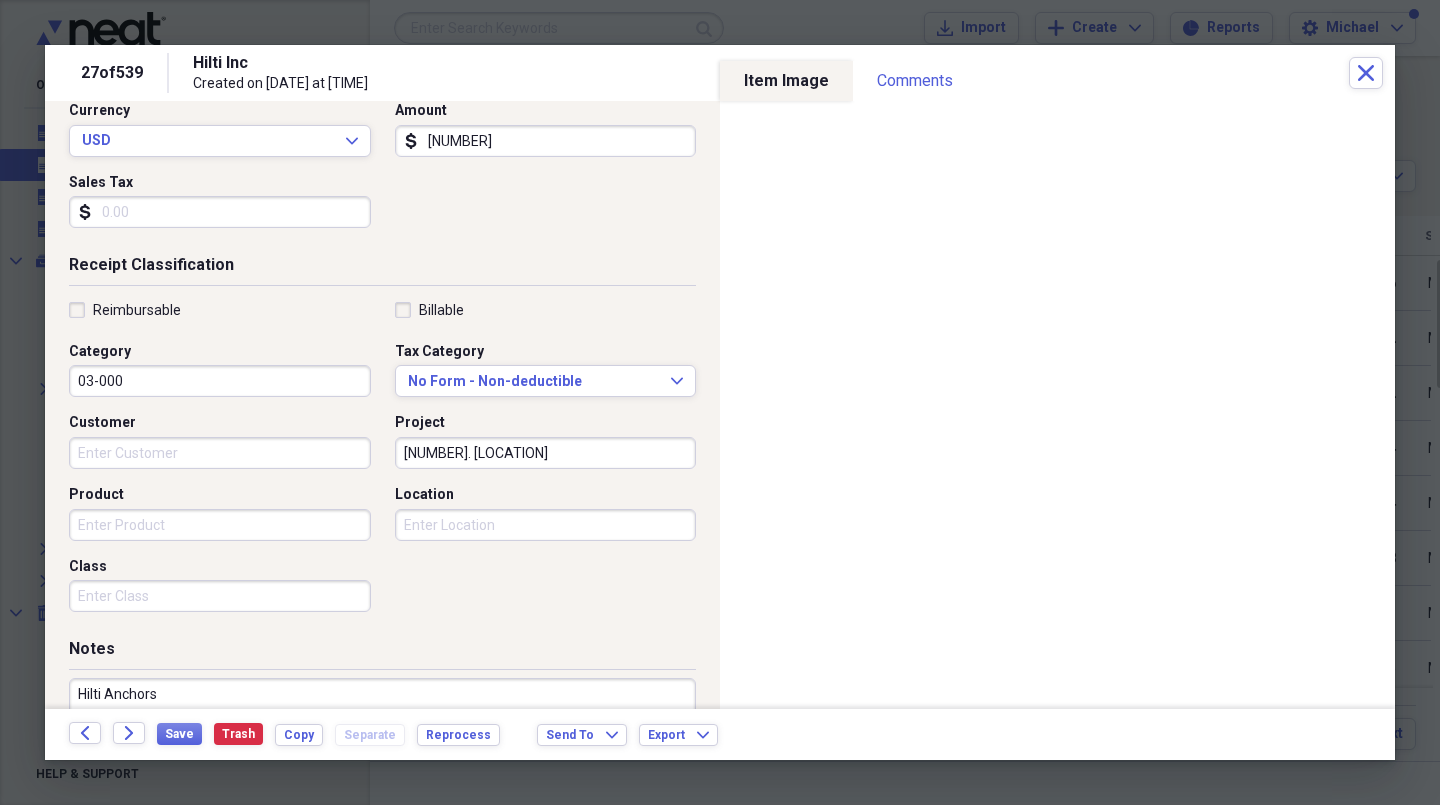 click on "03-000" at bounding box center [220, 381] 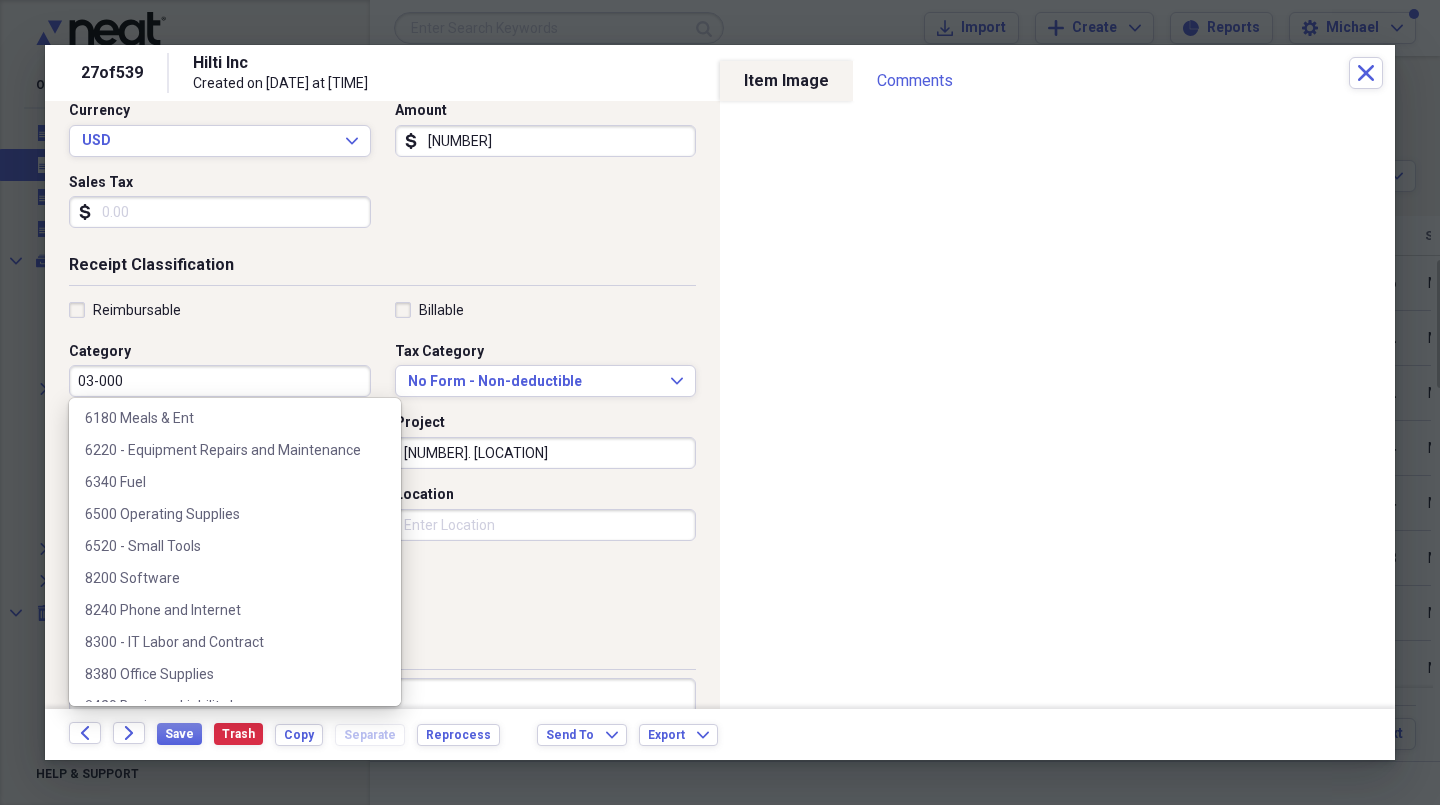 scroll, scrollTop: 376, scrollLeft: 0, axis: vertical 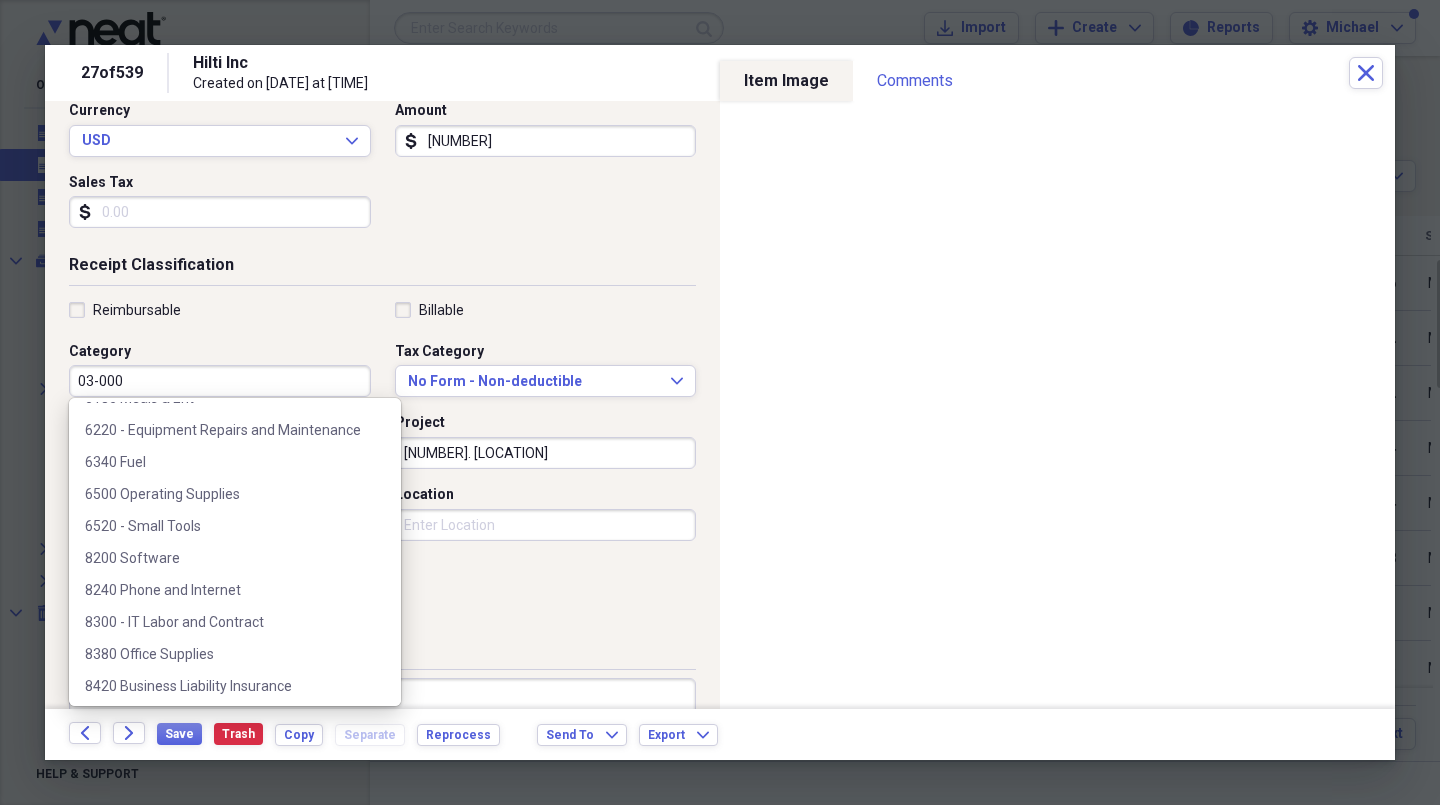 click on "6500 Operating Supplies" at bounding box center [235, 494] 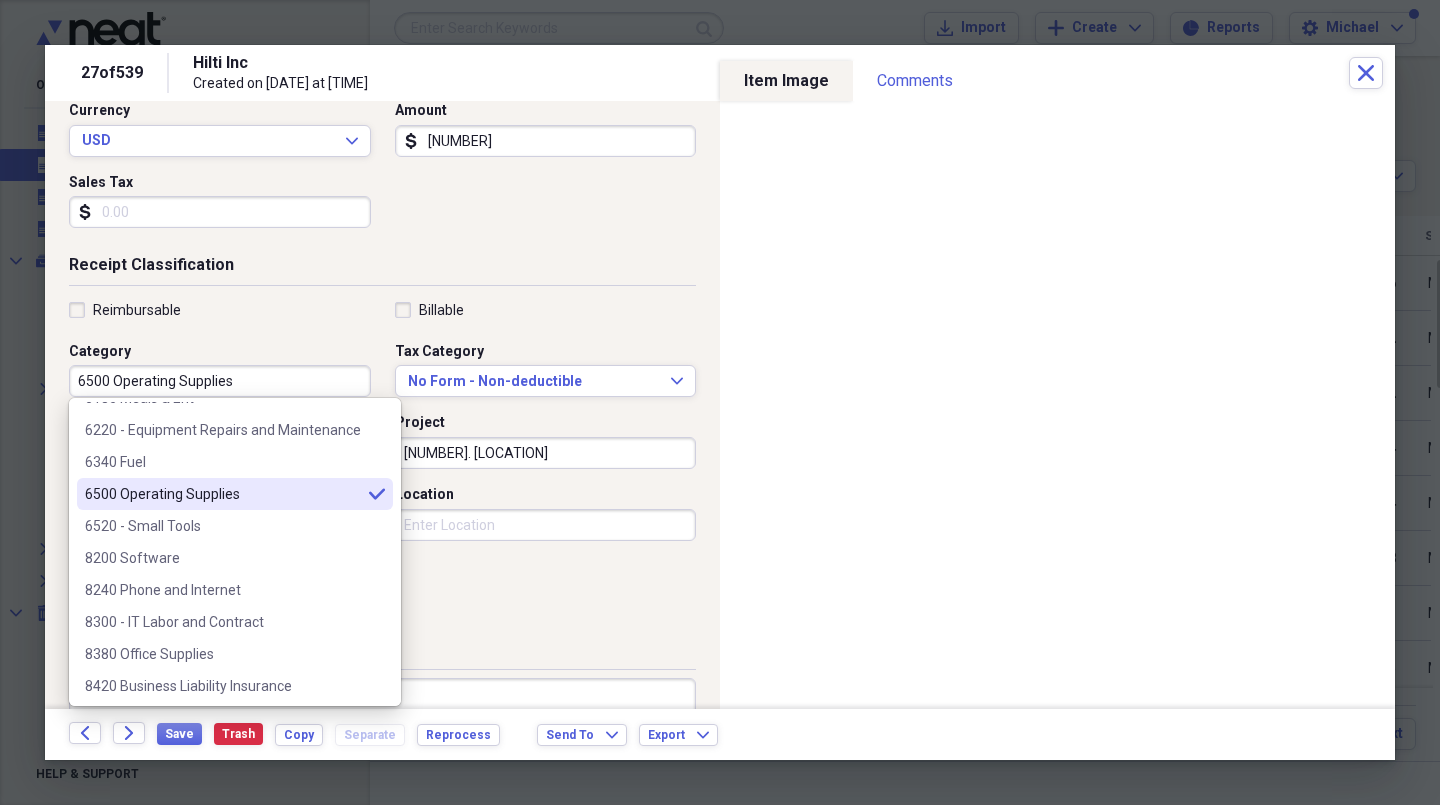 type on "6500 Operating Supplies" 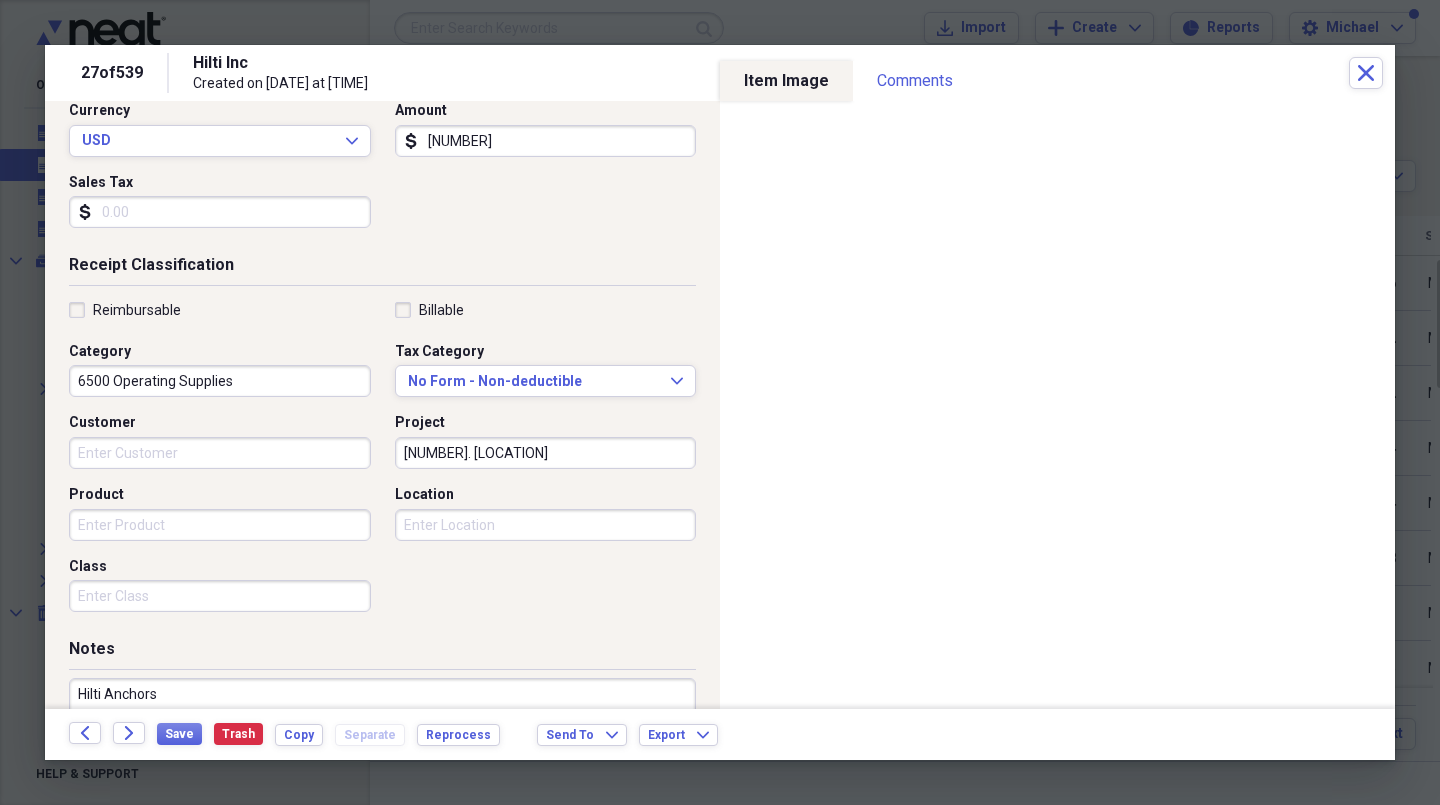 click on "Class" at bounding box center [220, 596] 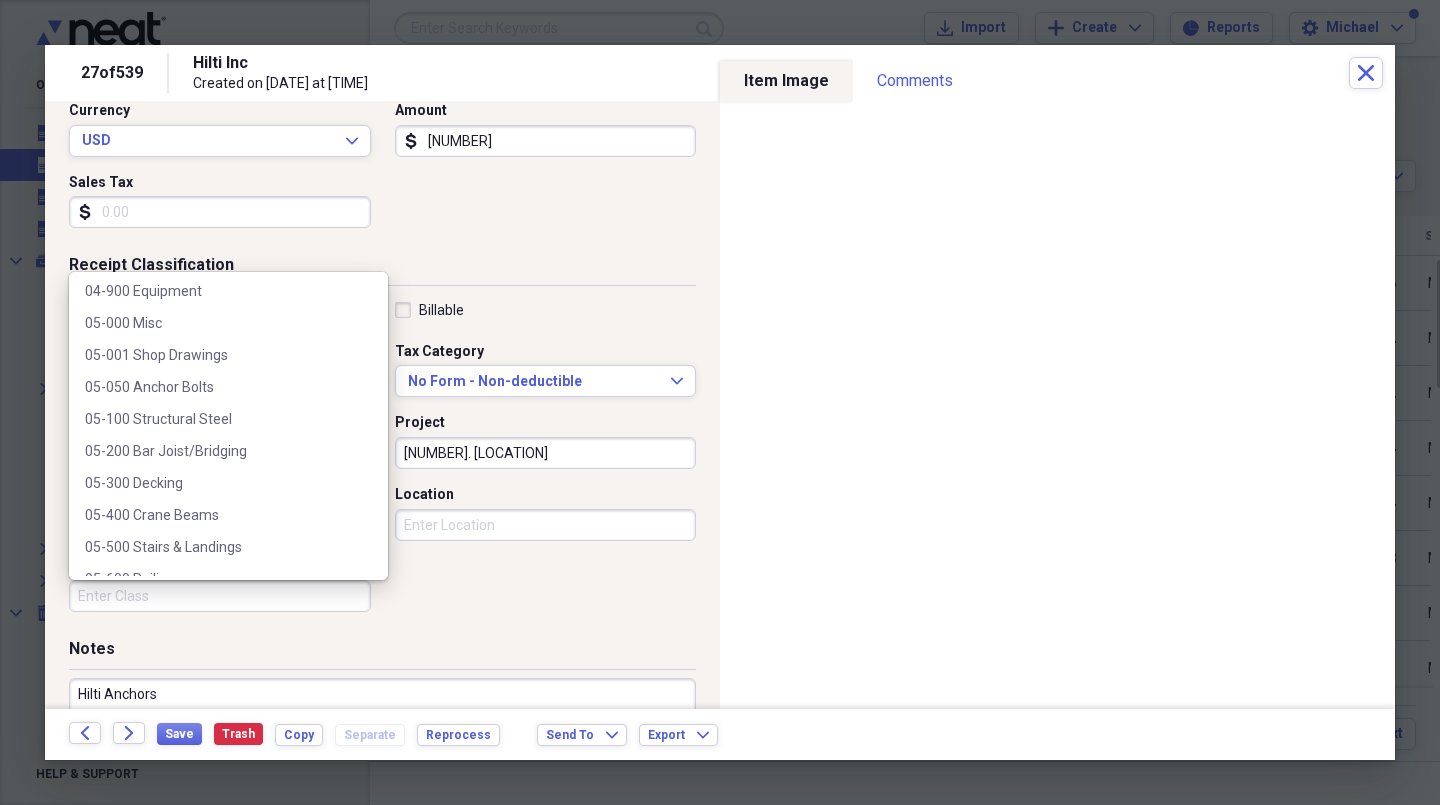 scroll, scrollTop: 1793, scrollLeft: 0, axis: vertical 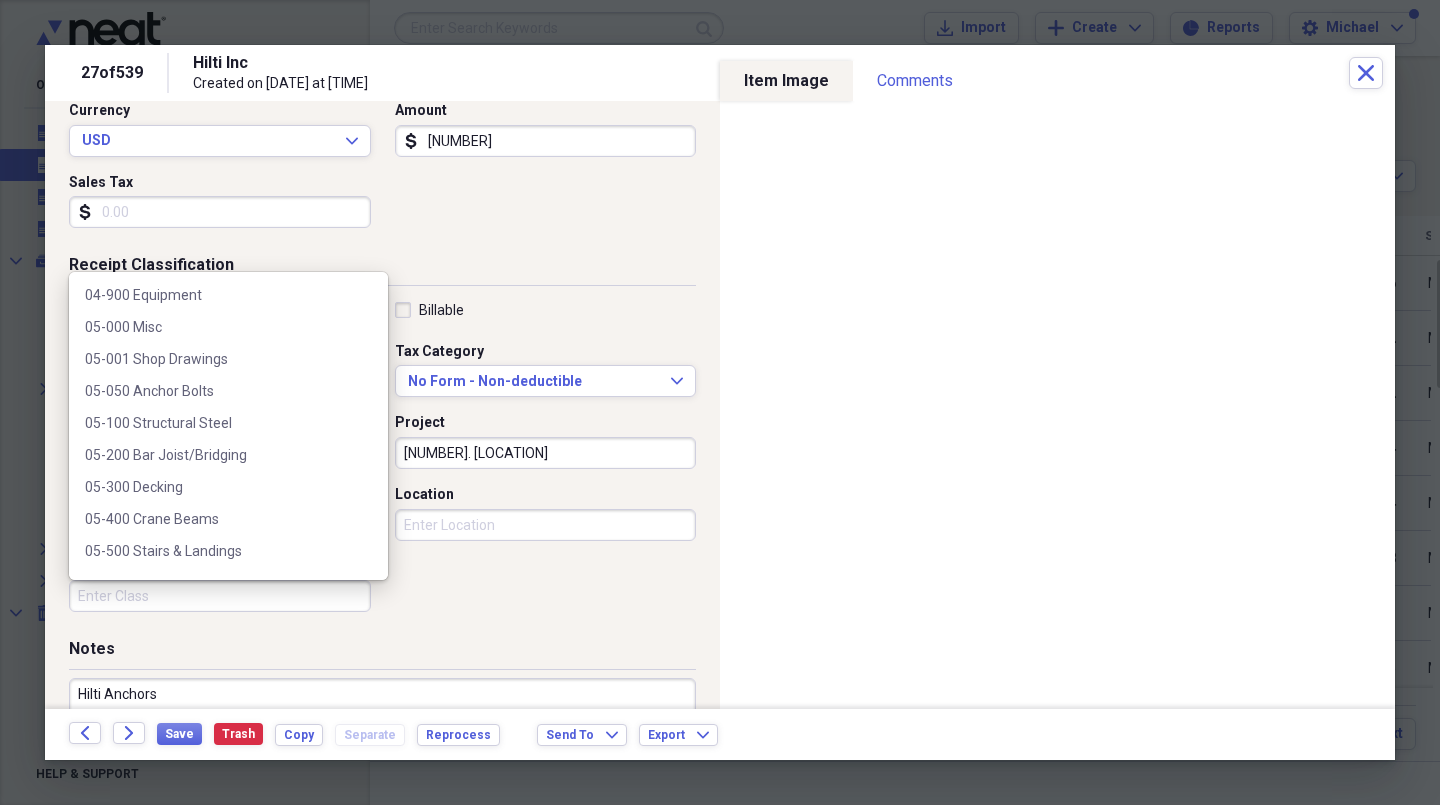 click on "05-050 Anchor Bolts" at bounding box center (216, 391) 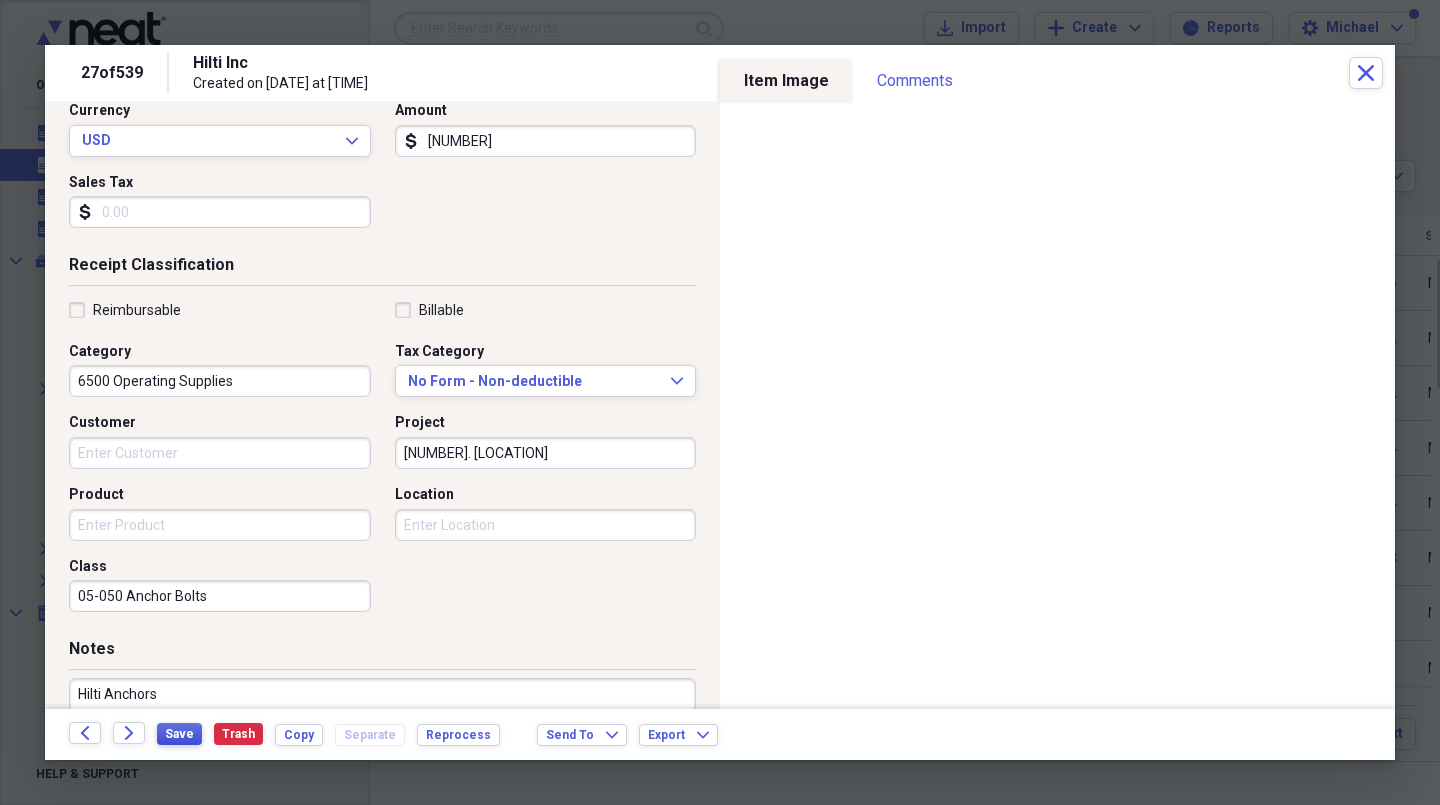 click on "Save" at bounding box center [179, 734] 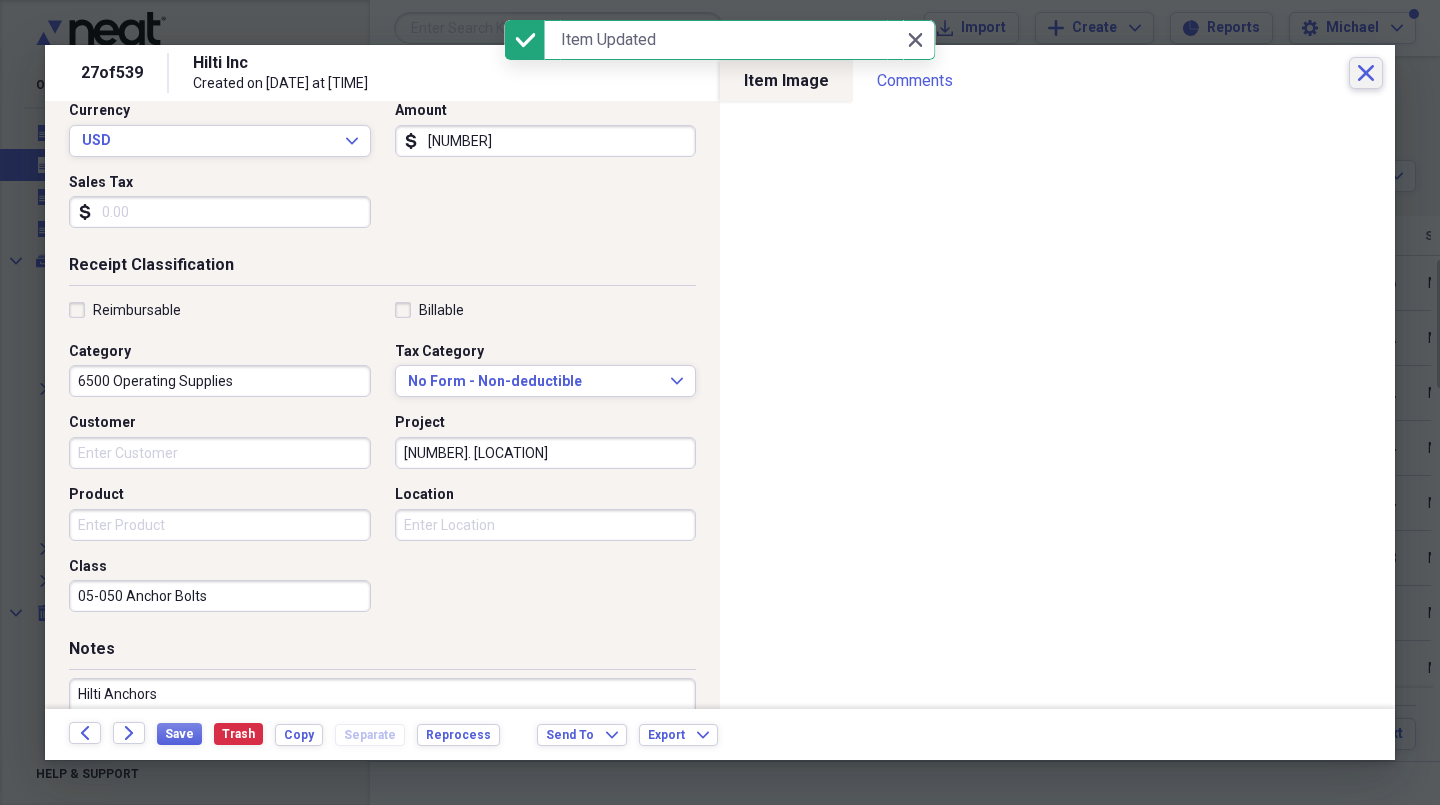click on "Close" at bounding box center (1366, 73) 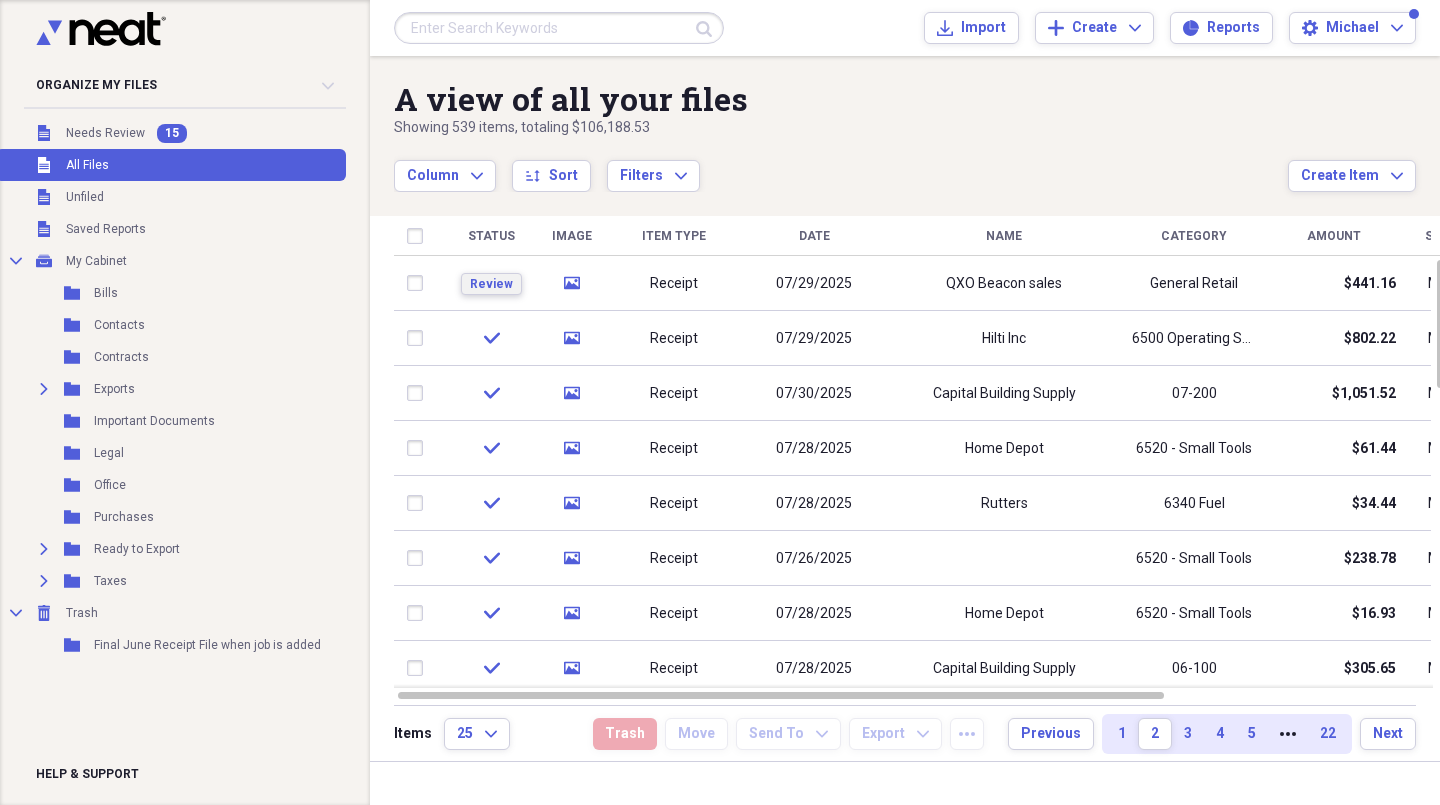 click on "Review" at bounding box center [491, 284] 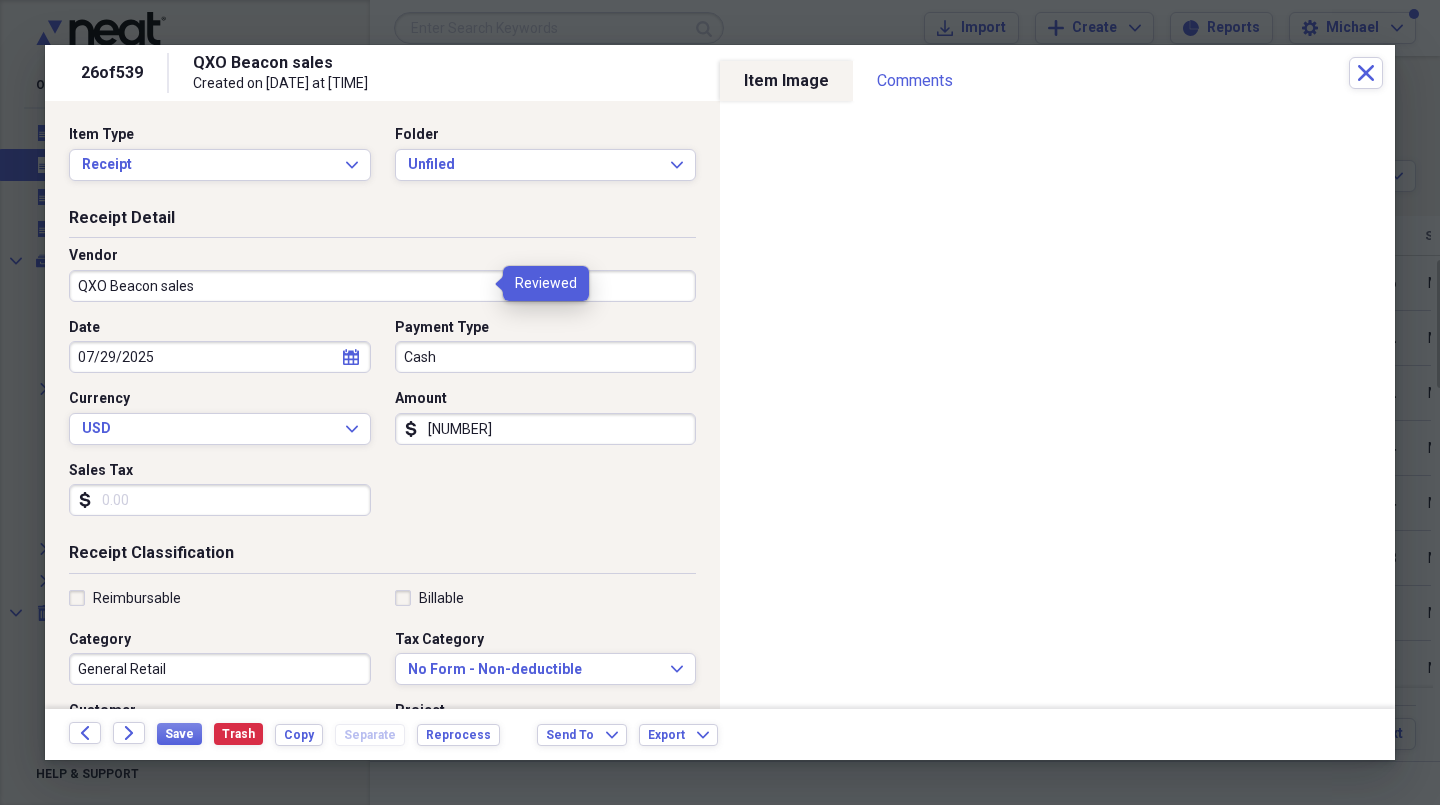 click on "Cash" at bounding box center [546, 357] 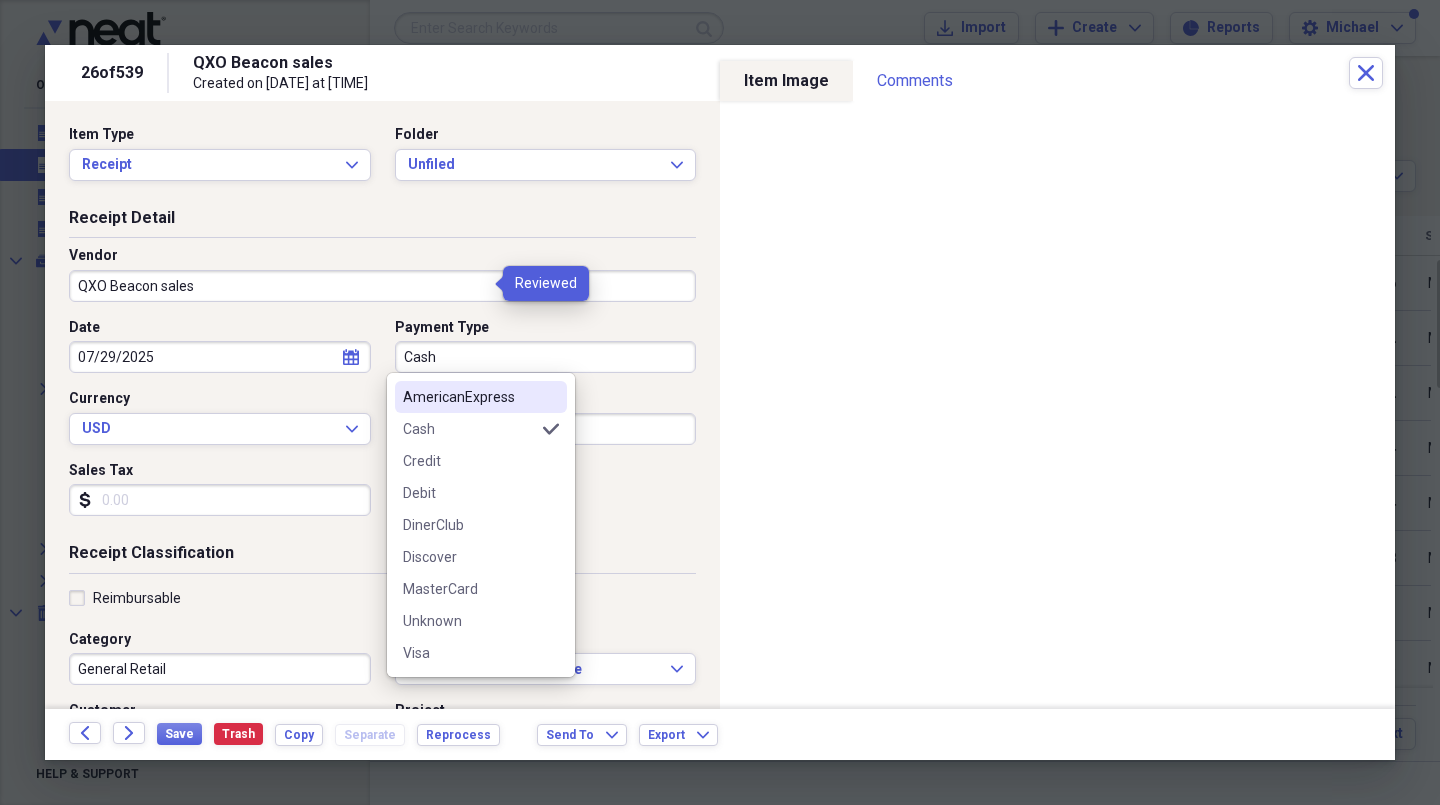 click on "Credit" at bounding box center [469, 461] 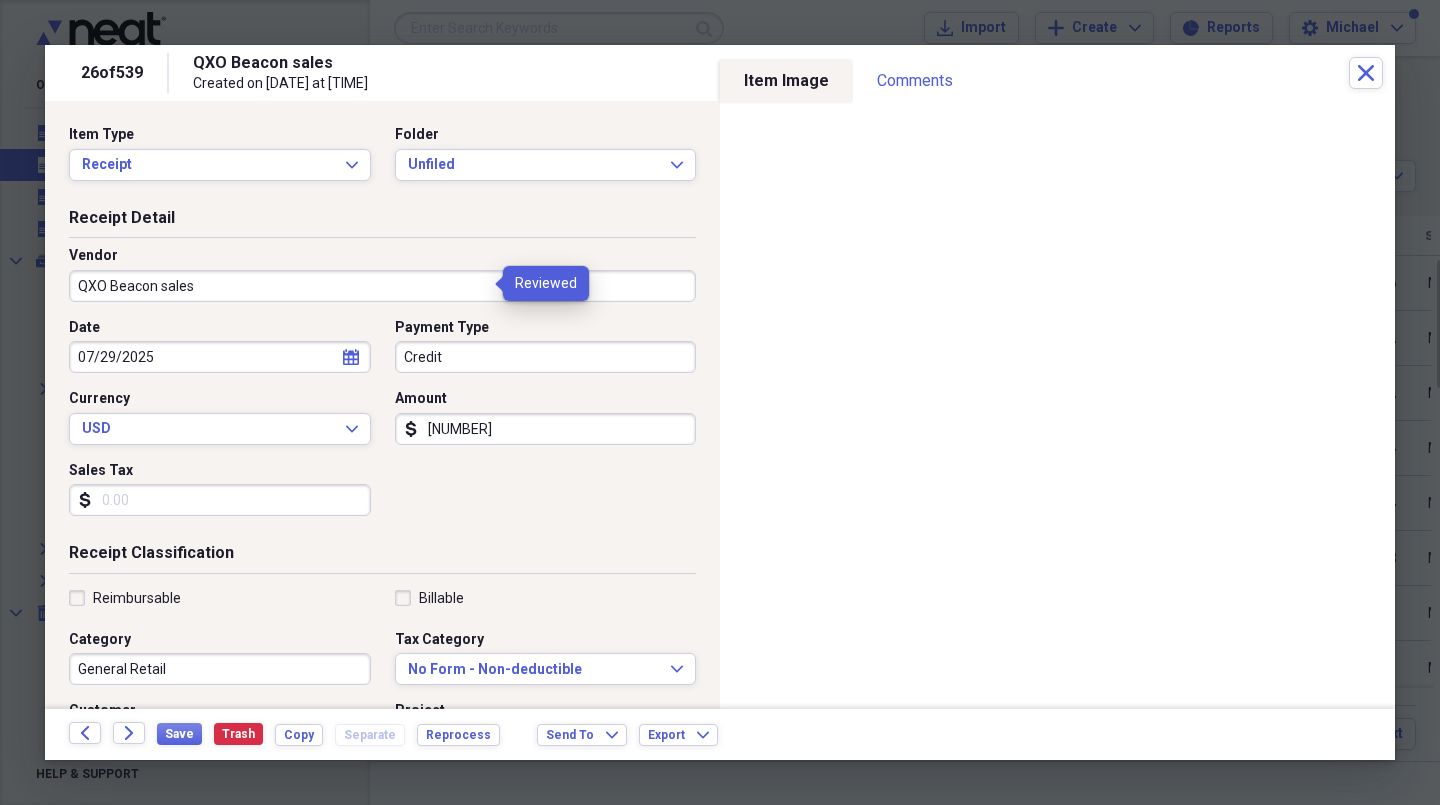 click on "Credit" at bounding box center (546, 357) 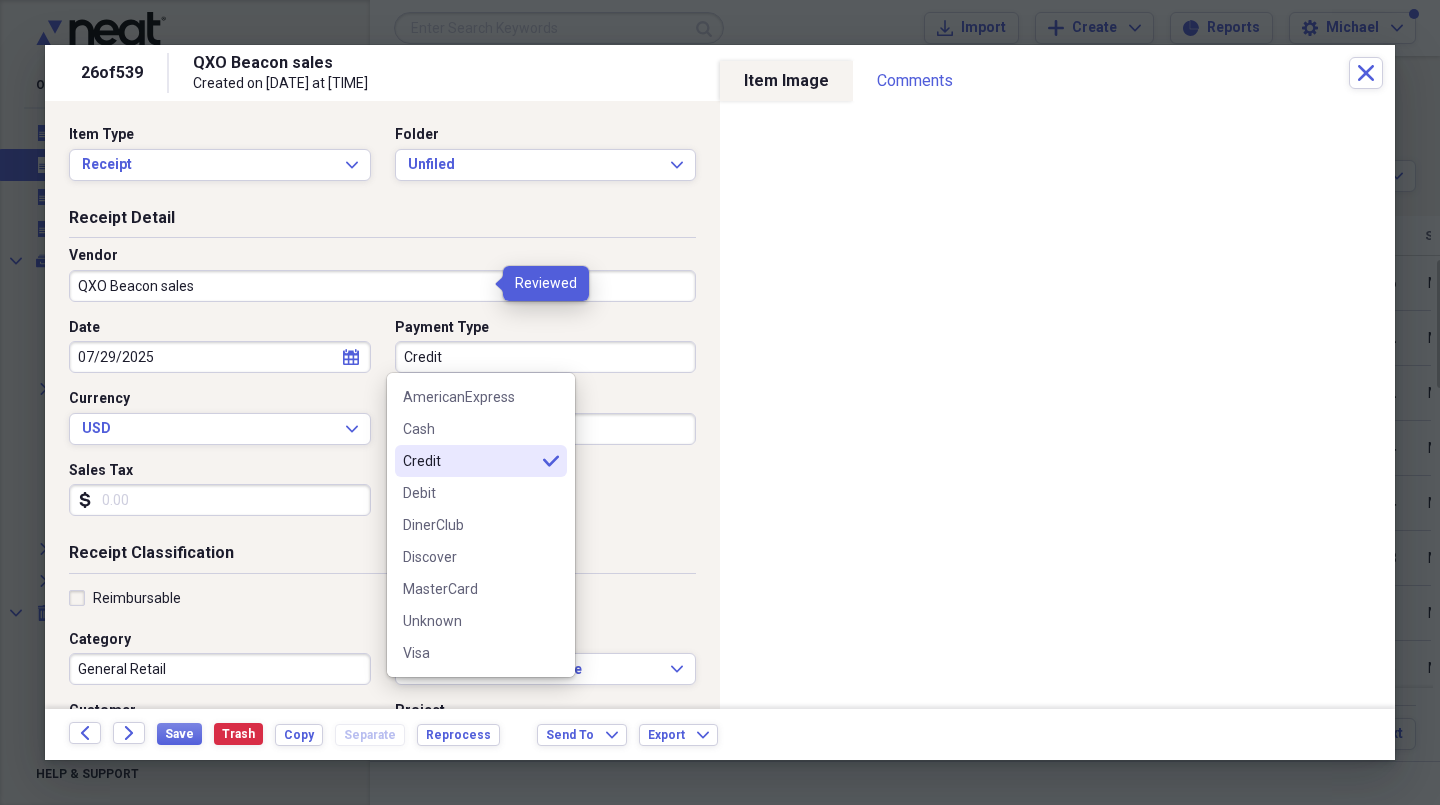 click on "MasterCard" at bounding box center [469, 589] 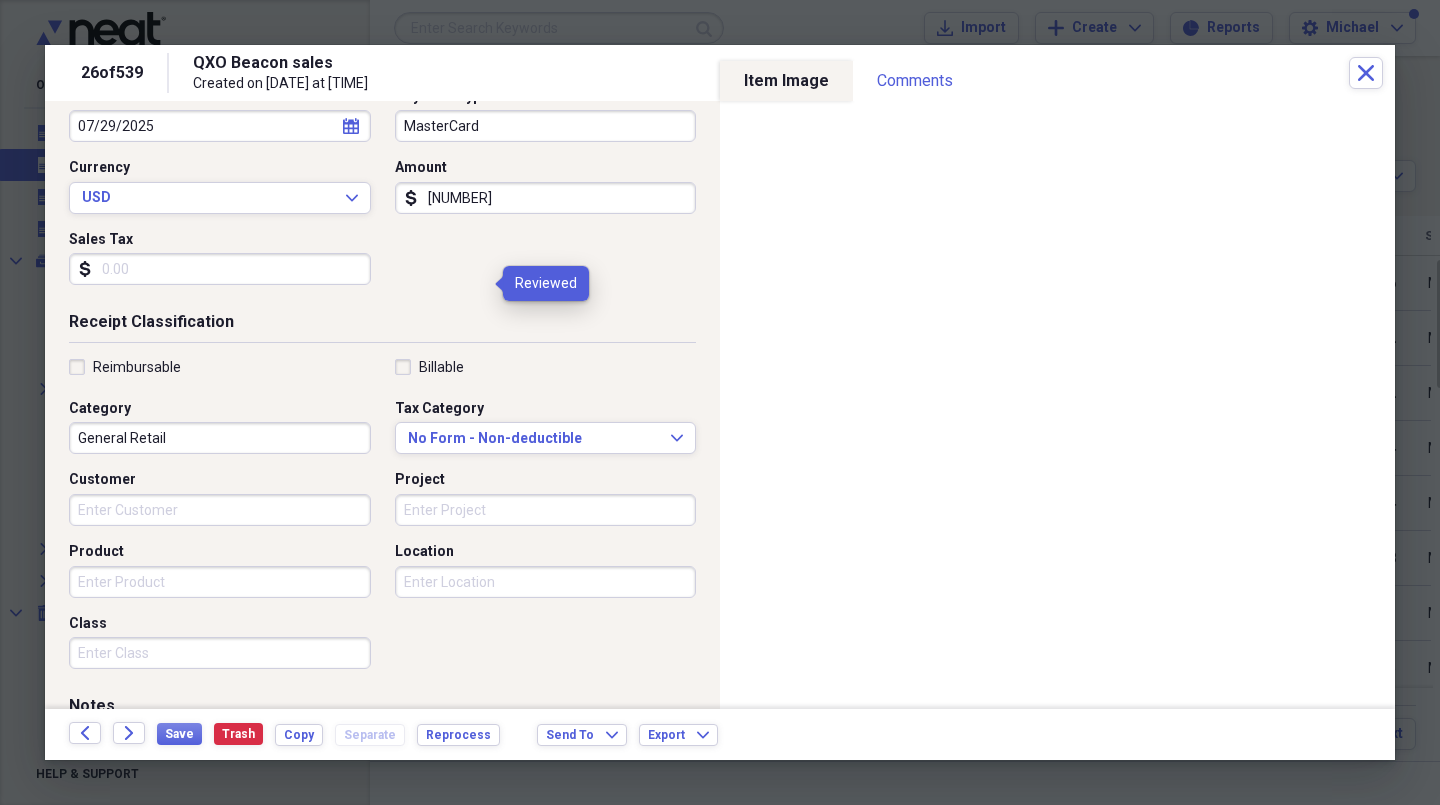 scroll, scrollTop: 237, scrollLeft: 0, axis: vertical 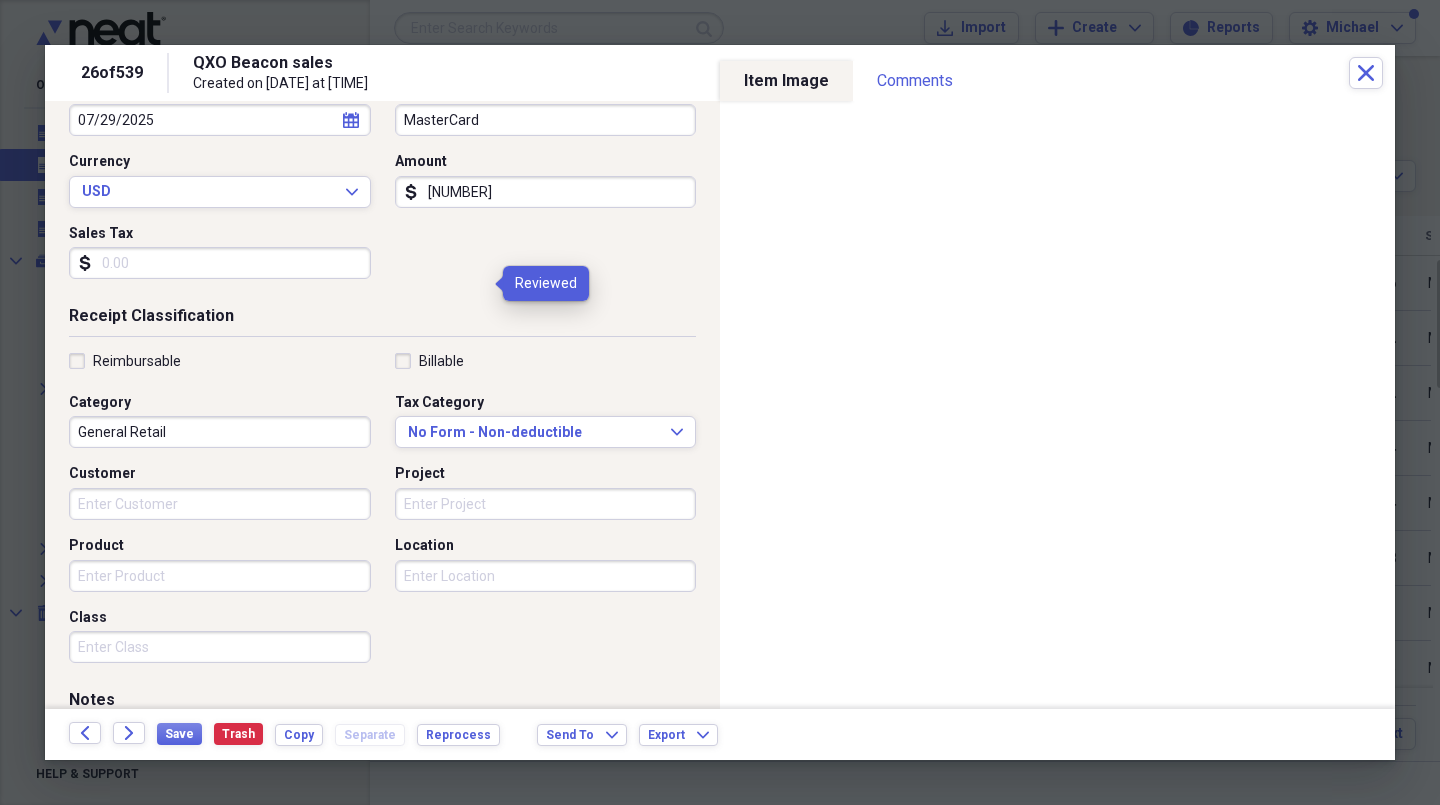 click on "General Retail" at bounding box center [220, 432] 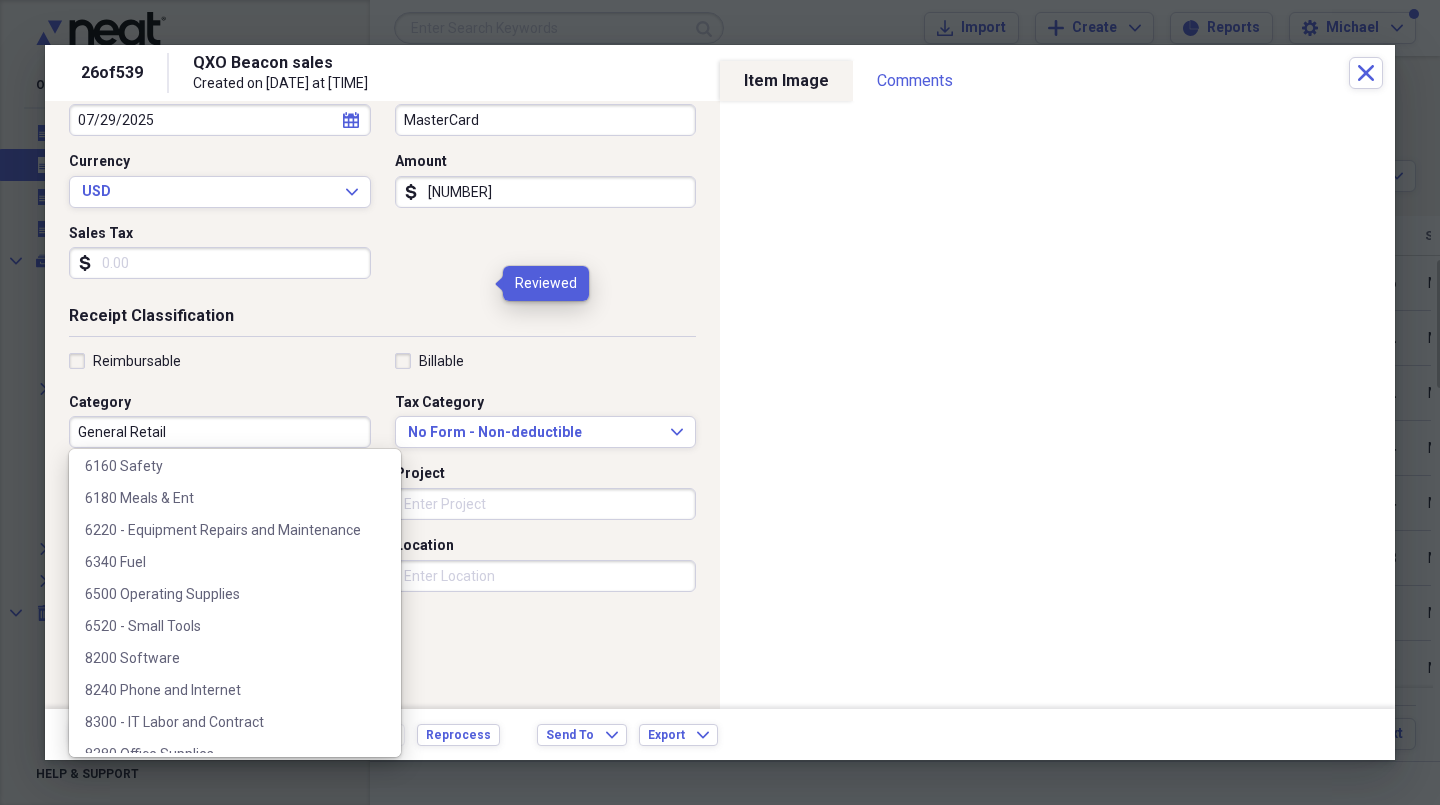 scroll, scrollTop: 334, scrollLeft: 0, axis: vertical 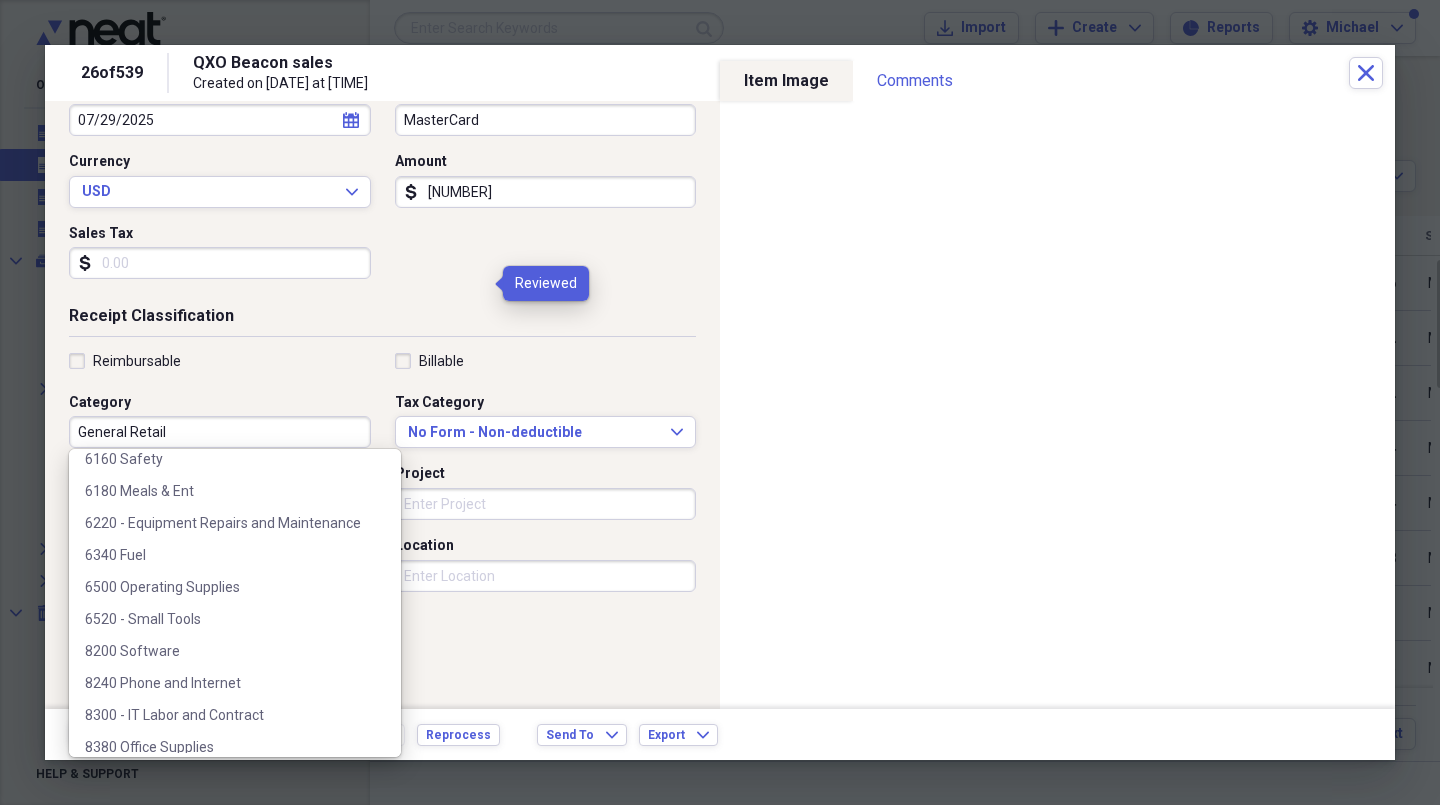 click on "6500 Operating Supplies" at bounding box center (223, 587) 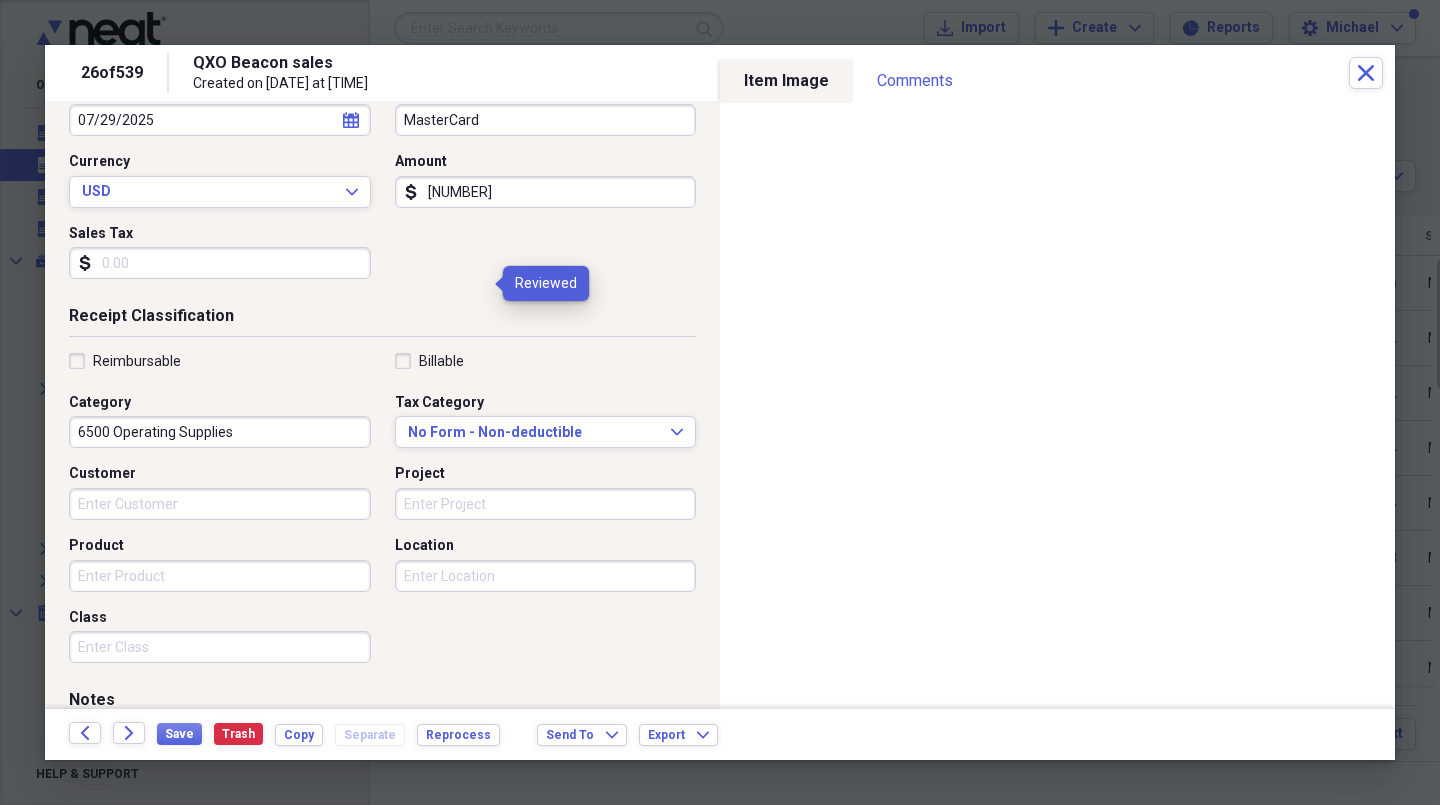 click on "Class" at bounding box center [220, 647] 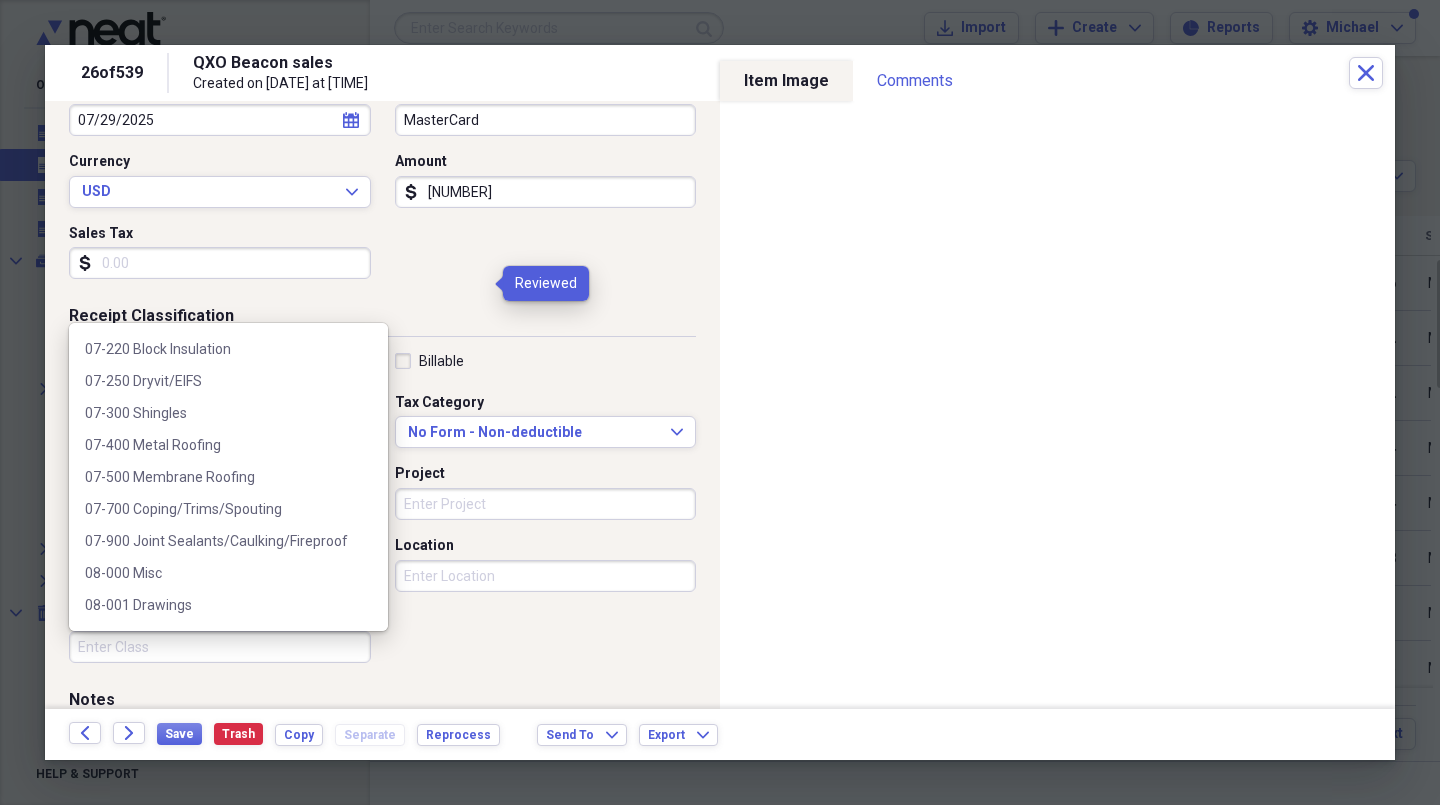 scroll, scrollTop: 2811, scrollLeft: 0, axis: vertical 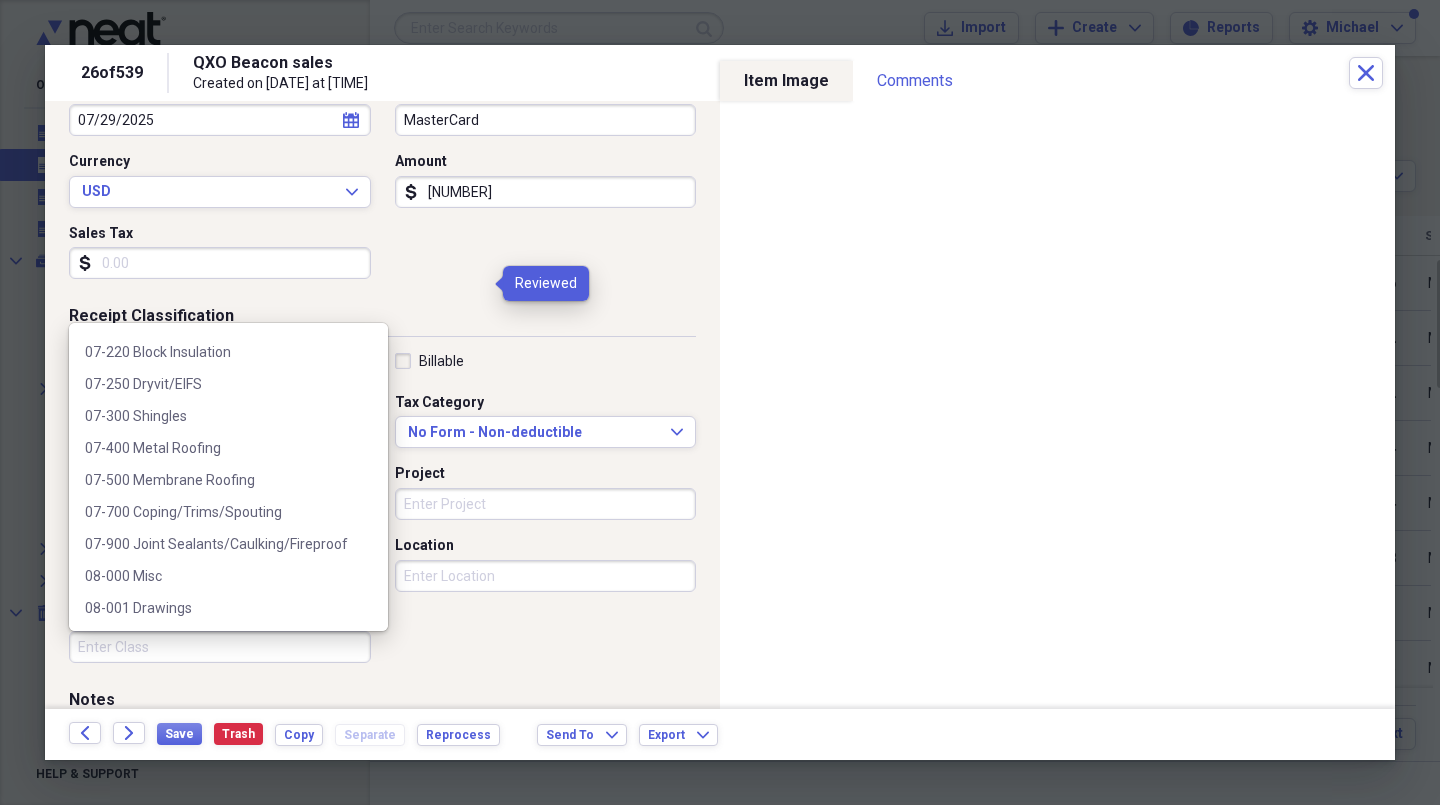 click on "07-500 Membrane Roofing" at bounding box center (216, 480) 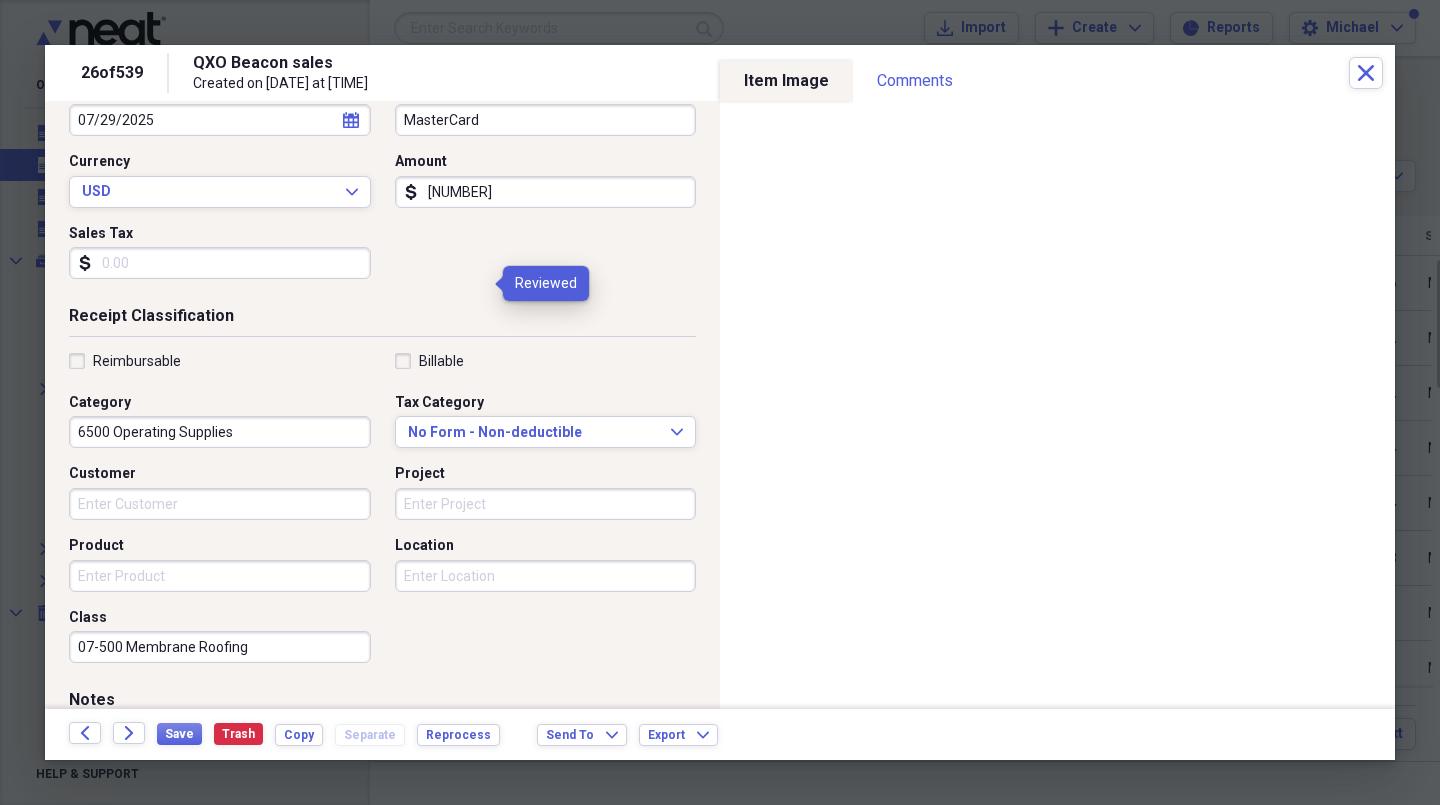 click on "Project" at bounding box center (546, 504) 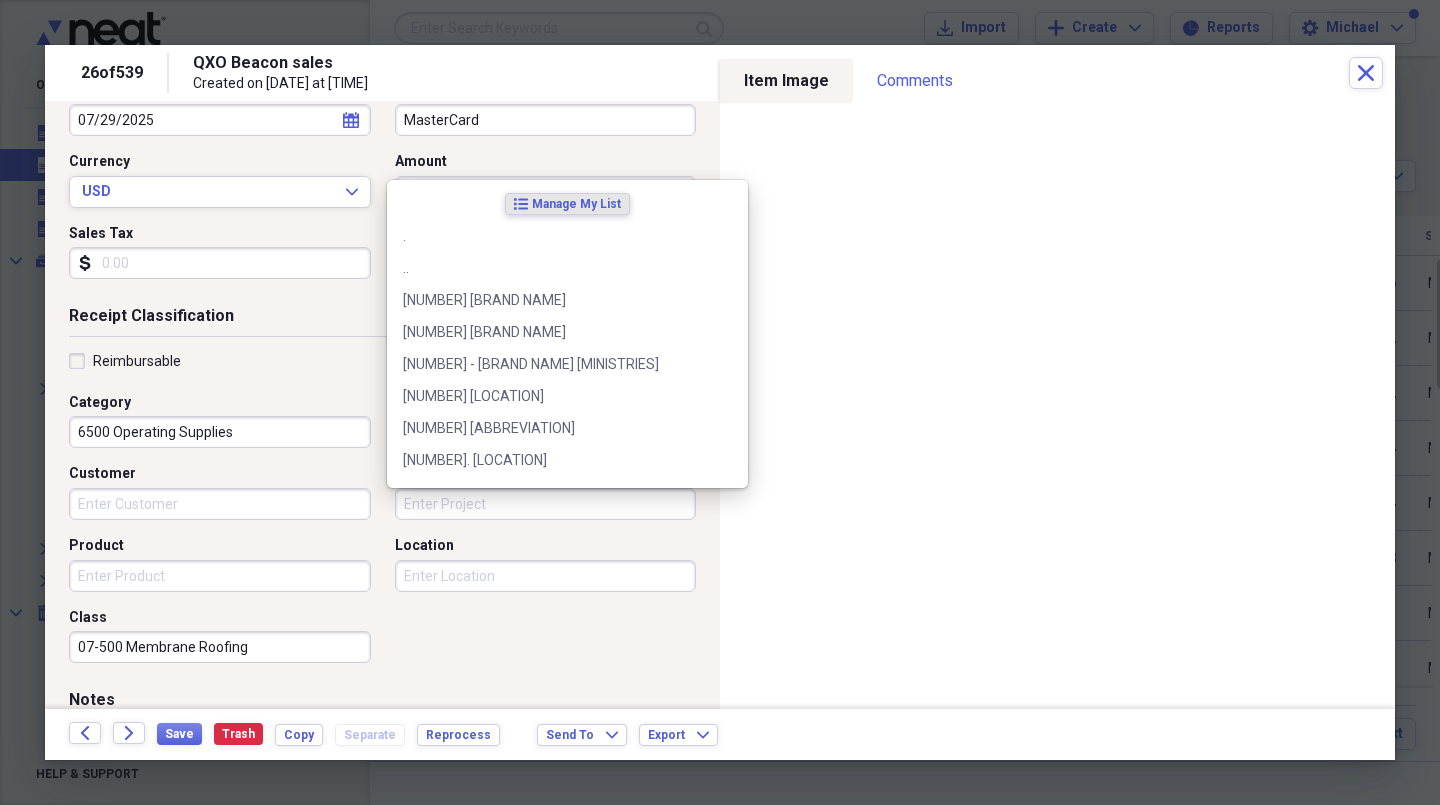 click on "[NUMBER]. [LOCATION]" at bounding box center (555, 460) 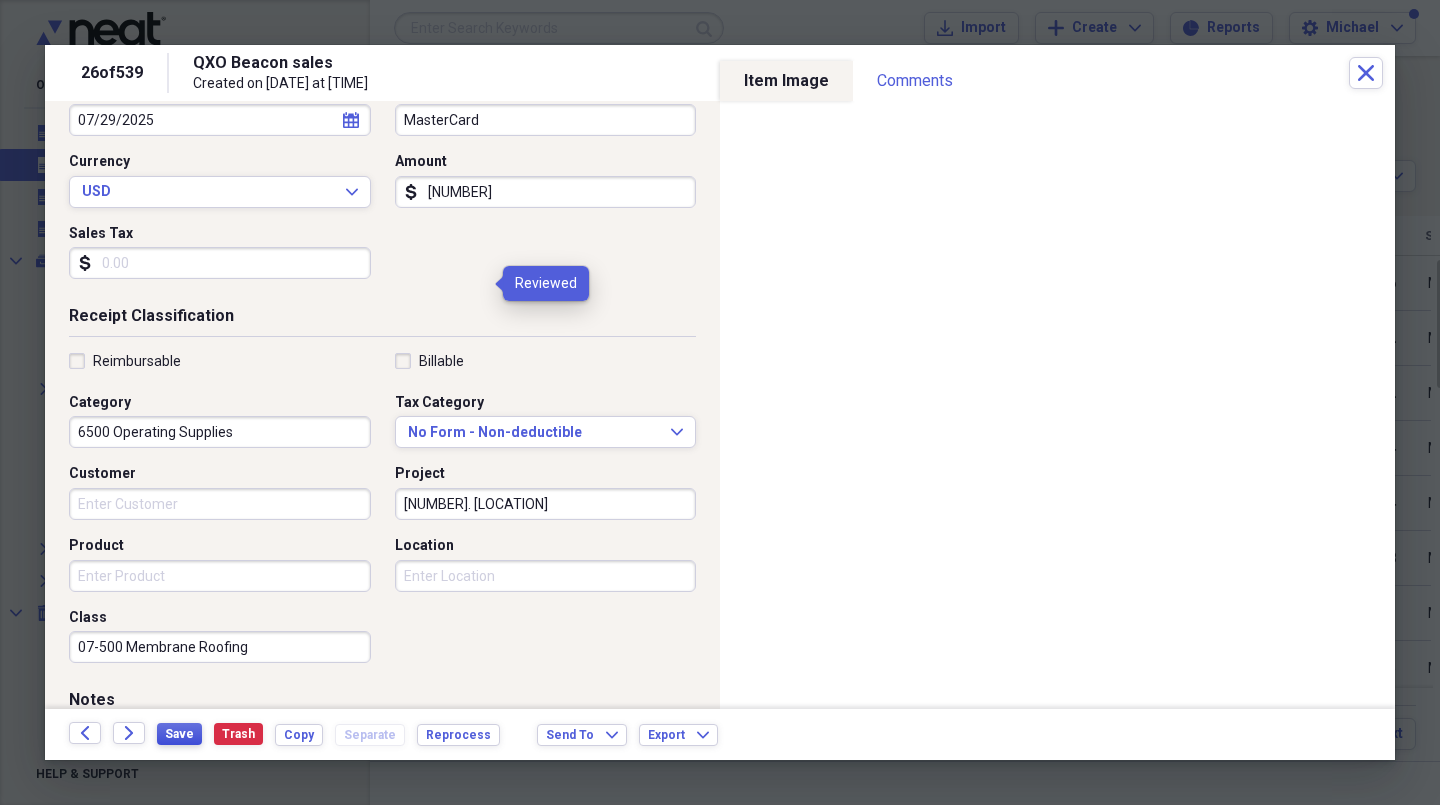 click on "Save" at bounding box center [179, 734] 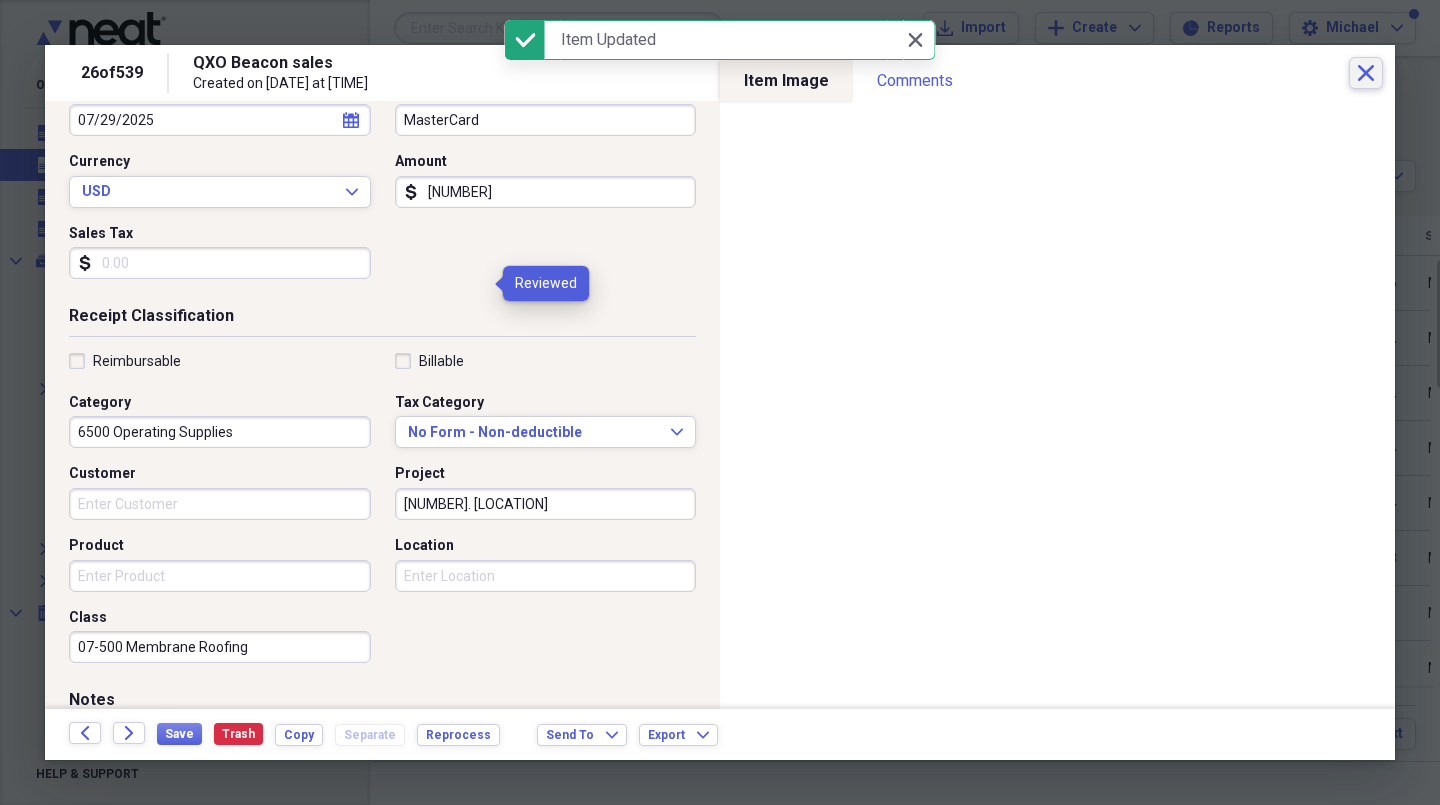 click on "Close" at bounding box center (1366, 73) 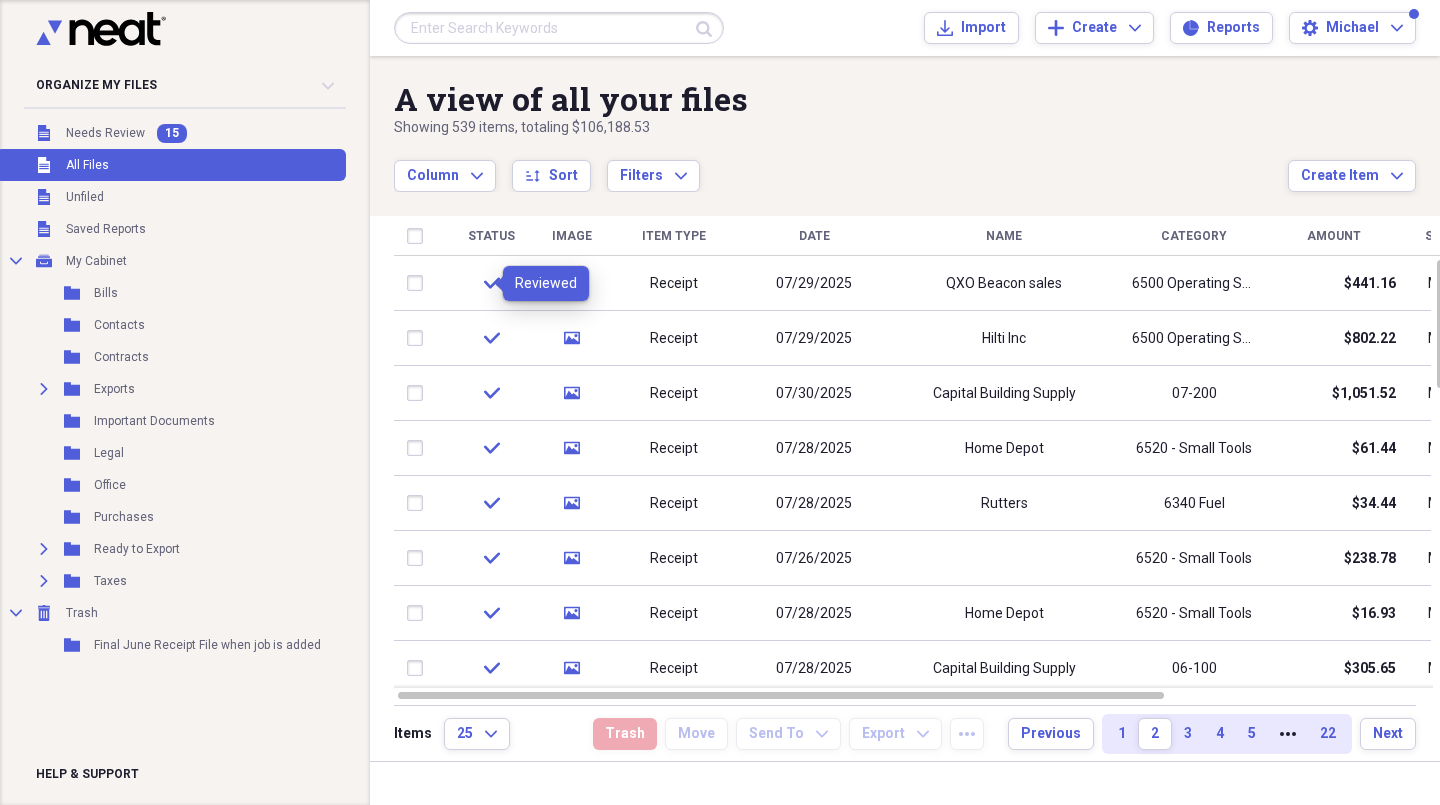 click on "07/26/2025" at bounding box center (814, 559) 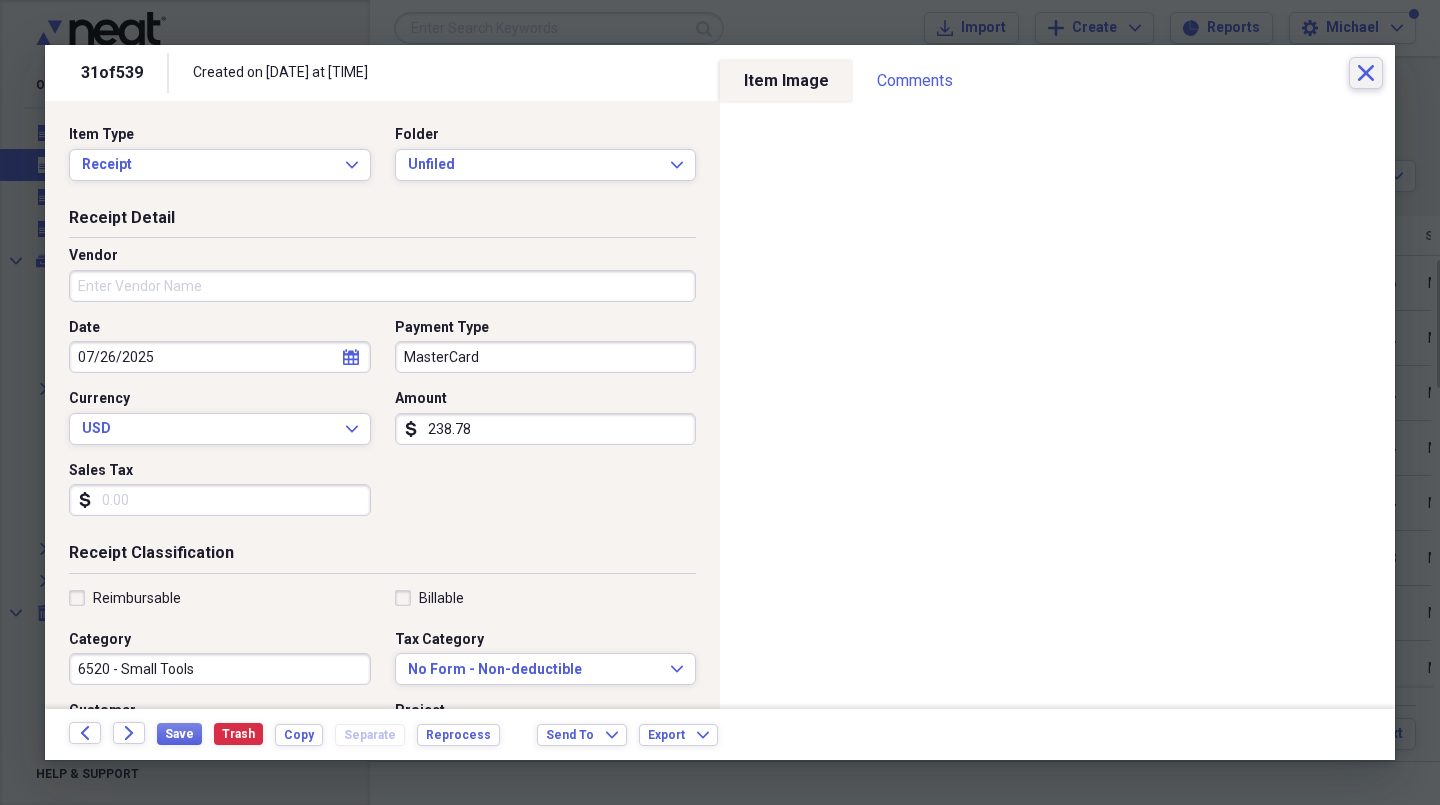 click on "Close" 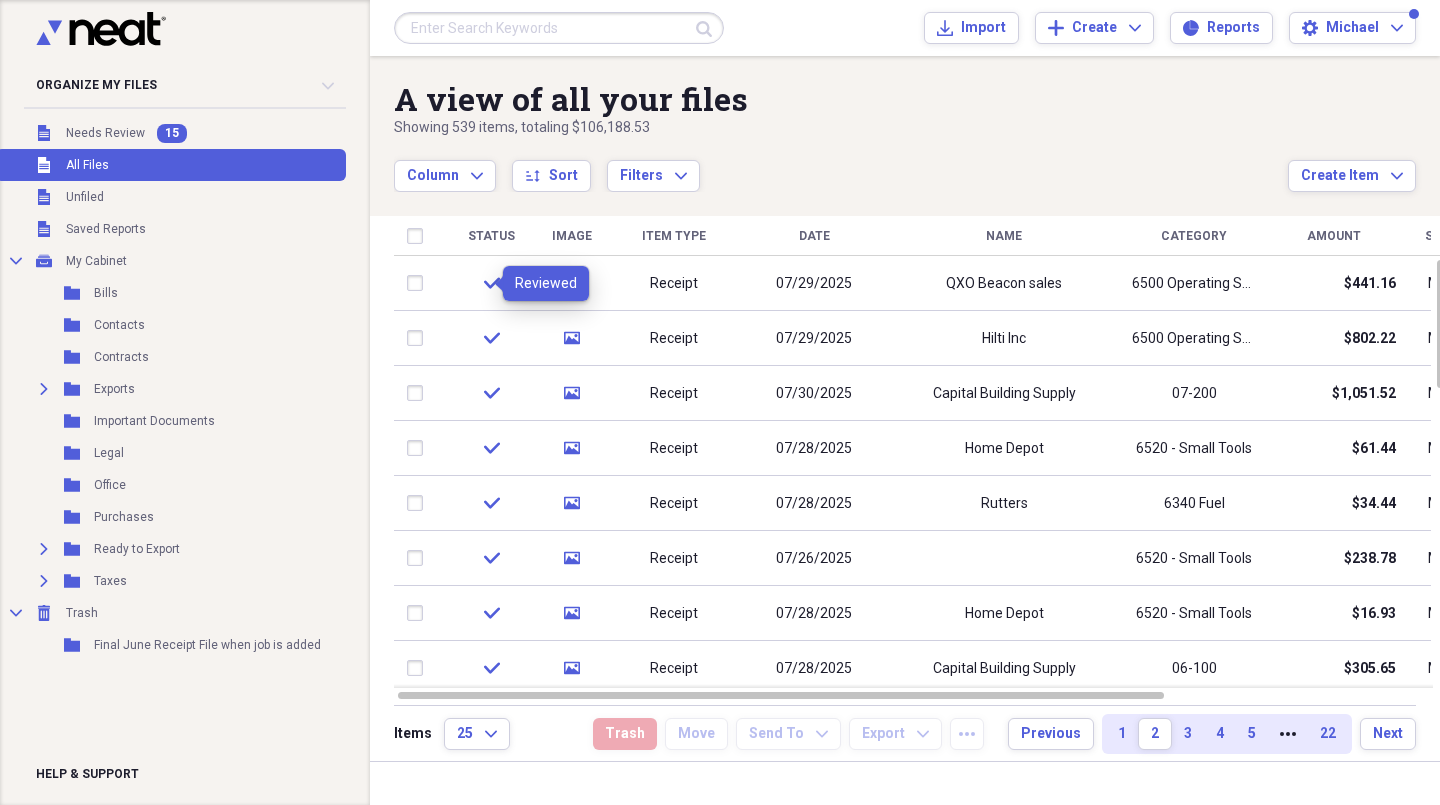 click on "3" at bounding box center [1188, 734] 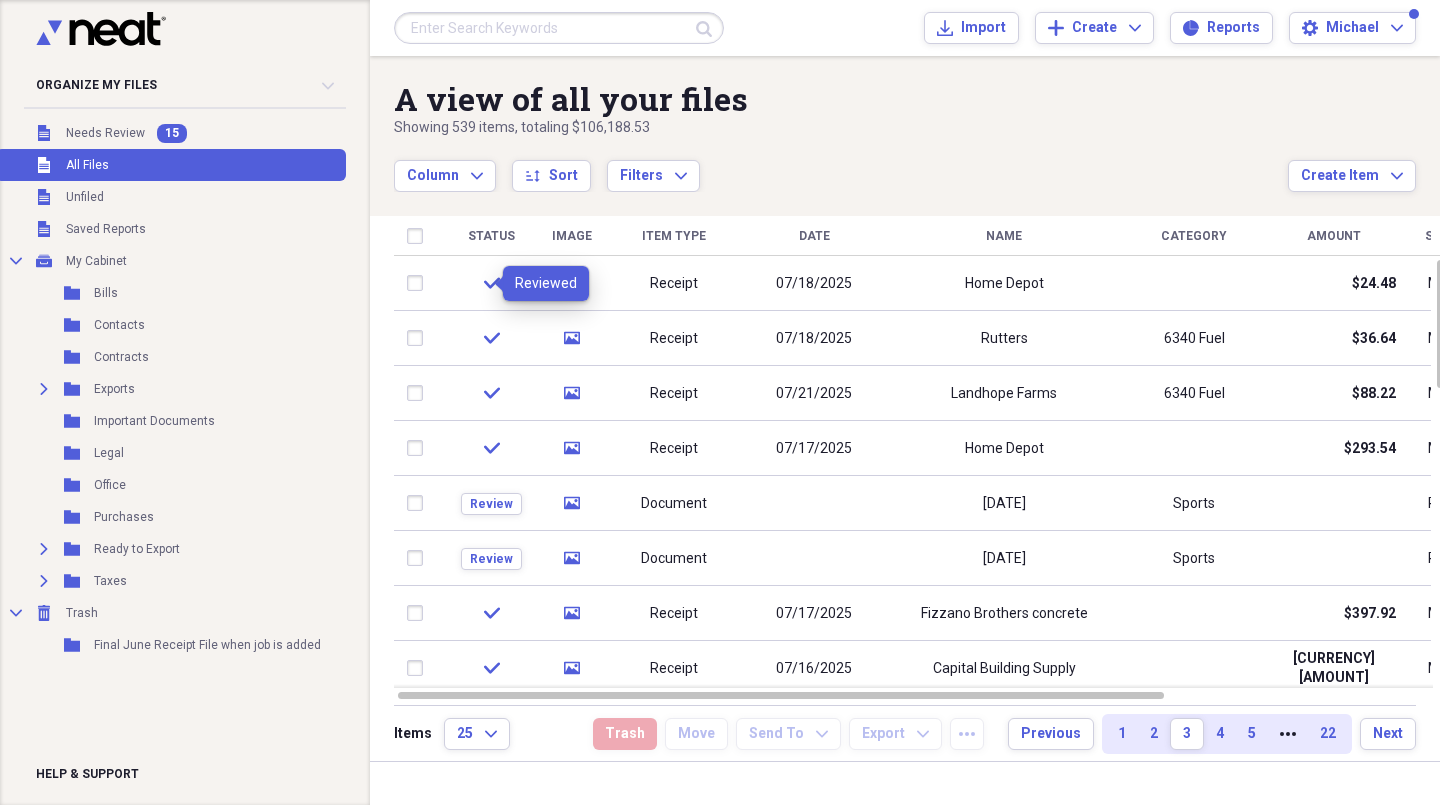 click on "2" at bounding box center [1154, 734] 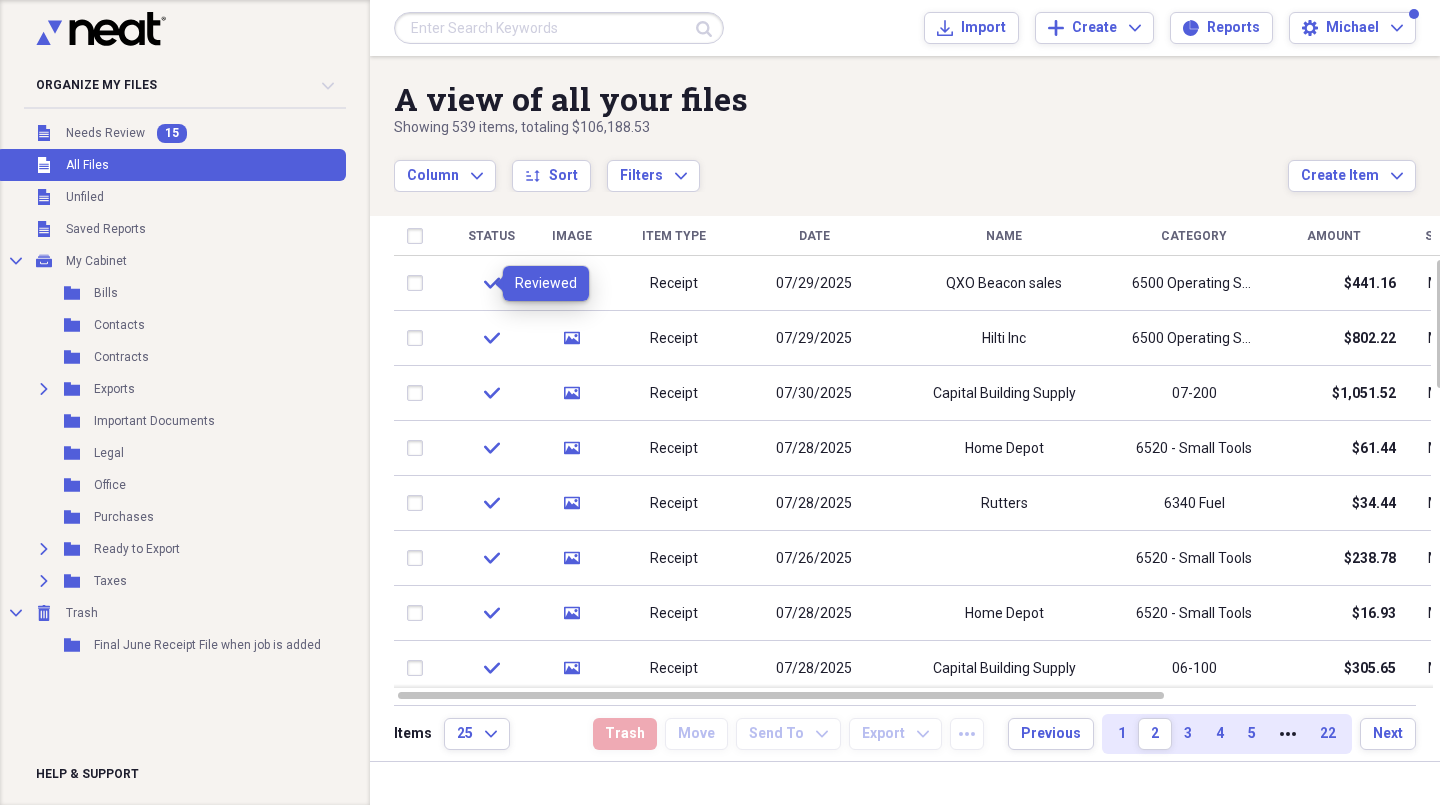 click on "1" at bounding box center [1122, 734] 